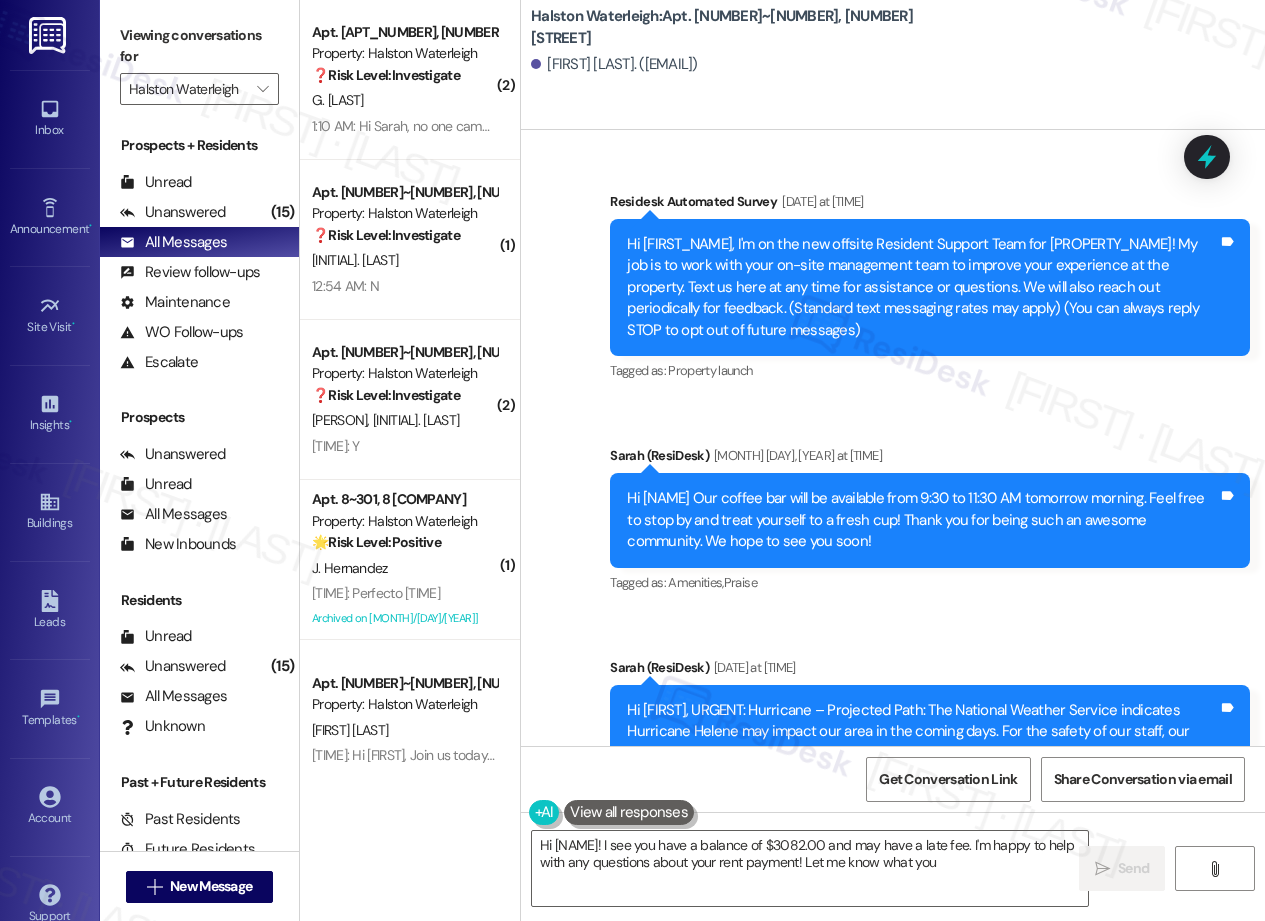scroll, scrollTop: 0, scrollLeft: 0, axis: both 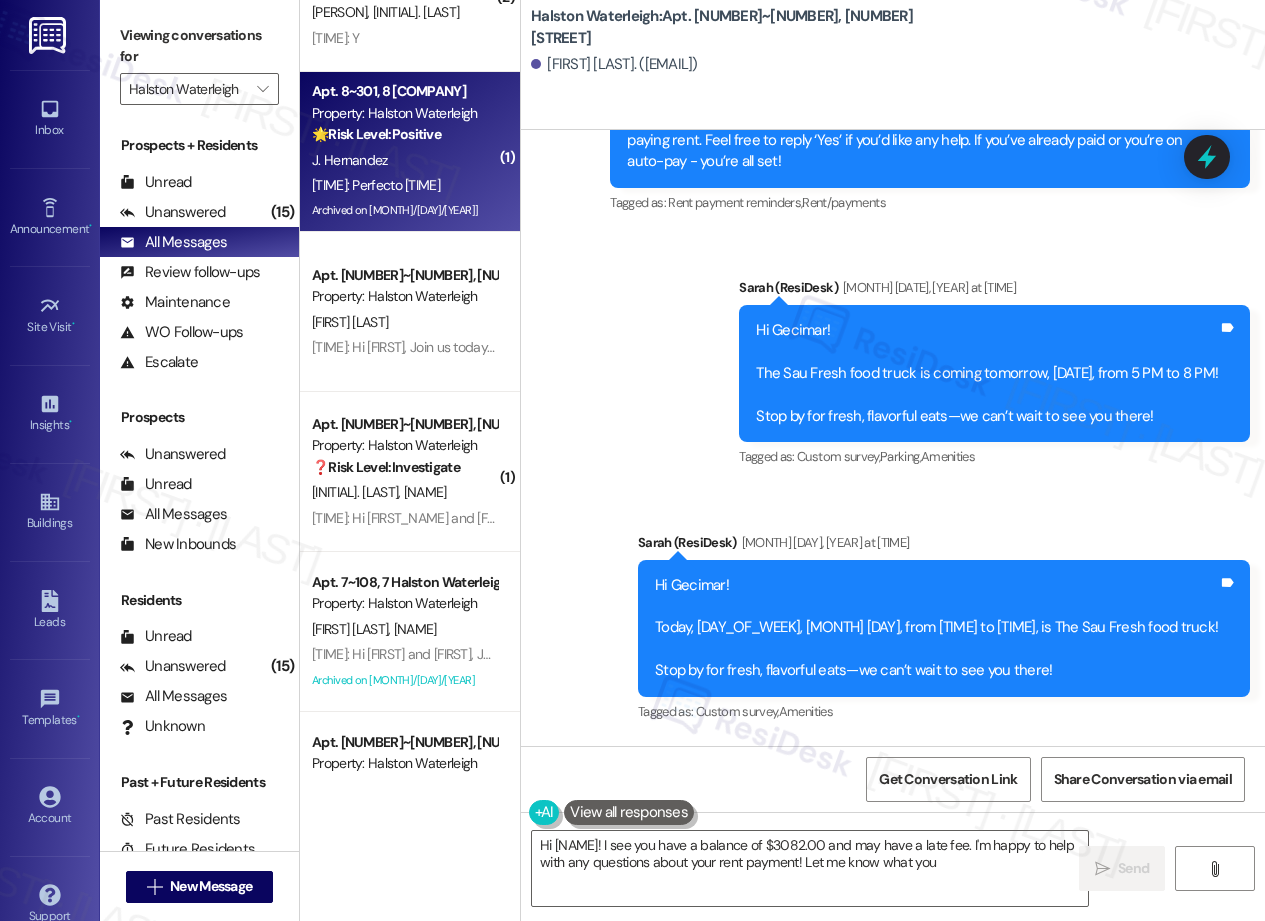 click on "[TIME]: Perfecto 2 pm [TIME]: Perfecto 2 pm" at bounding box center (376, 185) 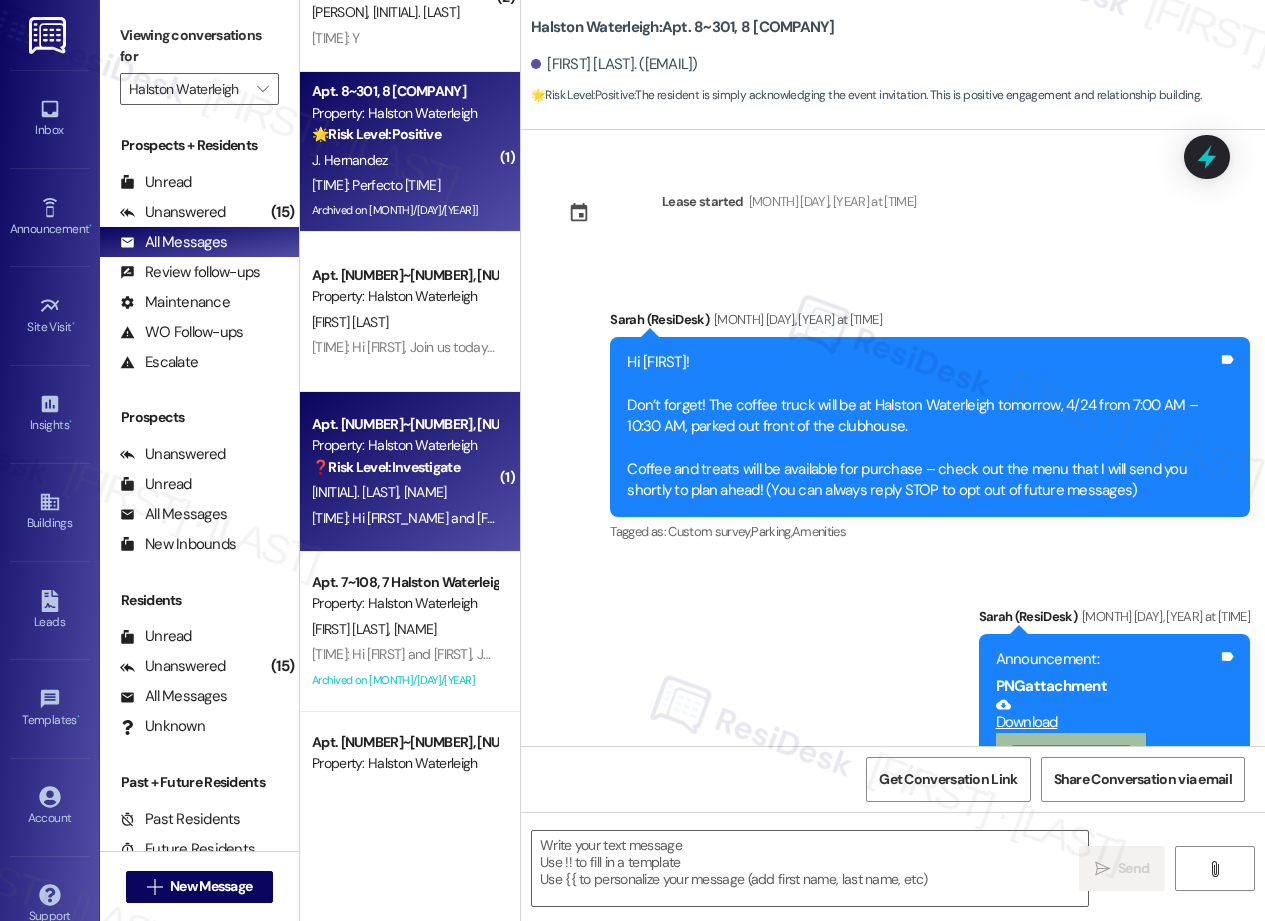 scroll, scrollTop: 32037, scrollLeft: 0, axis: vertical 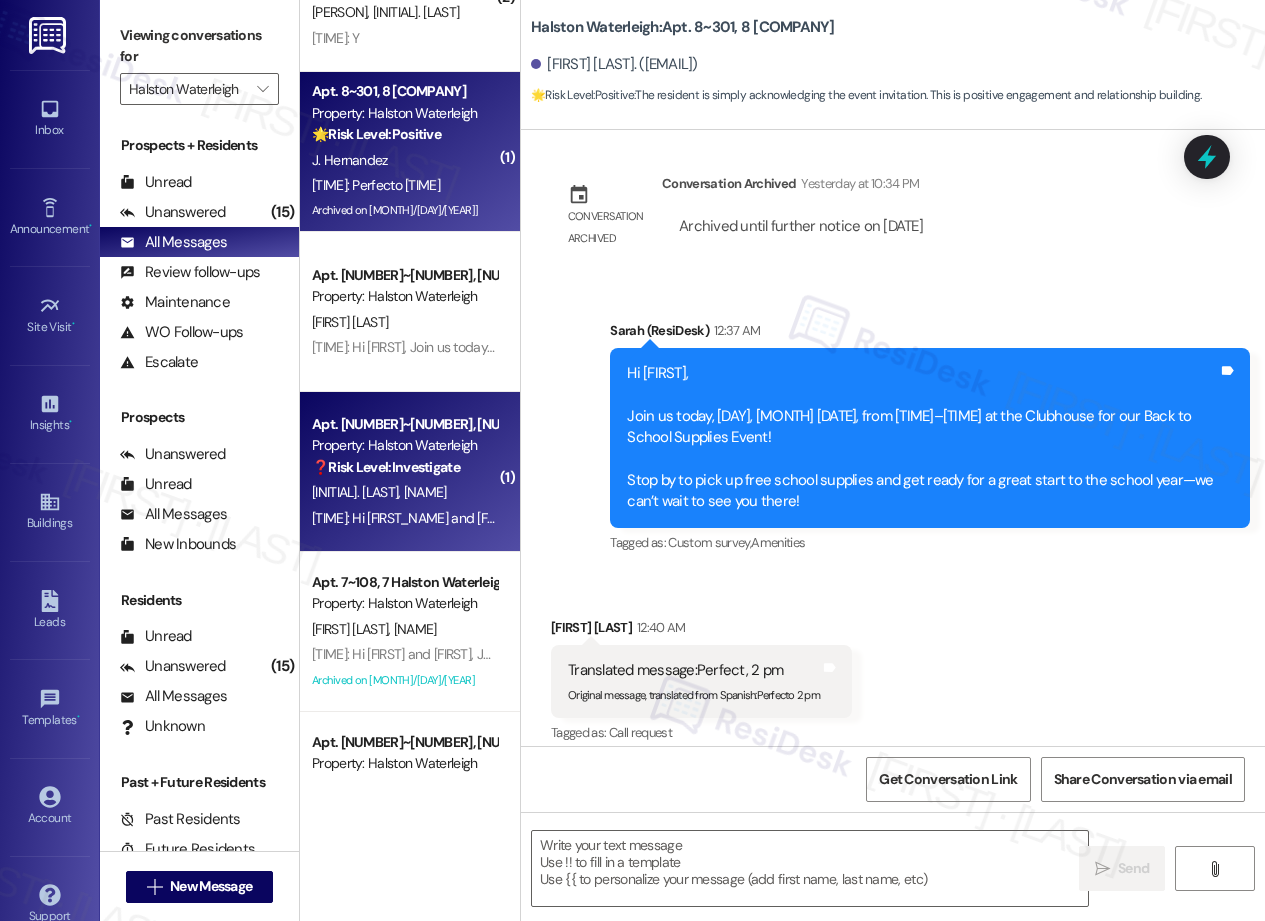 type on "Fetching suggested responses. Please feel free to read through the conversation in the meantime." 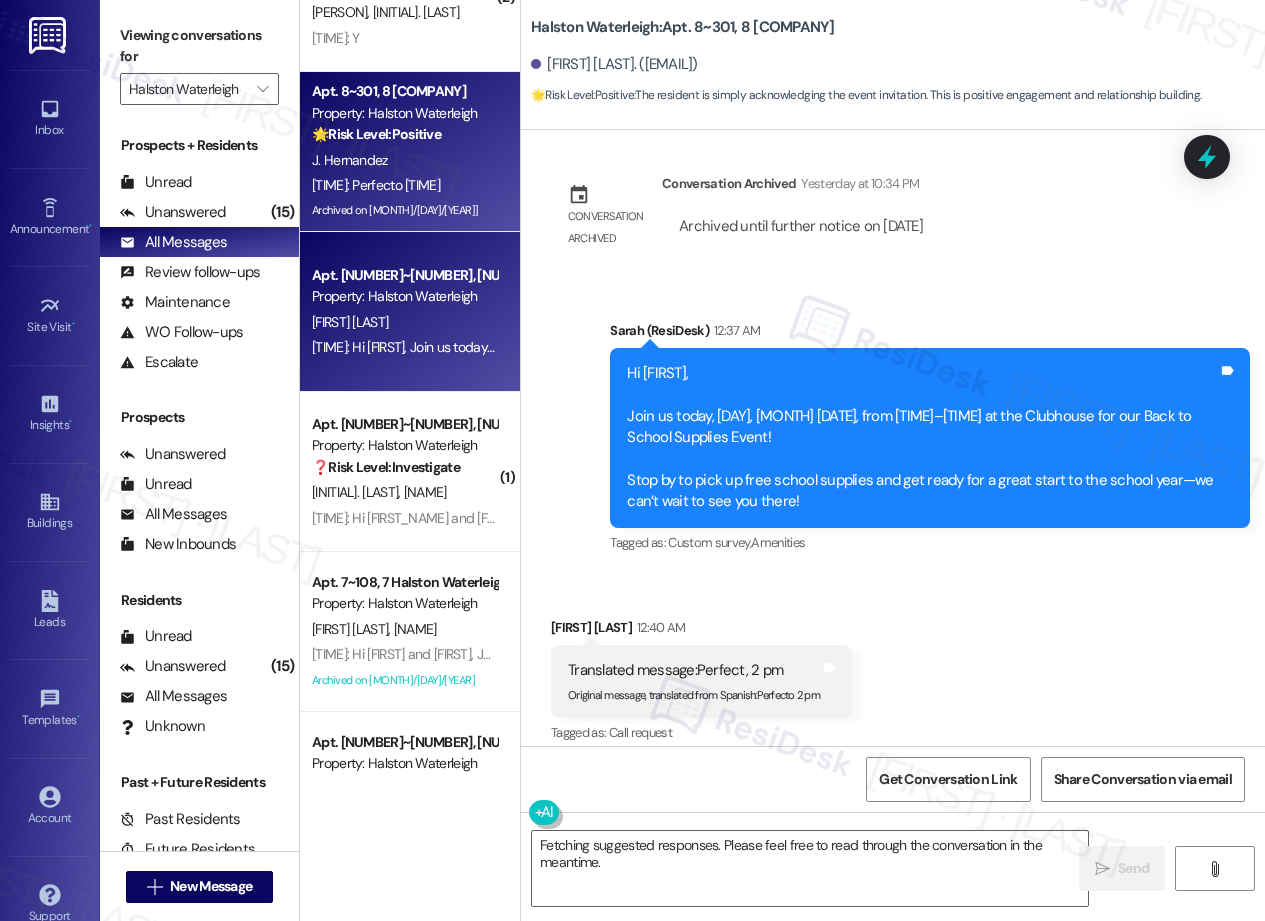 click on "[FIRST] [LAST]" at bounding box center (350, 322) 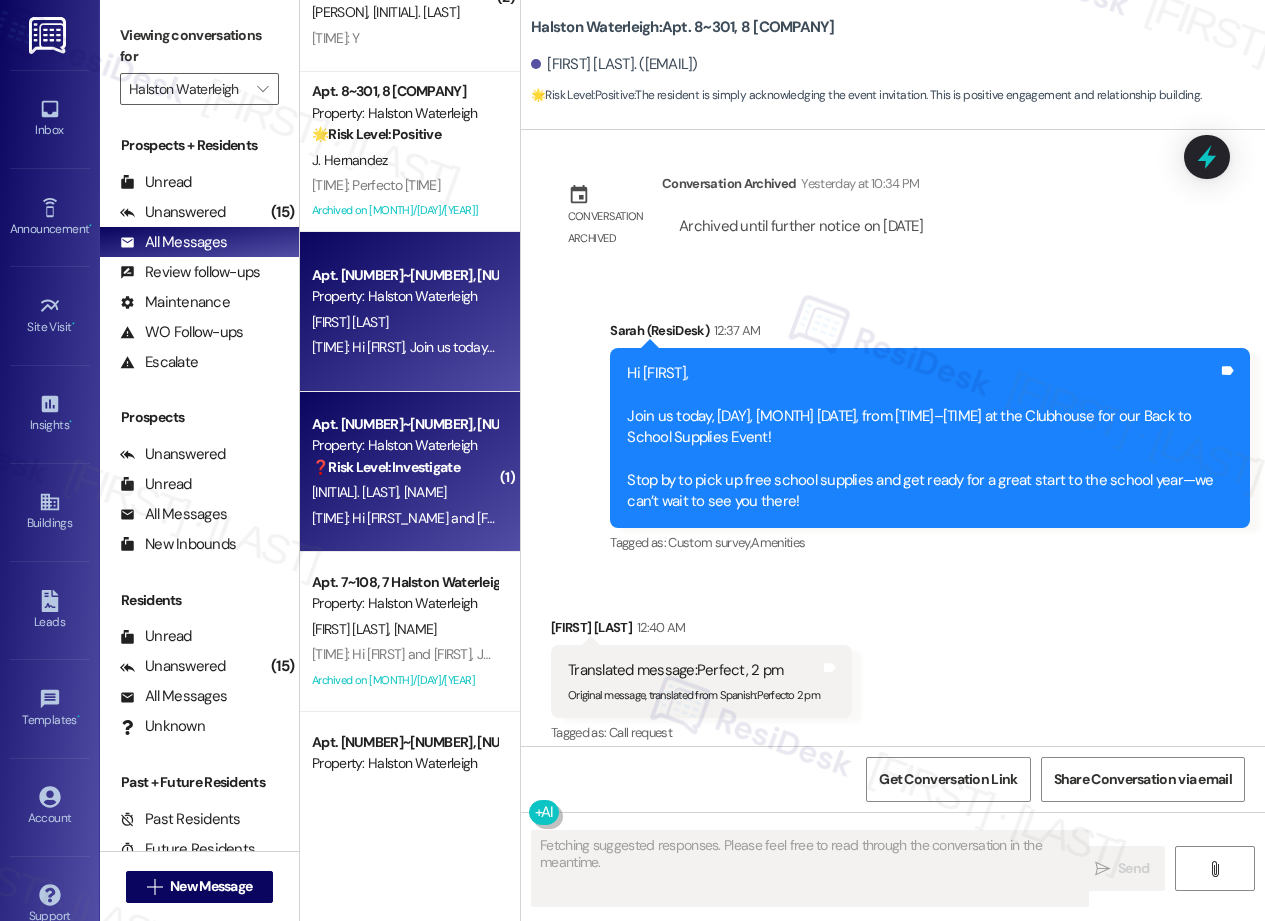 click on "❓  Risk Level:  Investigate" at bounding box center (386, 467) 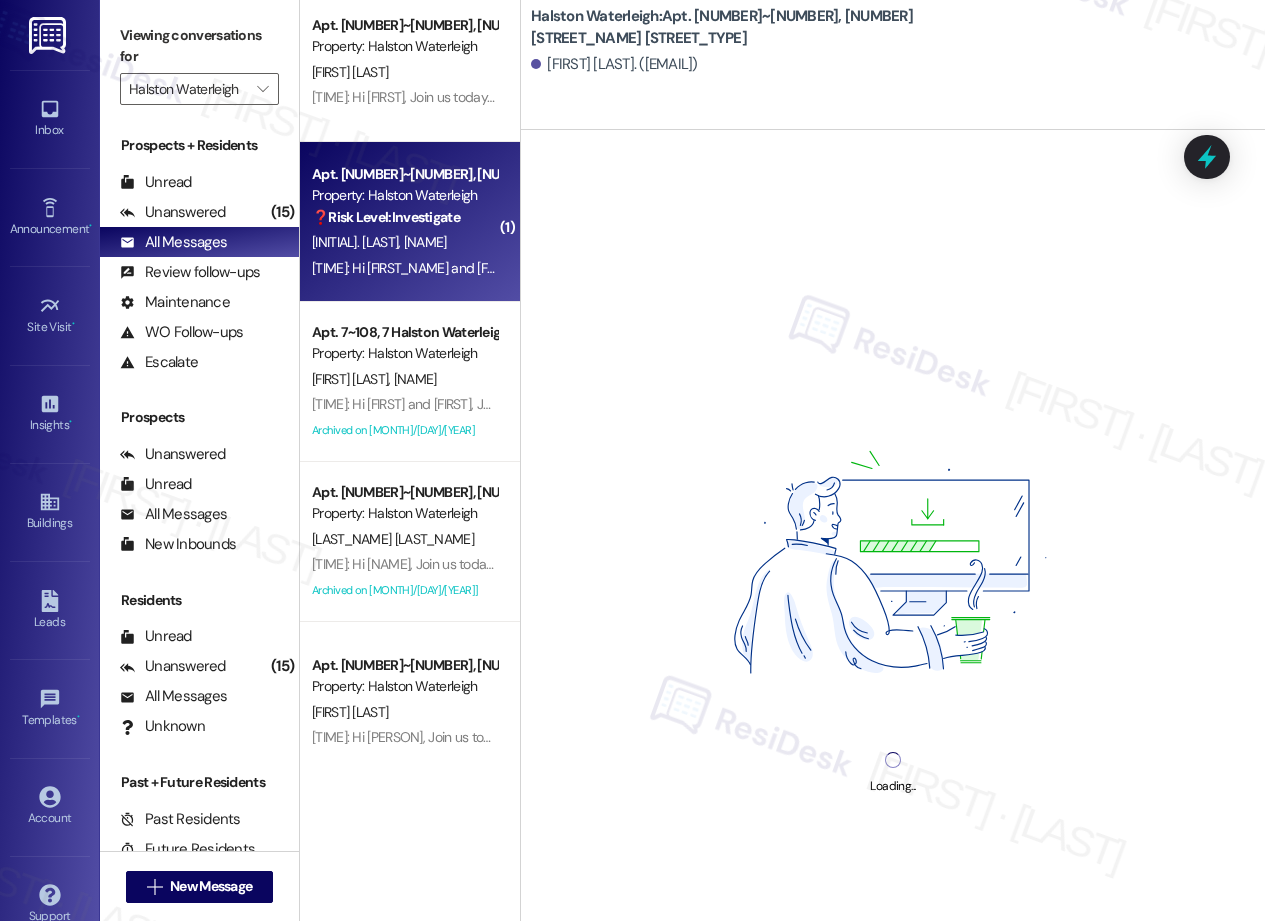 click on "Apt. 8~301, 8 Halston Waterleigh Property: Halston Waterleigh 🌟  Risk Level:  Positive The resident is simply acknowledging the event invitation. This is positive engagement and relationship building. J. [LAST] 12:40 AM: Perfecto 2 pm 12:40 AM: Perfecto 2 pm Archived on 08/06/2025 Apt. 7~207, 7 Halston Waterleigh Property: Halston Waterleigh A. [LAST] 12:38 AM: Hi Andrericardo,
Join us today, Wednesday, August 6, from 2:00–5:00 PM at the Clubhouse for our Back to School Supplies Event!
Stop by to pick up free school supplies and get ready for a great start to the school year—we can’t wait to see you there! 12:38 AM: Hi Andrericardo,
Join us today, Wednesday, August 6, from 2:00–5:00 PM at the Clubhouse for our Back to School Supplies Event!
Stop by to pick up free school supplies and get ready for a great start to the school year—we can’t wait to see you there! ( 1 ) Apt. 7~105, 7 Halston Waterleigh Property: Halston Waterleigh ❓  Risk Level:  Investigate J. [LAST] K. [LAST]" at bounding box center (410, 389) 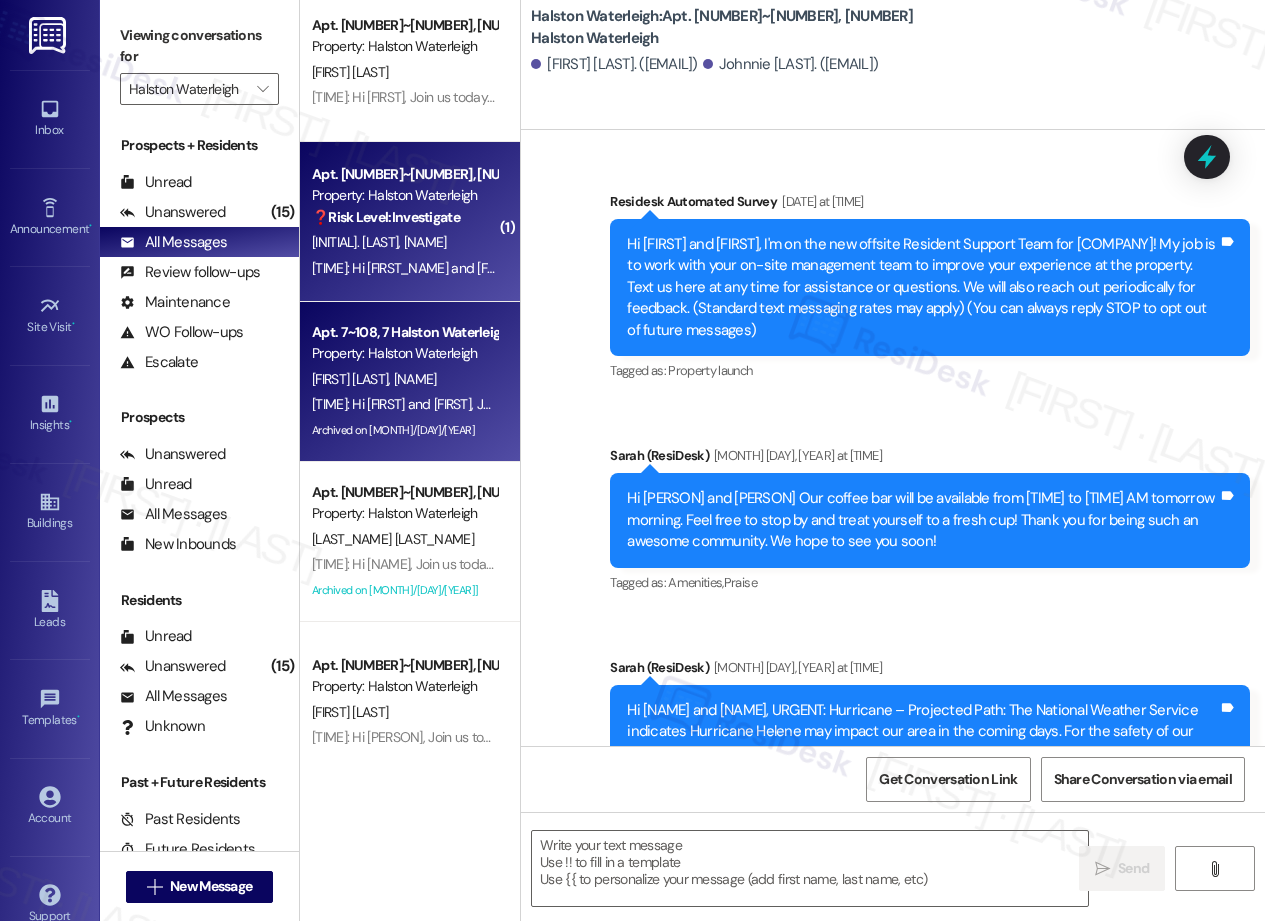 scroll, scrollTop: 687, scrollLeft: 0, axis: vertical 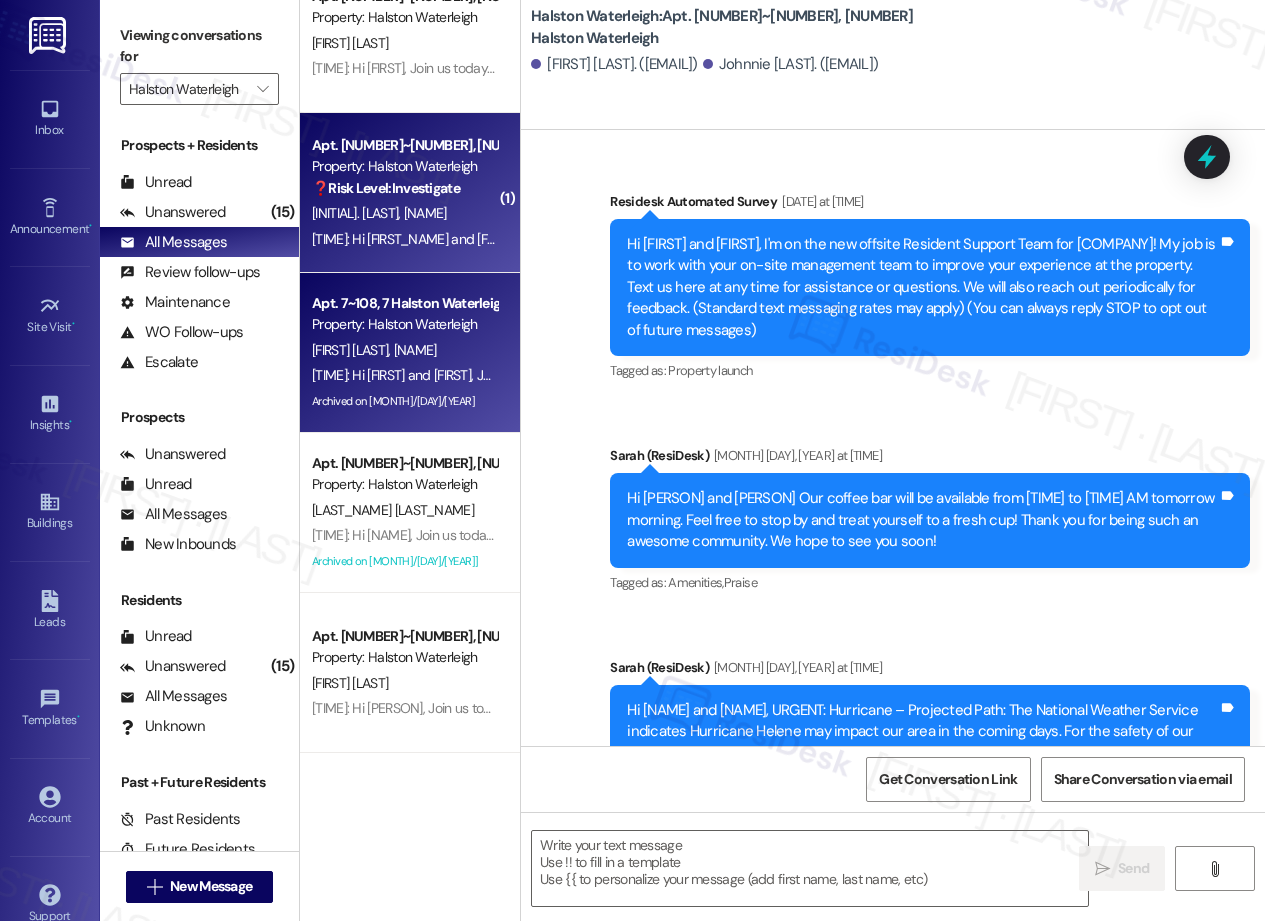 type on "Fetching suggested responses. Please feel free to read through the conversation in the meantime." 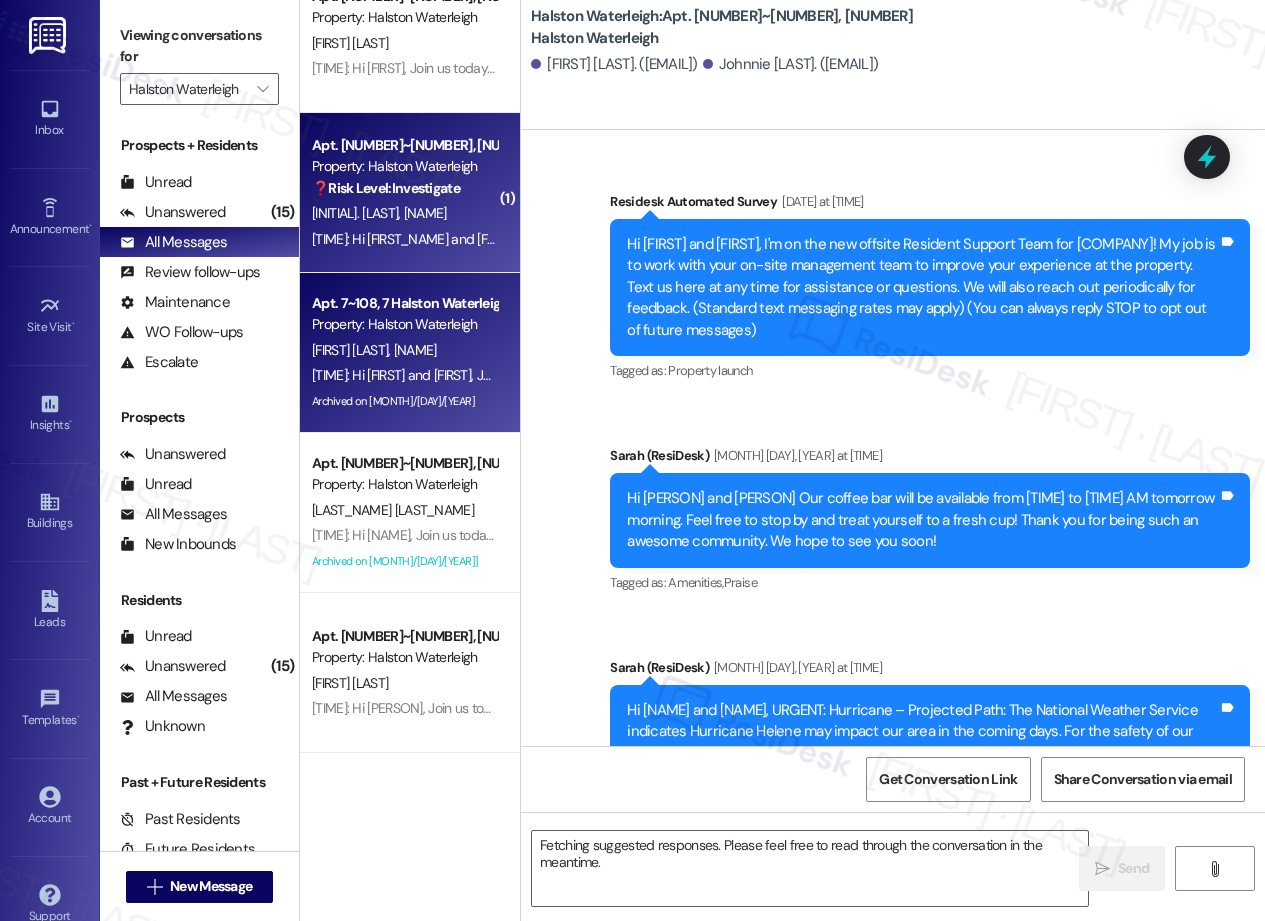 scroll, scrollTop: 55869, scrollLeft: 0, axis: vertical 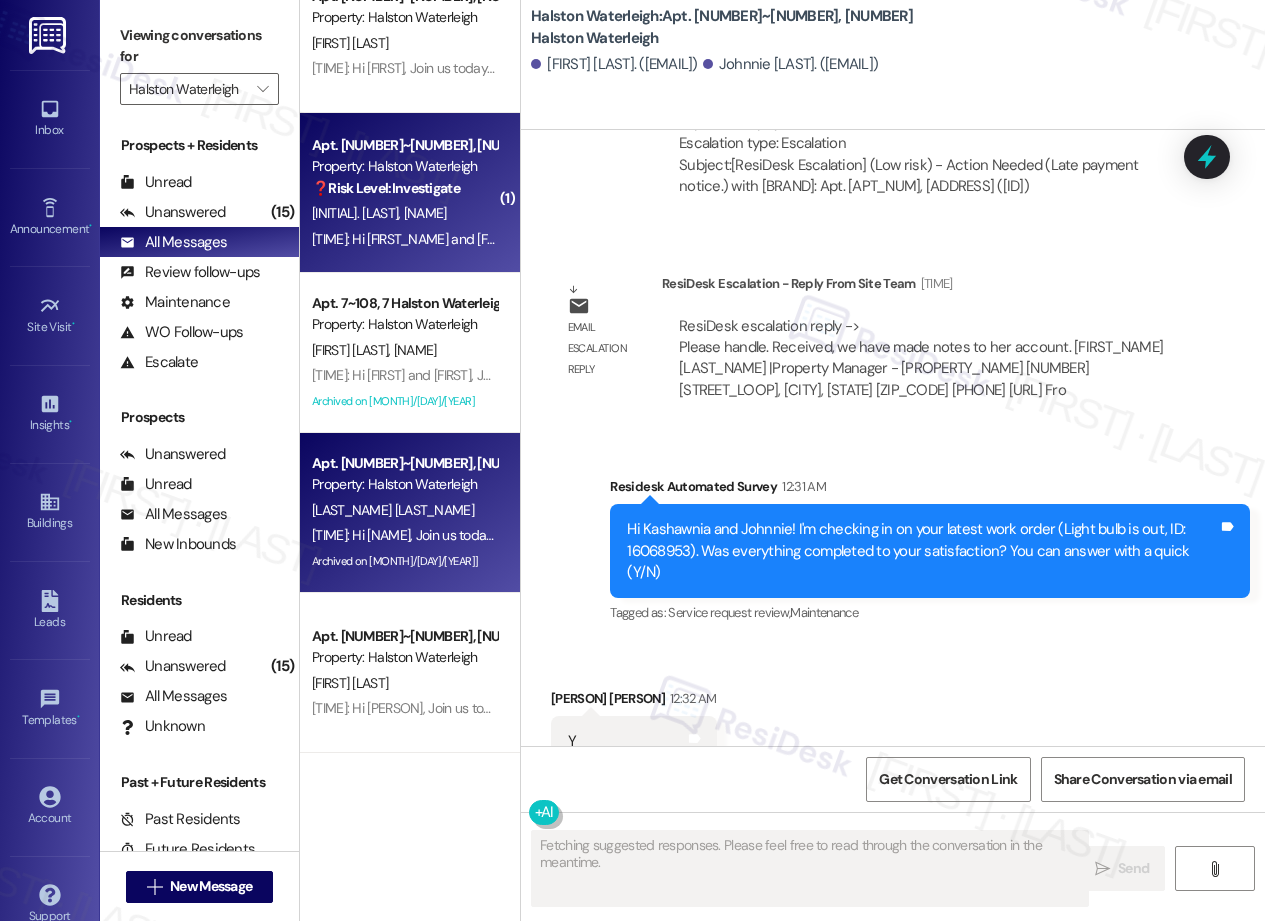 click on "Property: Halston Waterleigh" at bounding box center [404, 484] 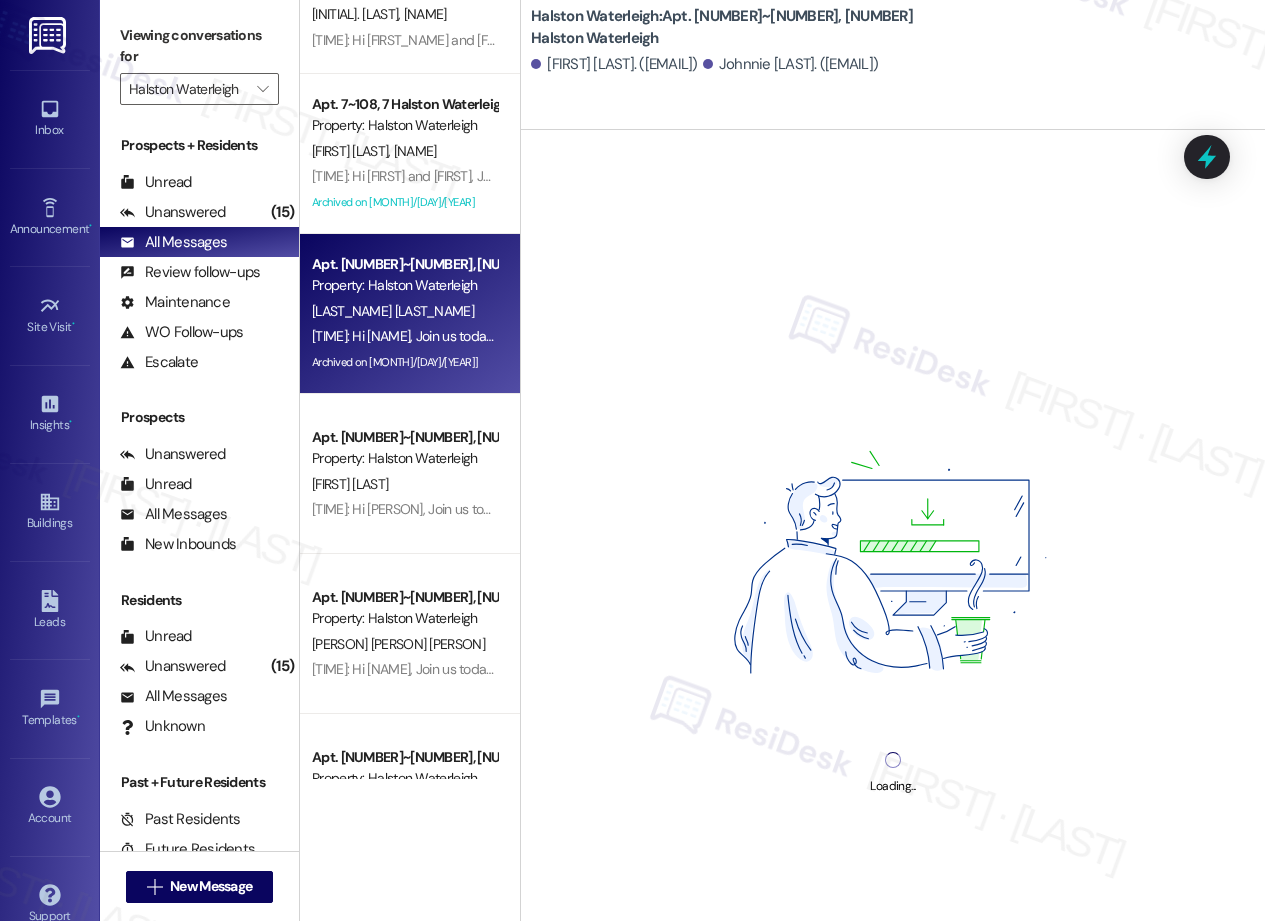 click on "Apt. [NUMBER]~[NUMBER], [NUMBER] Halston Waterleigh Property: Halston Waterleigh A. Guimaraescadete [TIME]: Hi Andrericardo,
Join us today, [DAY], [MONTH] [DAY], from [TIME]–[TIME] at the Clubhouse for our Back to School Supplies Event!
Stop by to pick up free school supplies and get ready for a great start to the school year—we can’t wait to see you there! [TIME]: Hi Andrericardo,
Join us today, [DAY], [MONTH] [DAY], from [TIME]–[TIME] at the Clubhouse for our Back to School Supplies Event!
Stop by to pick up free school supplies and get ready for a great start to the school year—we can’t wait to see you there! Apt. [NUMBER]~[NUMBER], [NUMBER] Halston Waterleigh Property: Halston Waterleigh ❓  Risk Level:  Investigate J. Bargnare K. Dowe [TIME]: Hi Kashawnia and Johnnie,
Join us today, [DAY], [MONTH] [DAY], from [TIME]–[TIME] at the Clubhouse for our Back to School Supplies Event!
Stop by to pick up free school supplies and get ready for a great start to the school year—we can’t wait to see you there! S. Dwyer R. Colon" at bounding box center (410, 389) 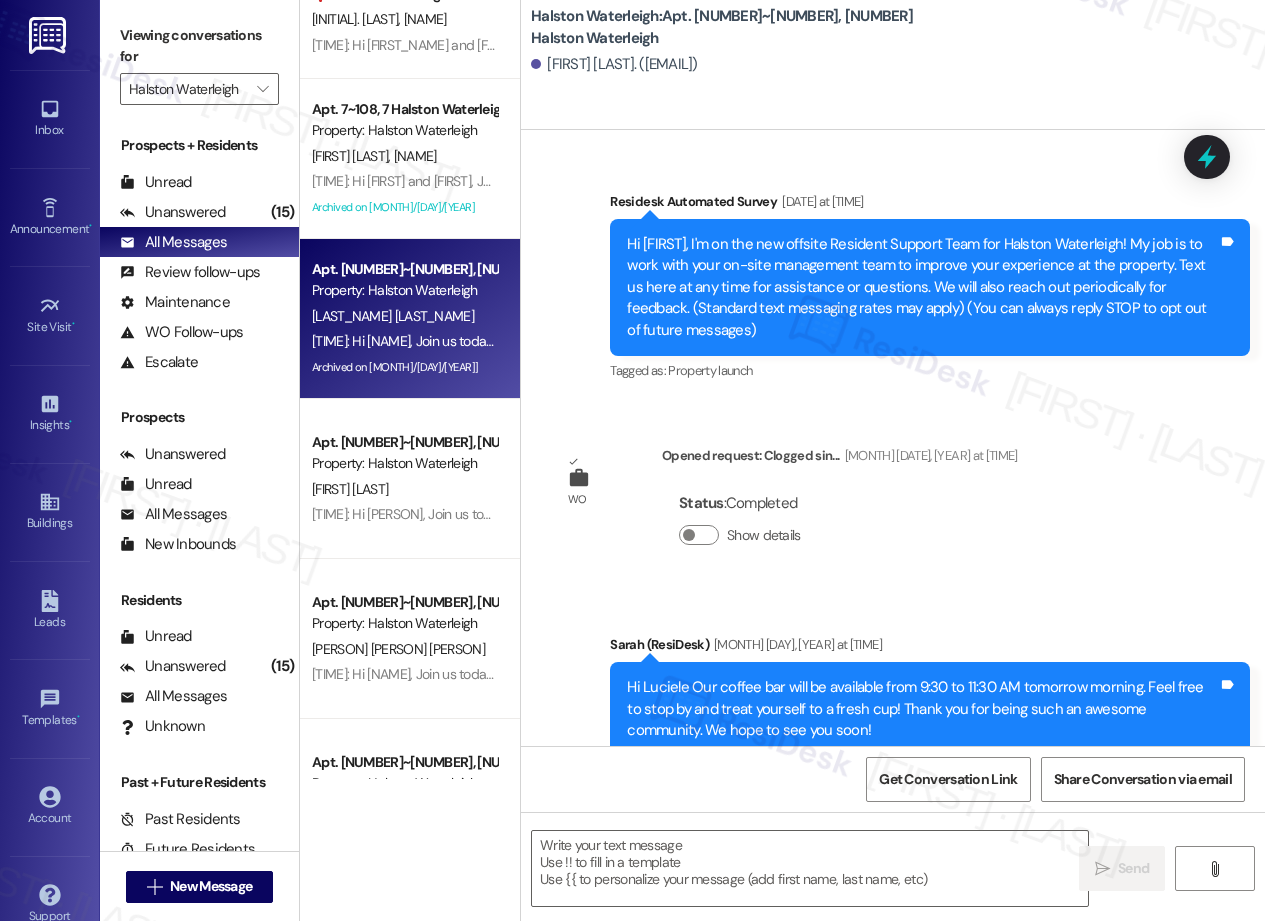 type on "Fetching suggested responses. Please feel free to read through the conversation in the meantime." 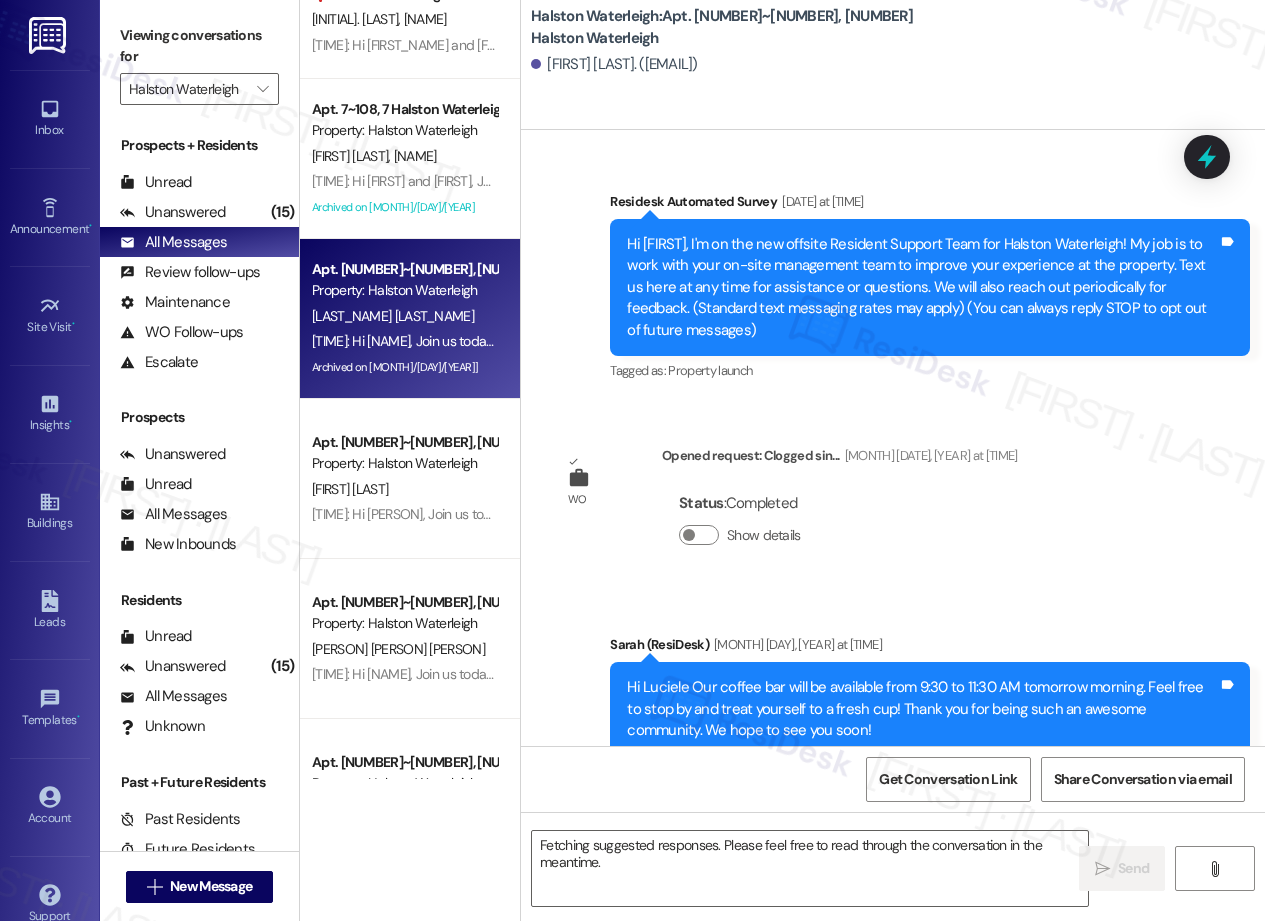 scroll, scrollTop: 94276, scrollLeft: 0, axis: vertical 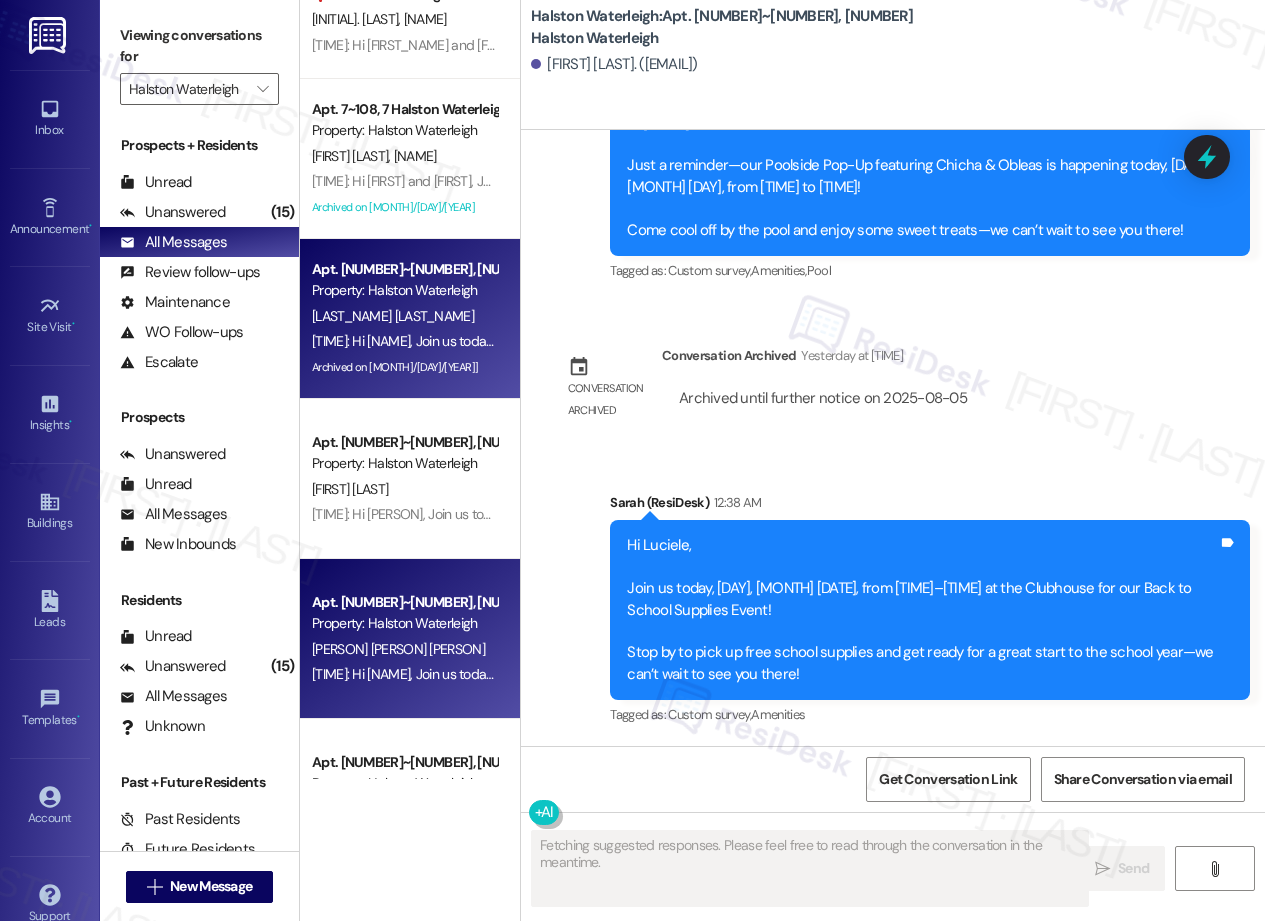 click on "[PERSON] [PERSON] [PERSON]" at bounding box center (398, 649) 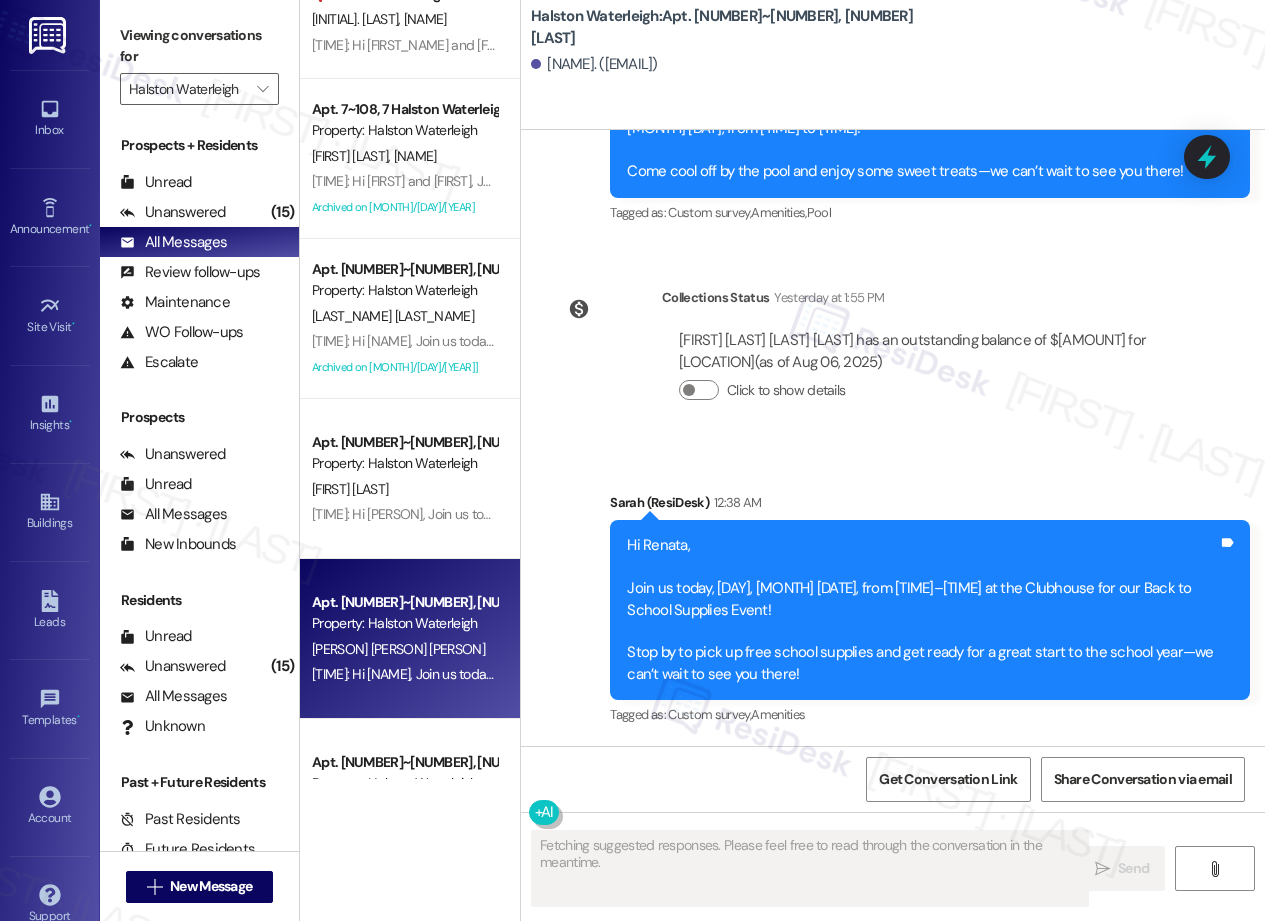 scroll, scrollTop: 5093, scrollLeft: 0, axis: vertical 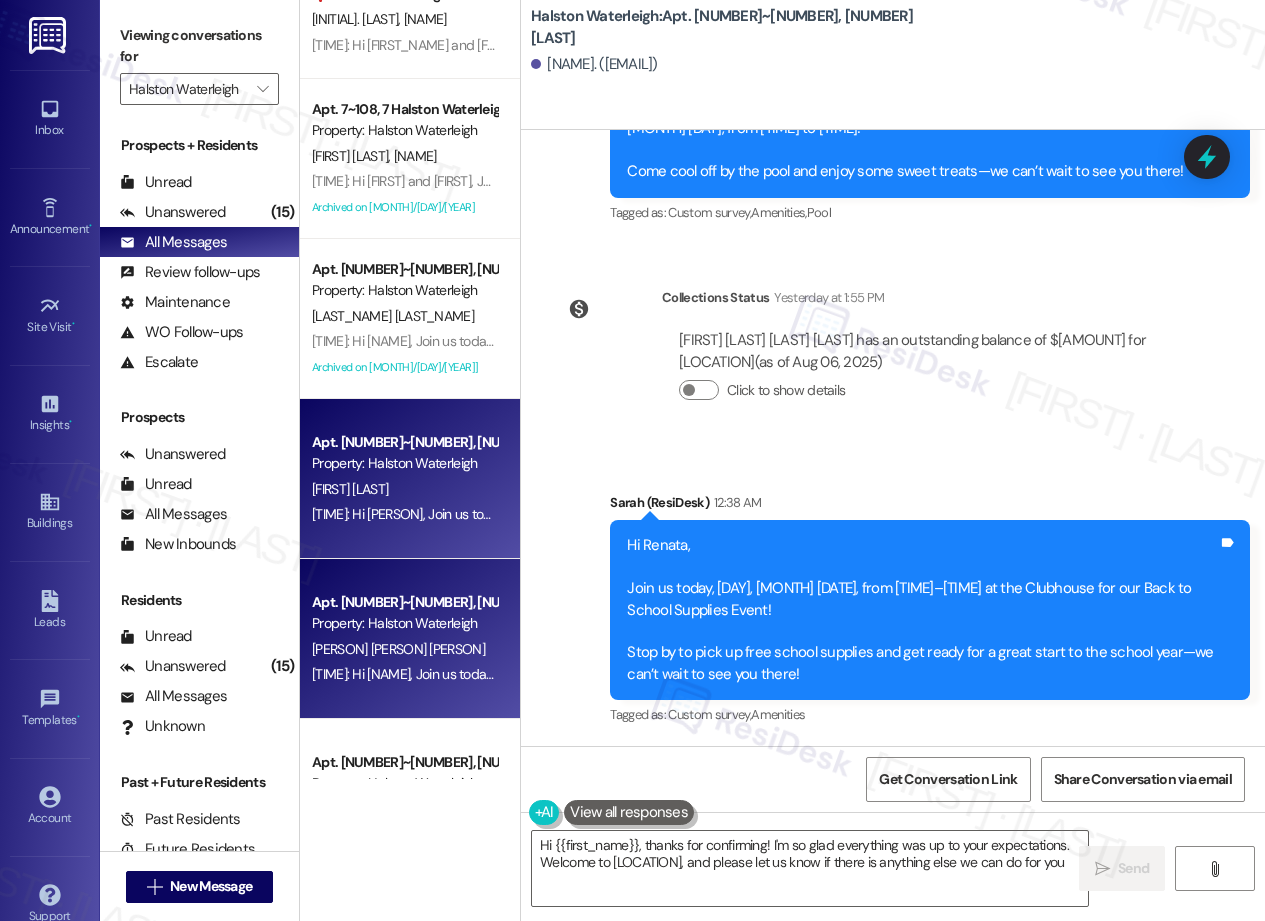 type on "Hi {{first_name}}, thanks for confirming! I'm so glad everything was up to your expectations. Welcome to [COMPANY], and please let us know if there is anything else we can do for you!" 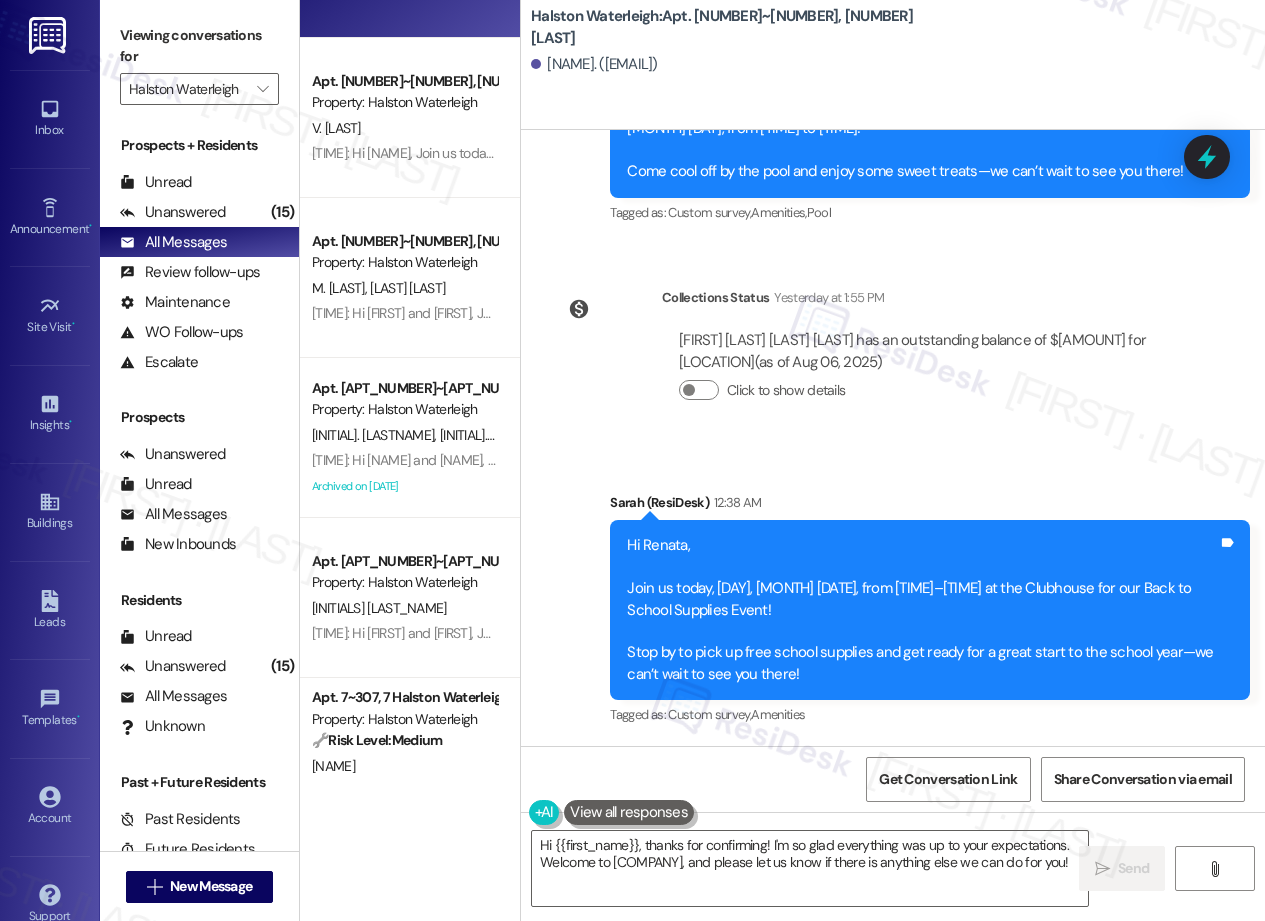 scroll, scrollTop: 1670, scrollLeft: 0, axis: vertical 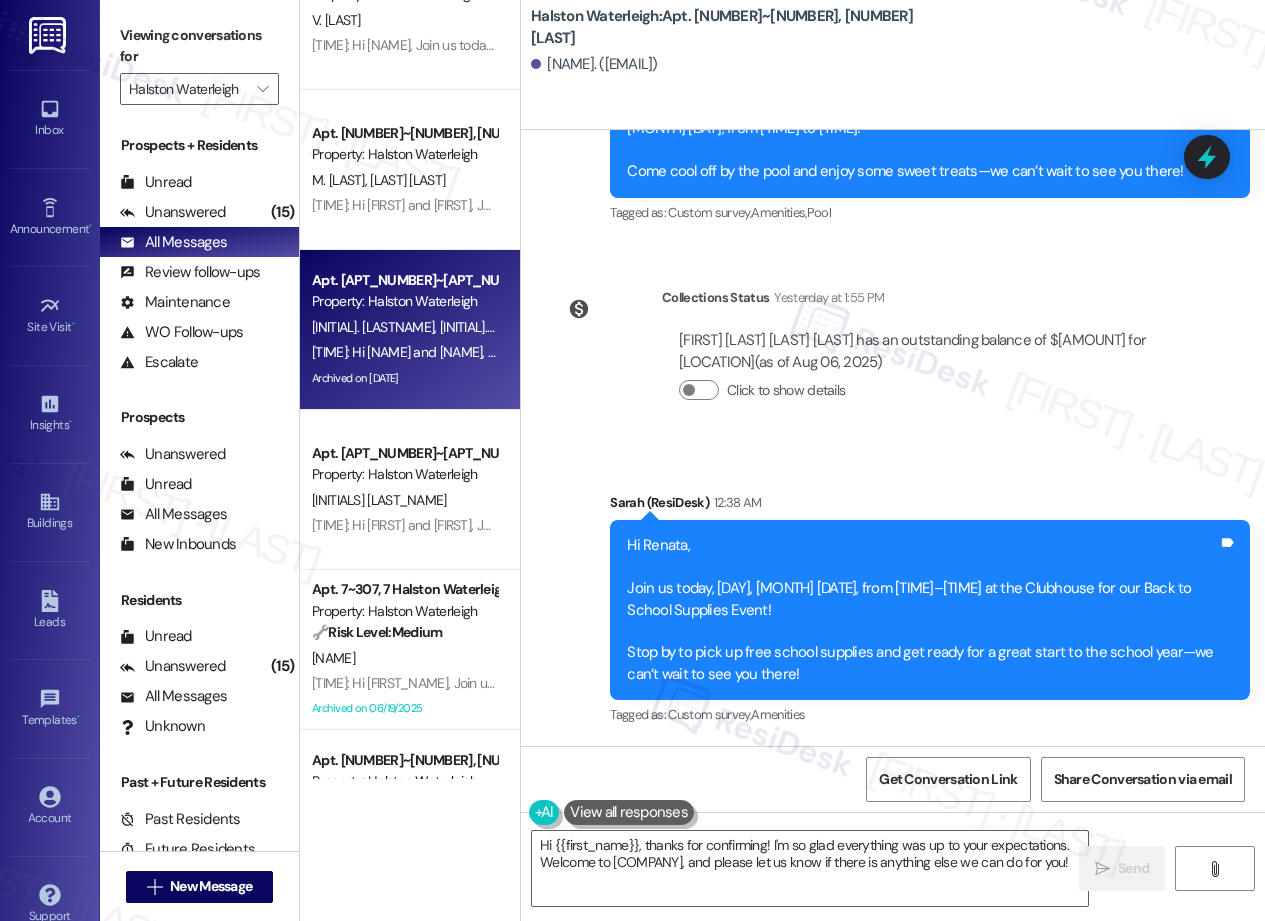 click on "[INITIAL]. [LAST]" at bounding box center (483, 327) 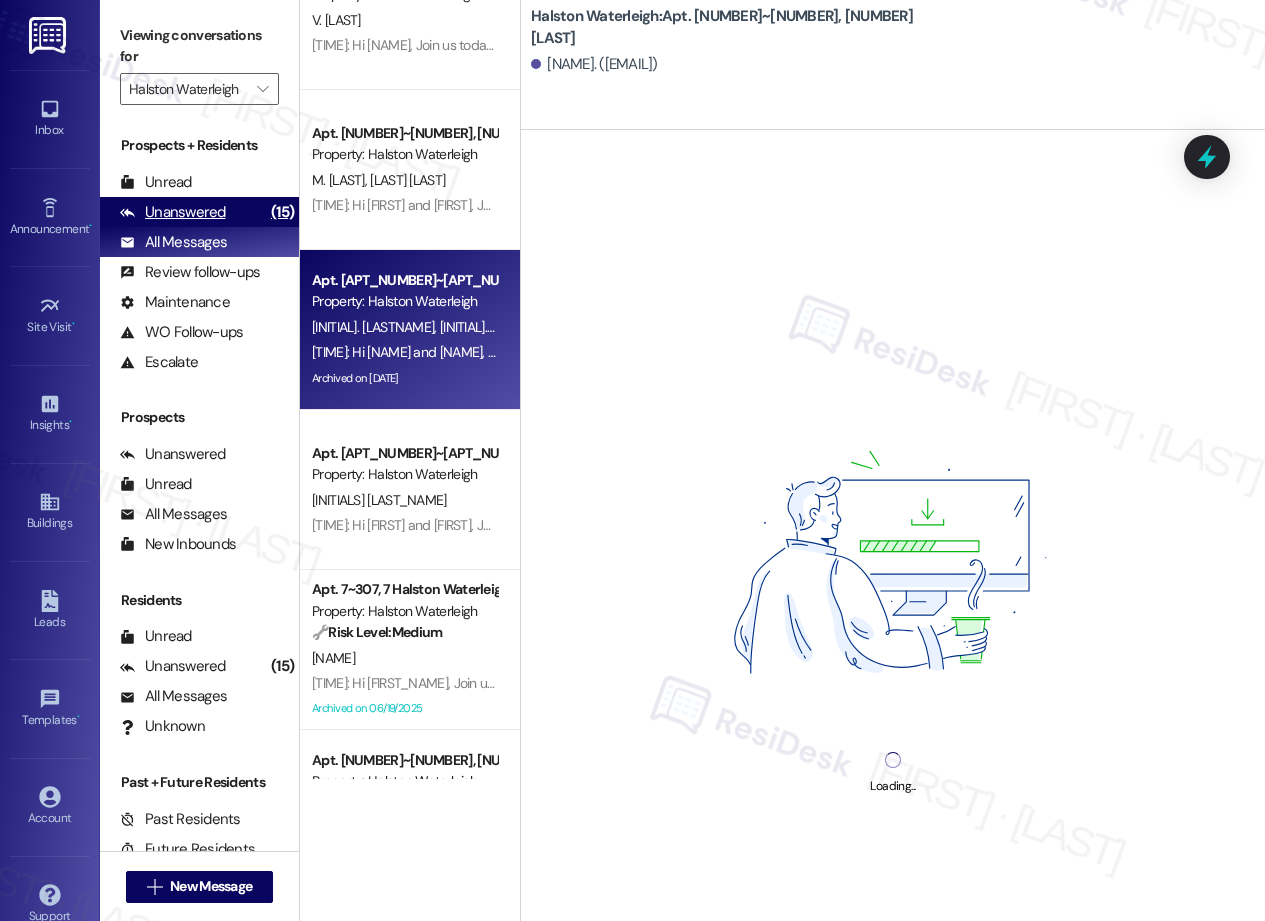 click on "Unanswered (15)" at bounding box center (199, 212) 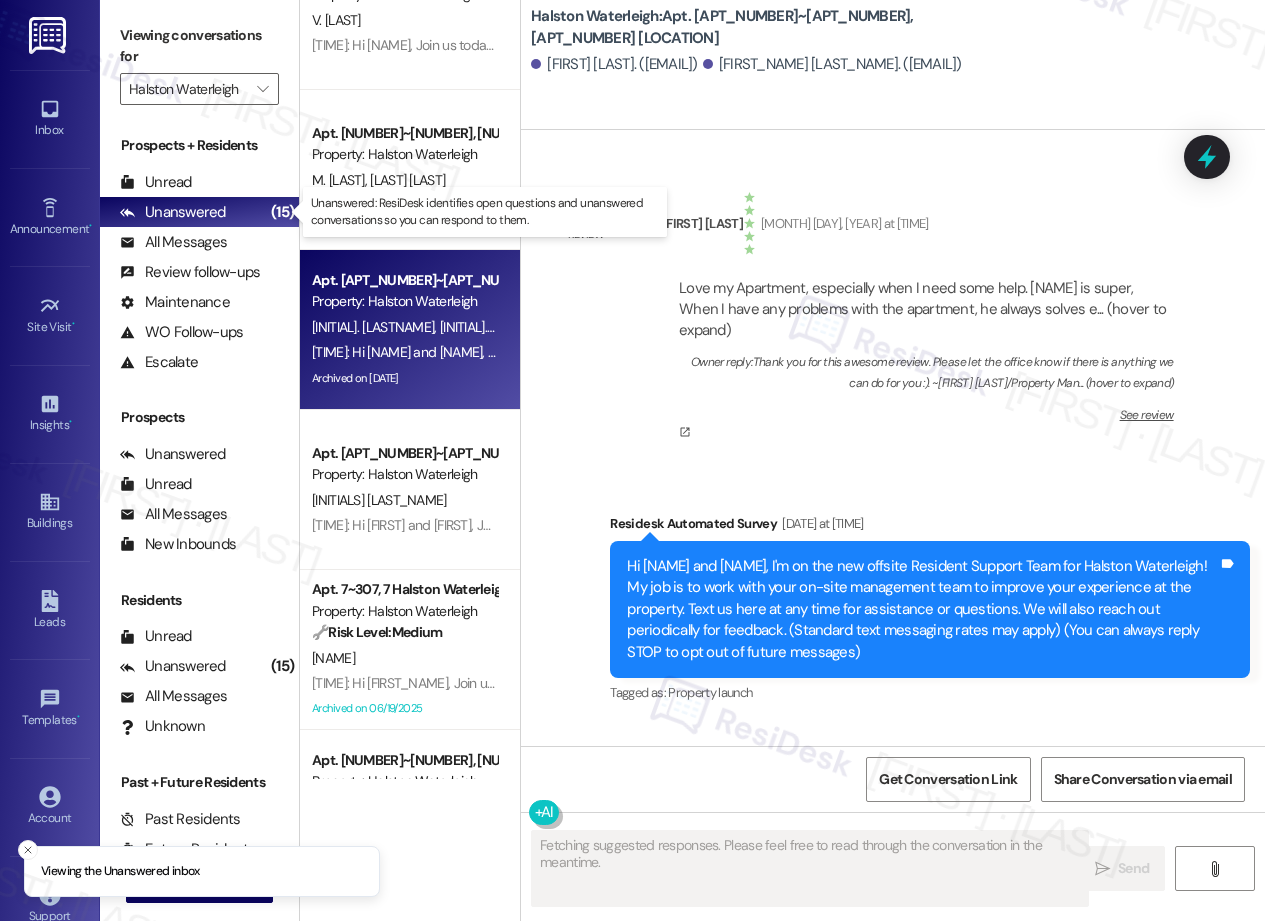 type on "Fetching suggested responses. Please feel free to read through the conversation in the meantime." 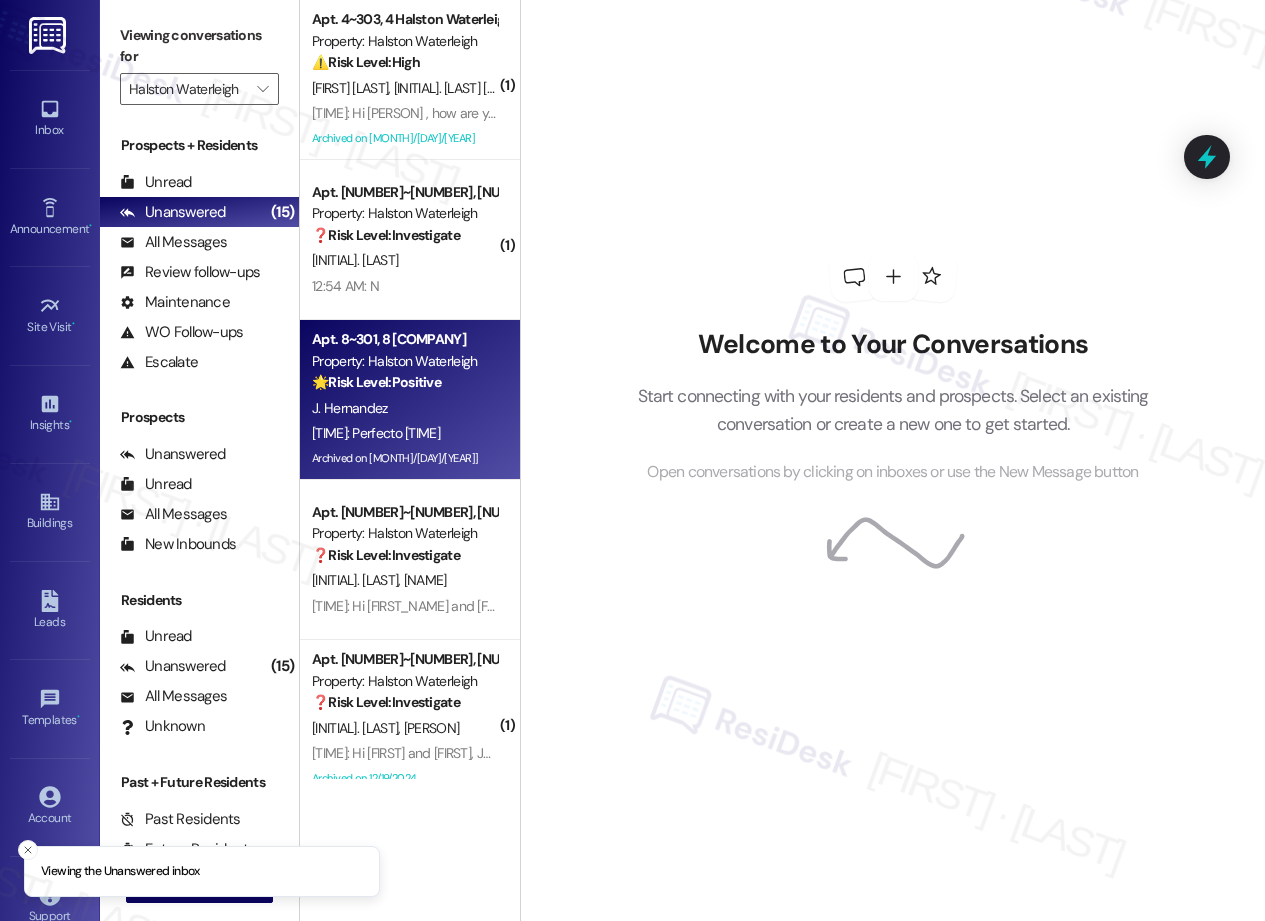 click on "J. Hernandez" at bounding box center [404, 408] 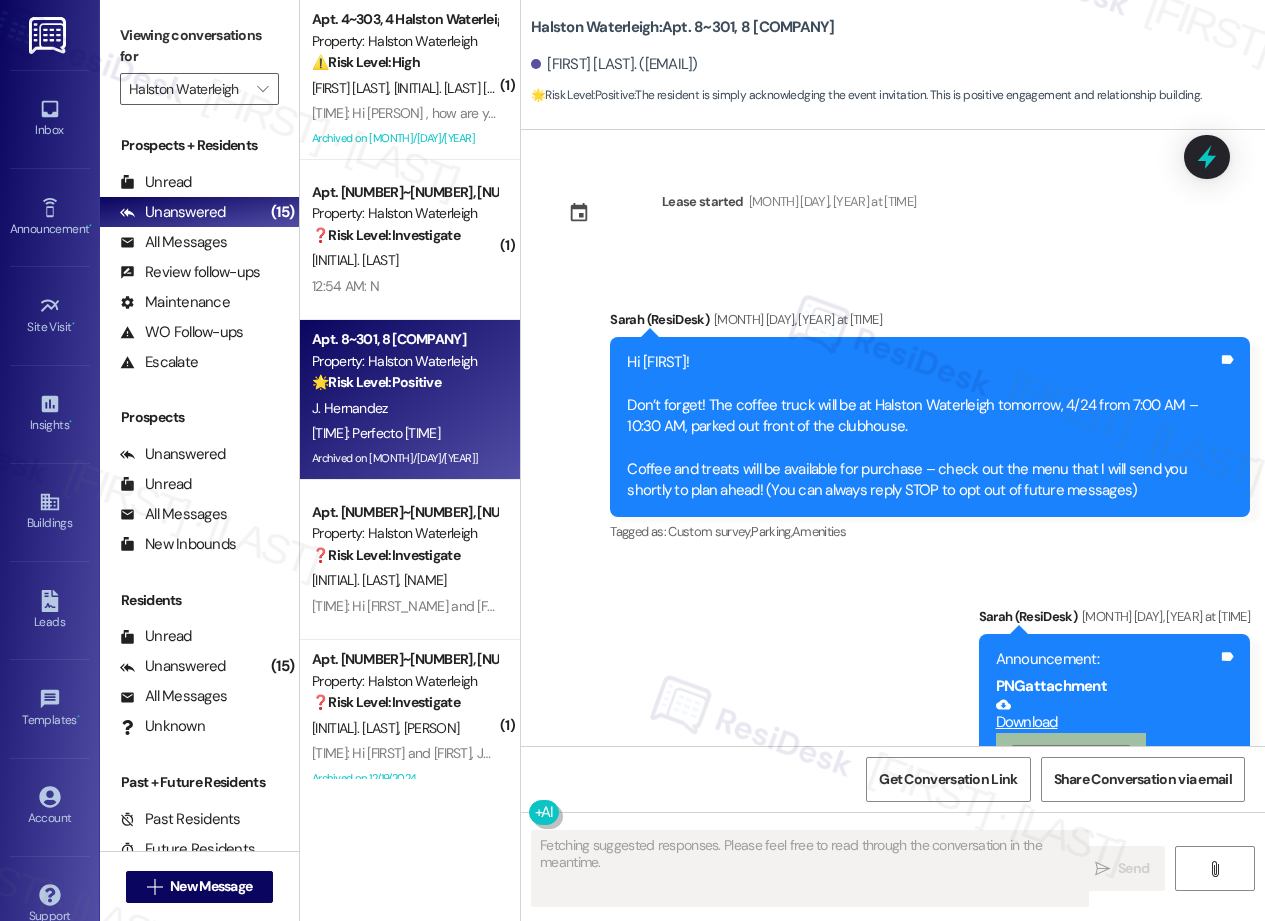 type on "Fetching suggested responses. Please feel free to read through the conversation in the meantime." 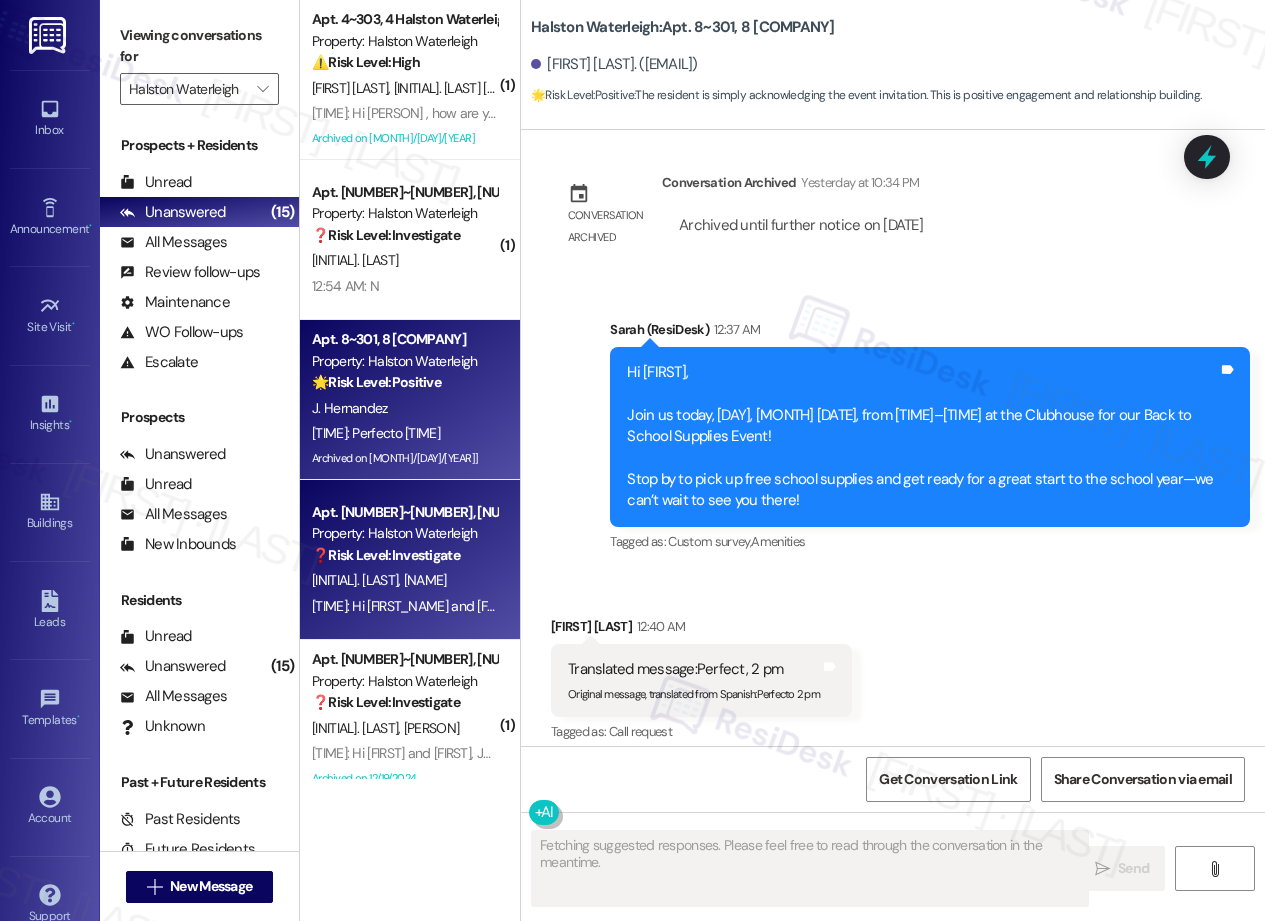 scroll, scrollTop: 32037, scrollLeft: 0, axis: vertical 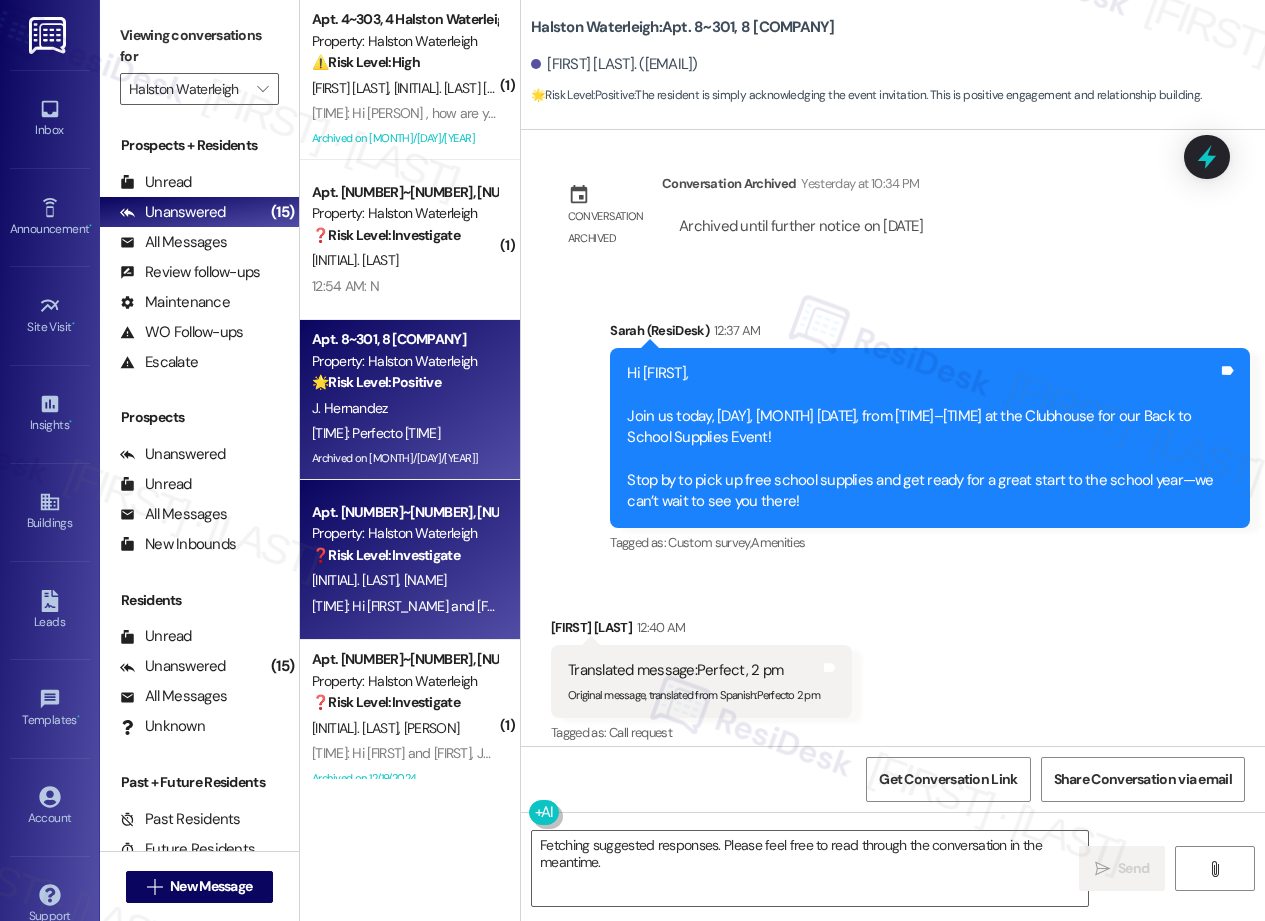 click on "[PERSON] [PERSON] [PERSON] [PERSON]" at bounding box center (404, 580) 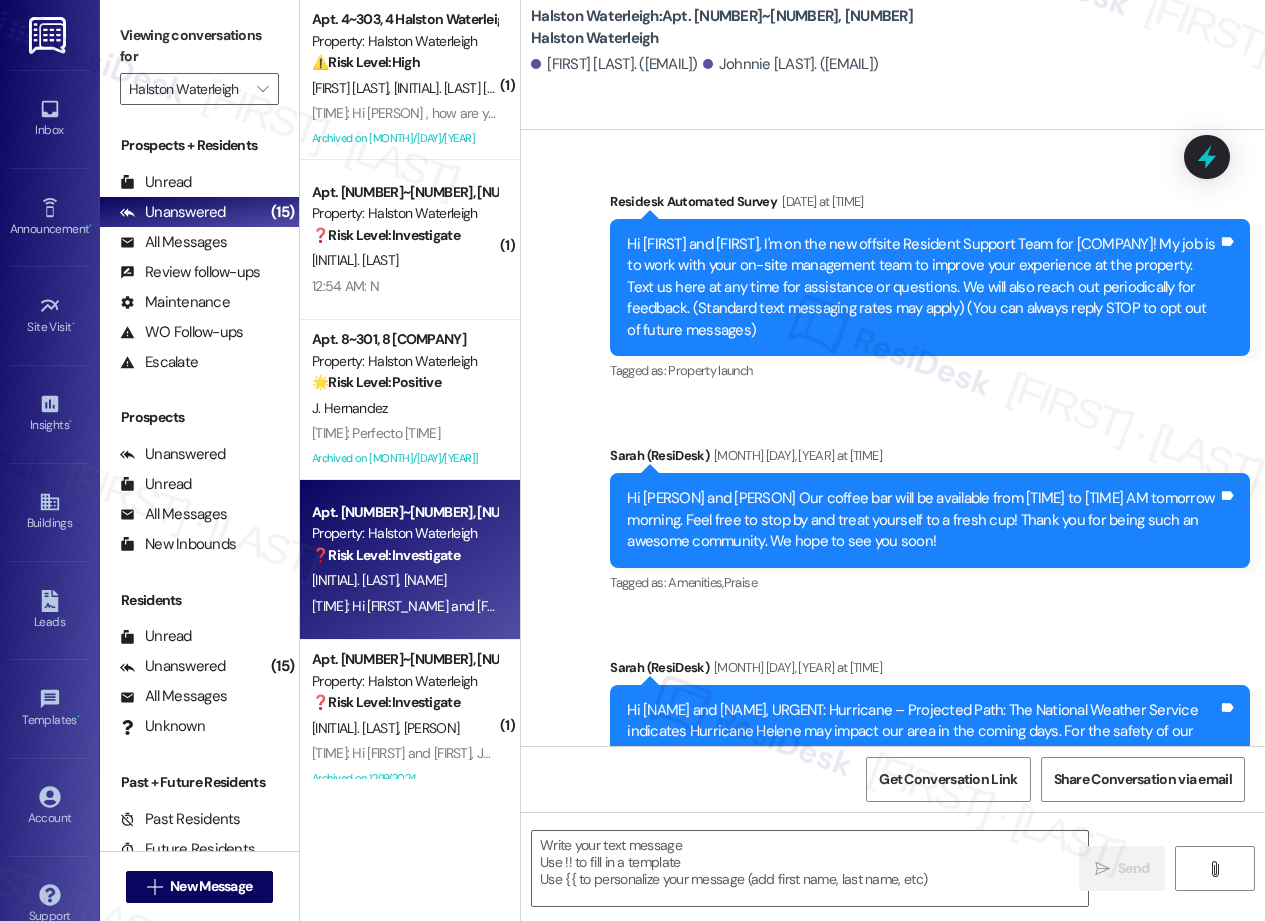 type on "Fetching suggested responses. Please feel free to read through the conversation in the meantime." 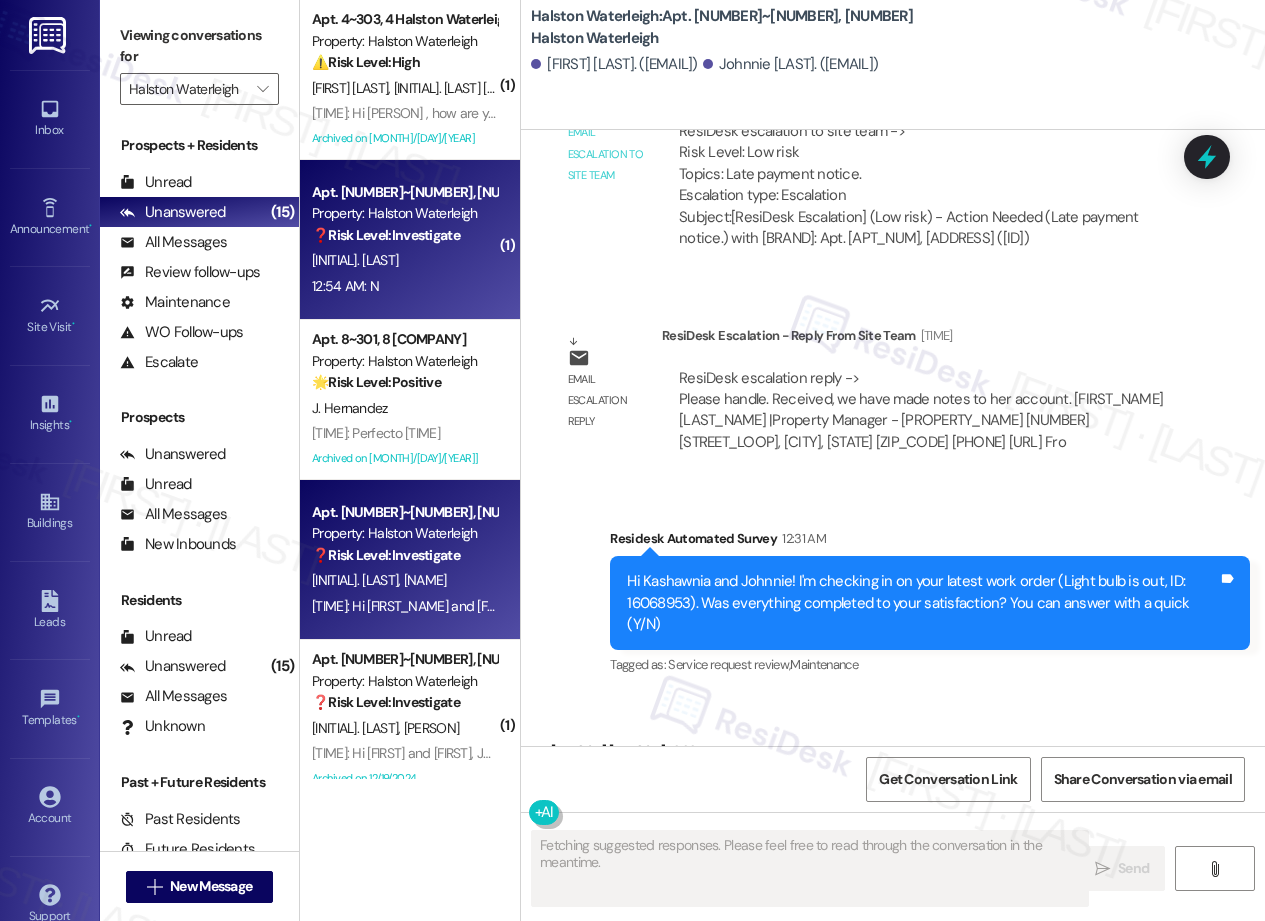 scroll, scrollTop: 55812, scrollLeft: 0, axis: vertical 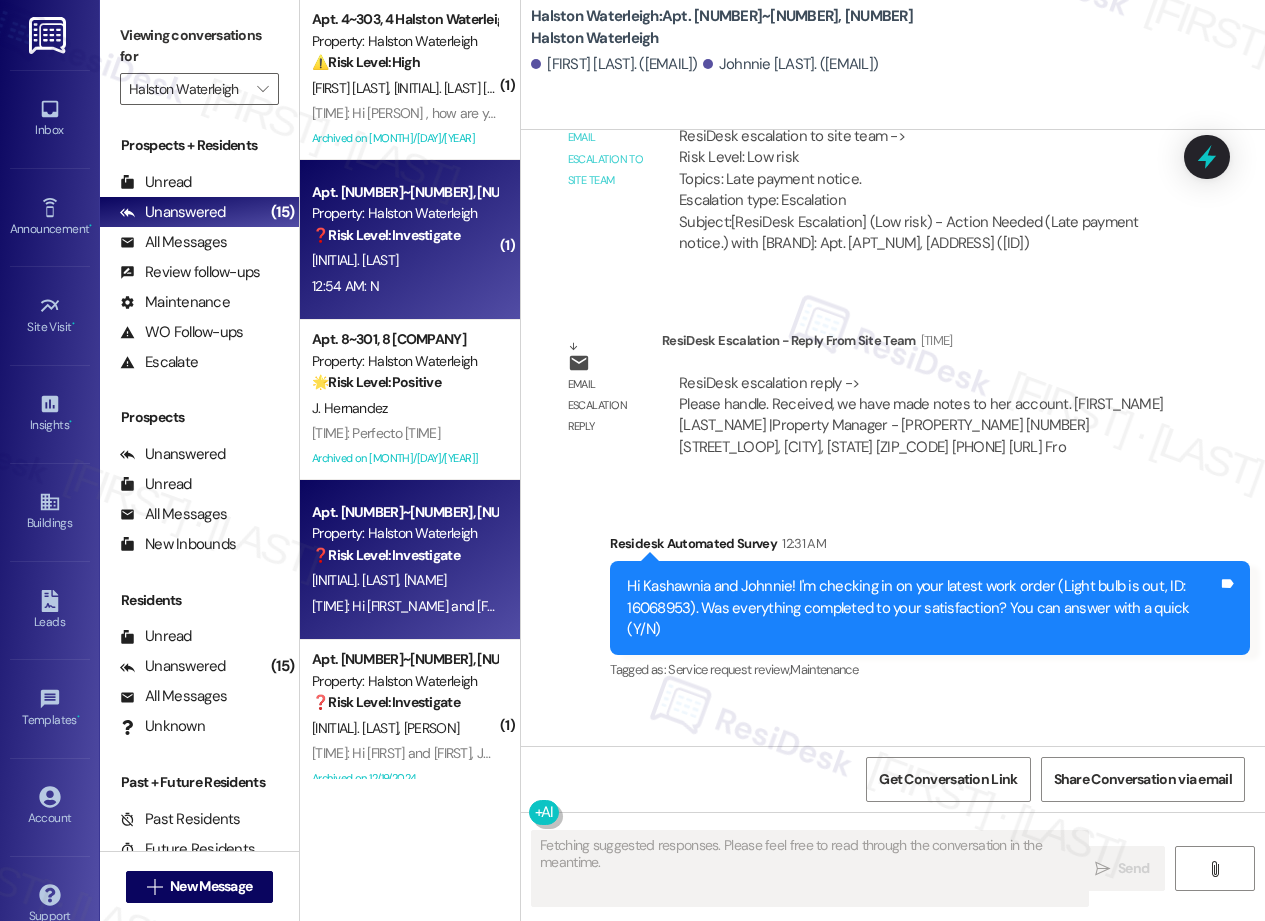 click on "❓  Risk Level:  Investigate" at bounding box center [386, 235] 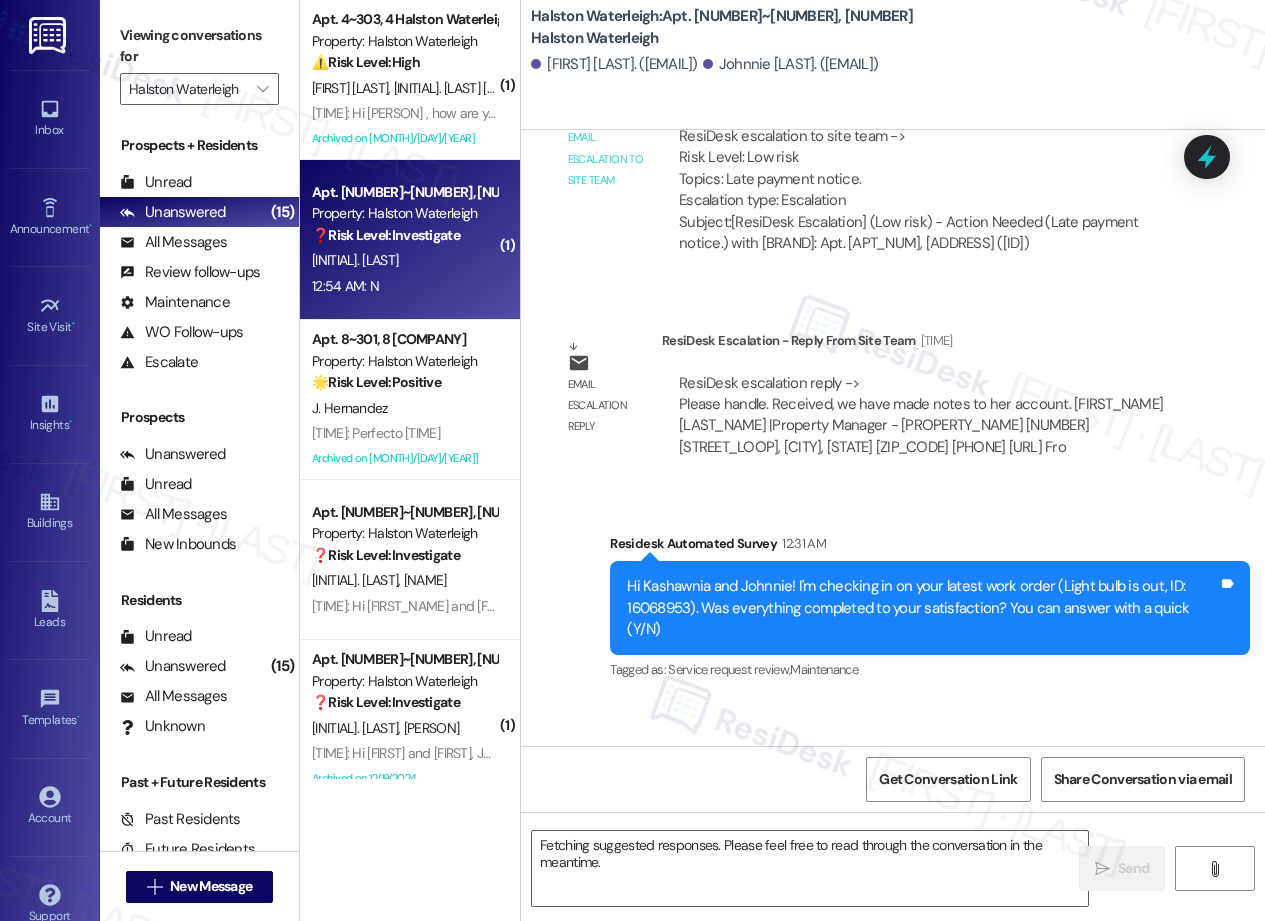 click on "Archived on [MONTH]/[DAY]/[YEAR]" at bounding box center [404, 138] 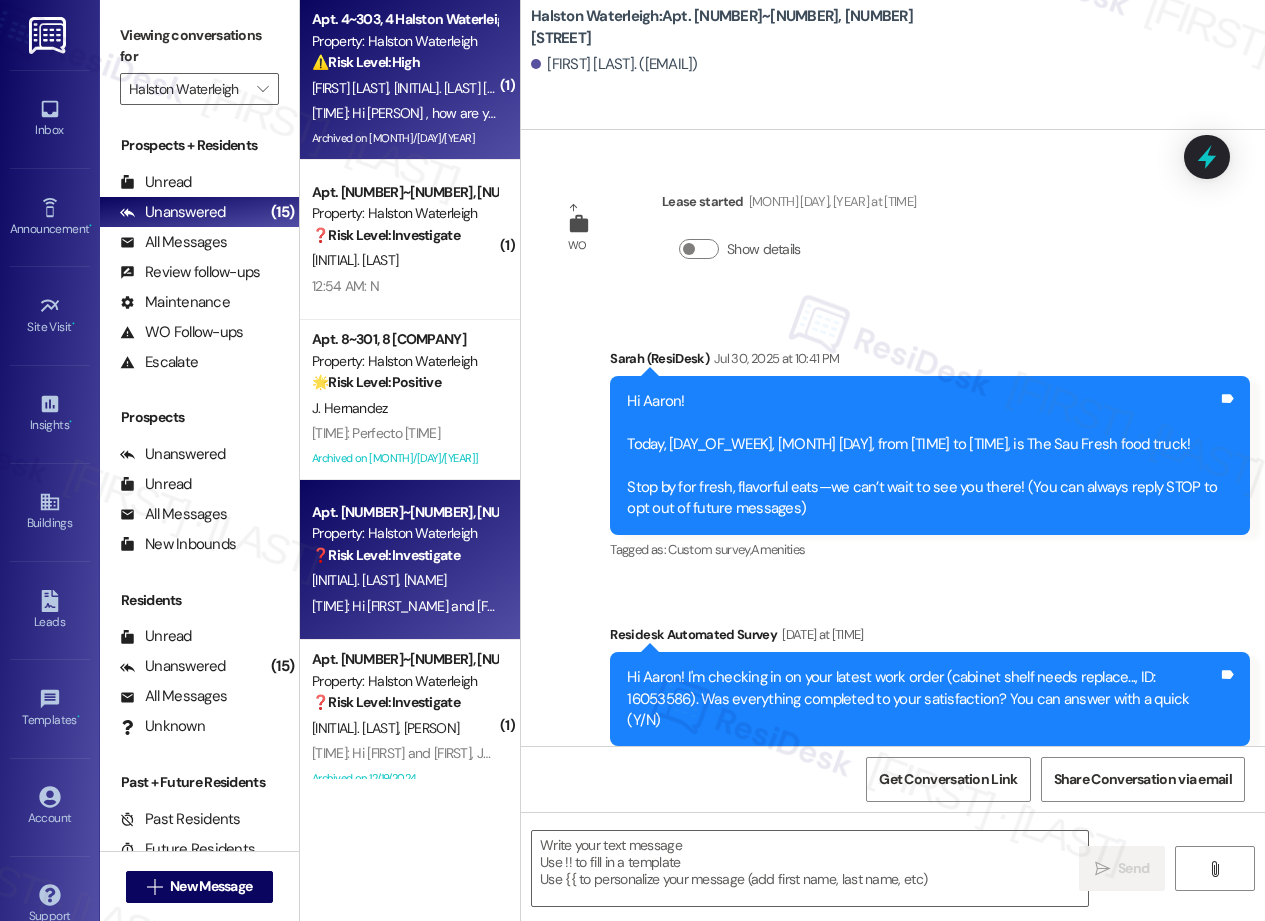 scroll, scrollTop: 0, scrollLeft: 0, axis: both 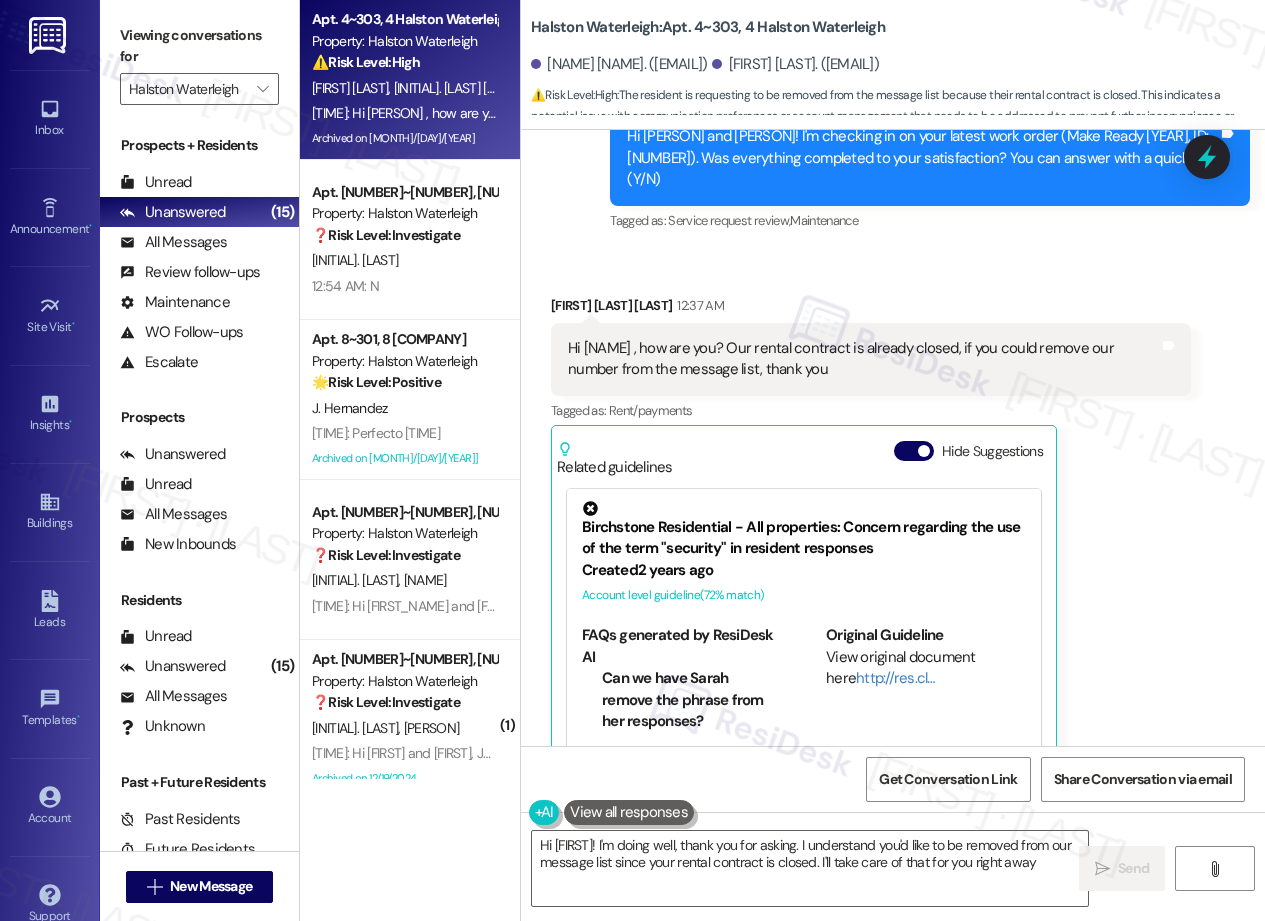 type on "Hi [FIRST]! I'm doing well, thank you for asking. I understand you'd like to be removed from our message list since your rental contract is closed. I'll take care of that for you right away!" 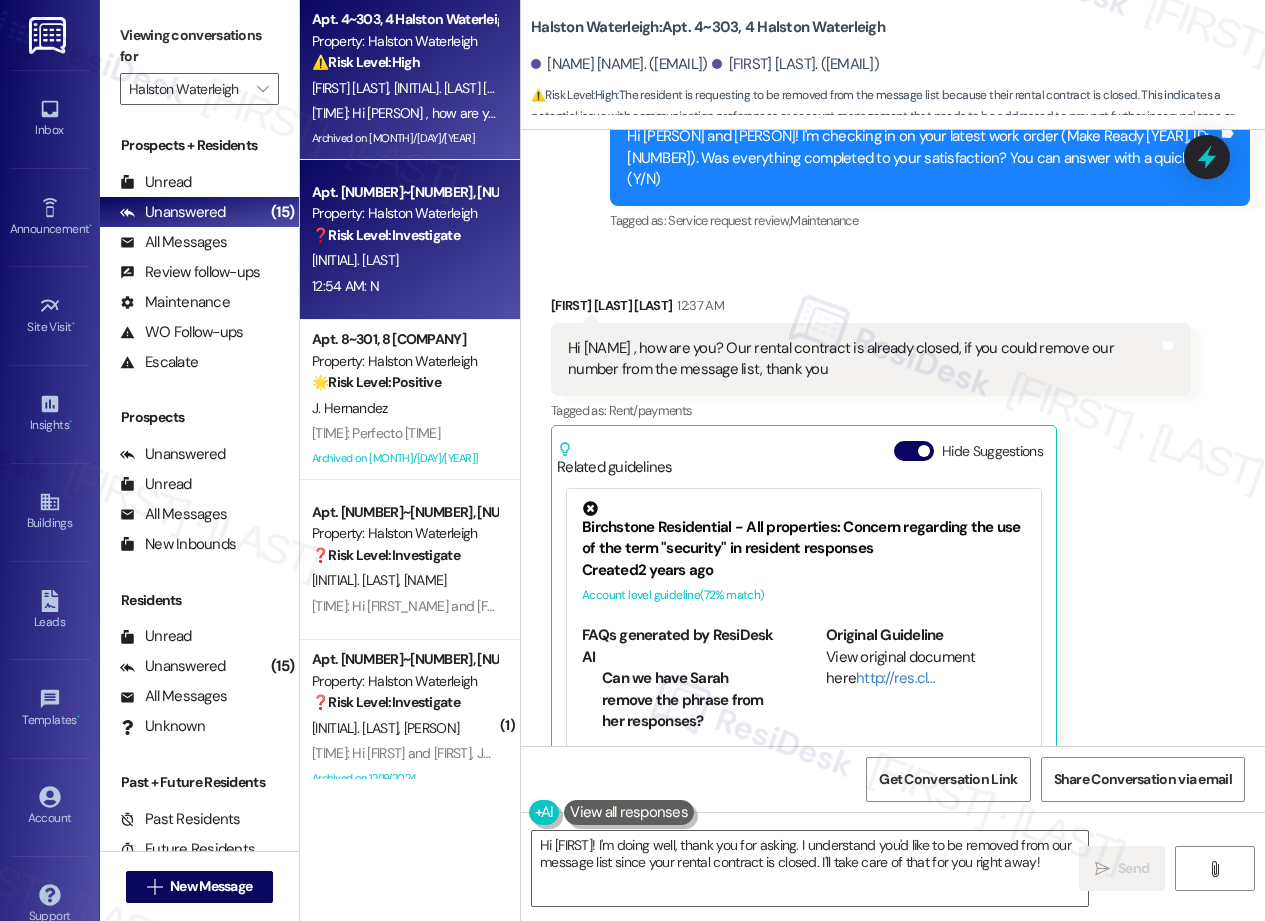 click on "[INITIAL]. [LAST]" at bounding box center [404, 260] 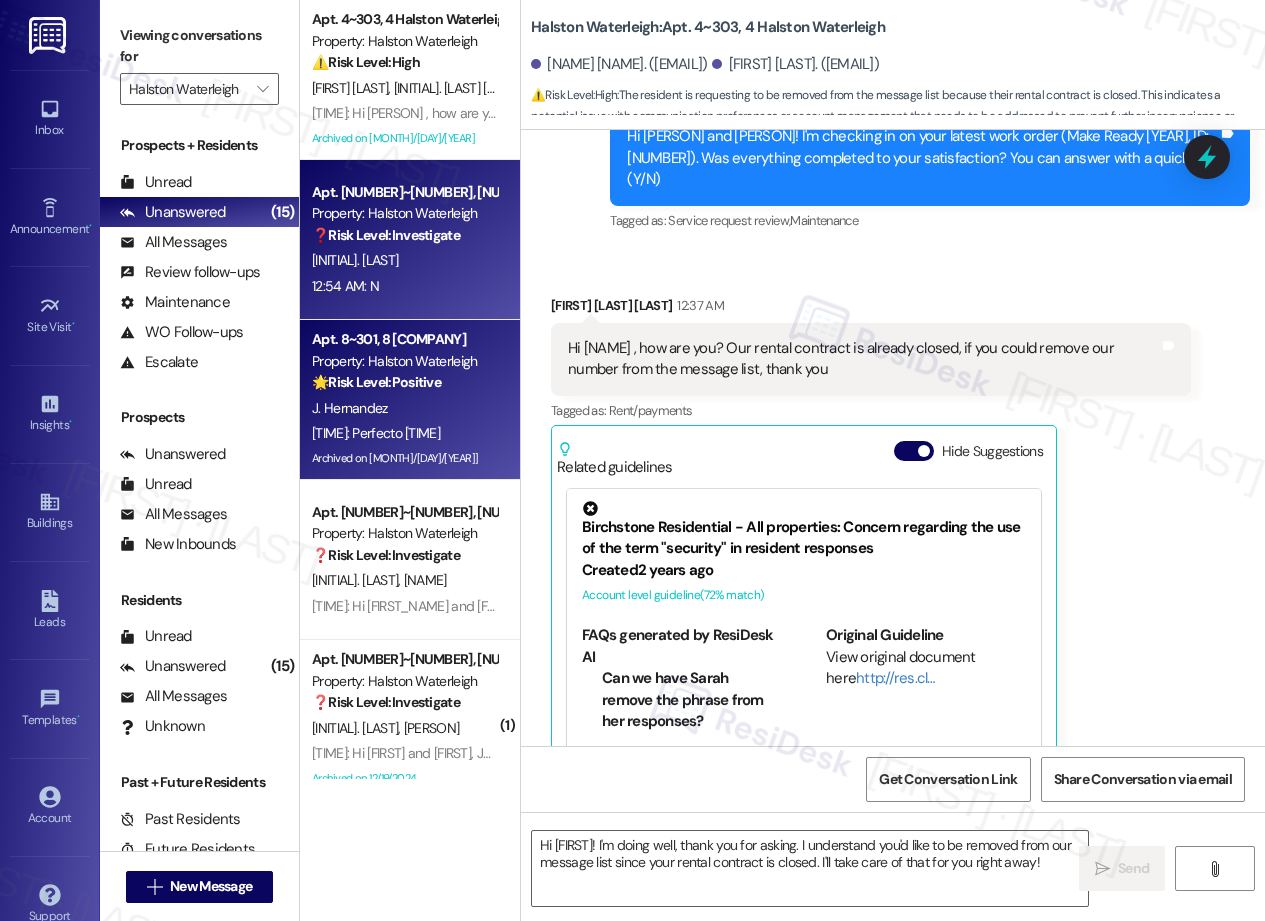 type on "Fetching suggested responses. Please feel free to read through the conversation in the meantime." 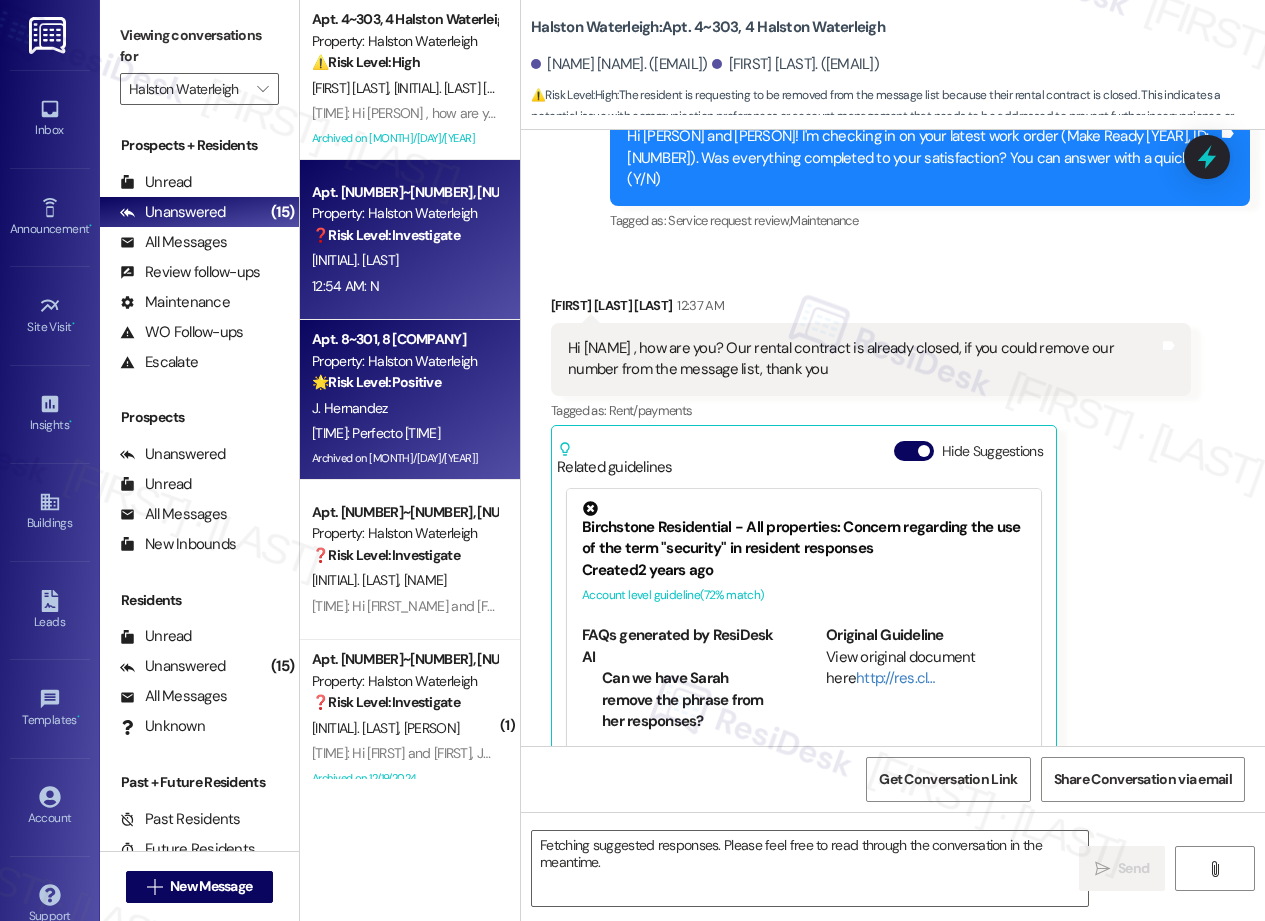 click on "[TIME]: Perfecto 2 pm [TIME]: Perfecto 2 pm" at bounding box center (404, 433) 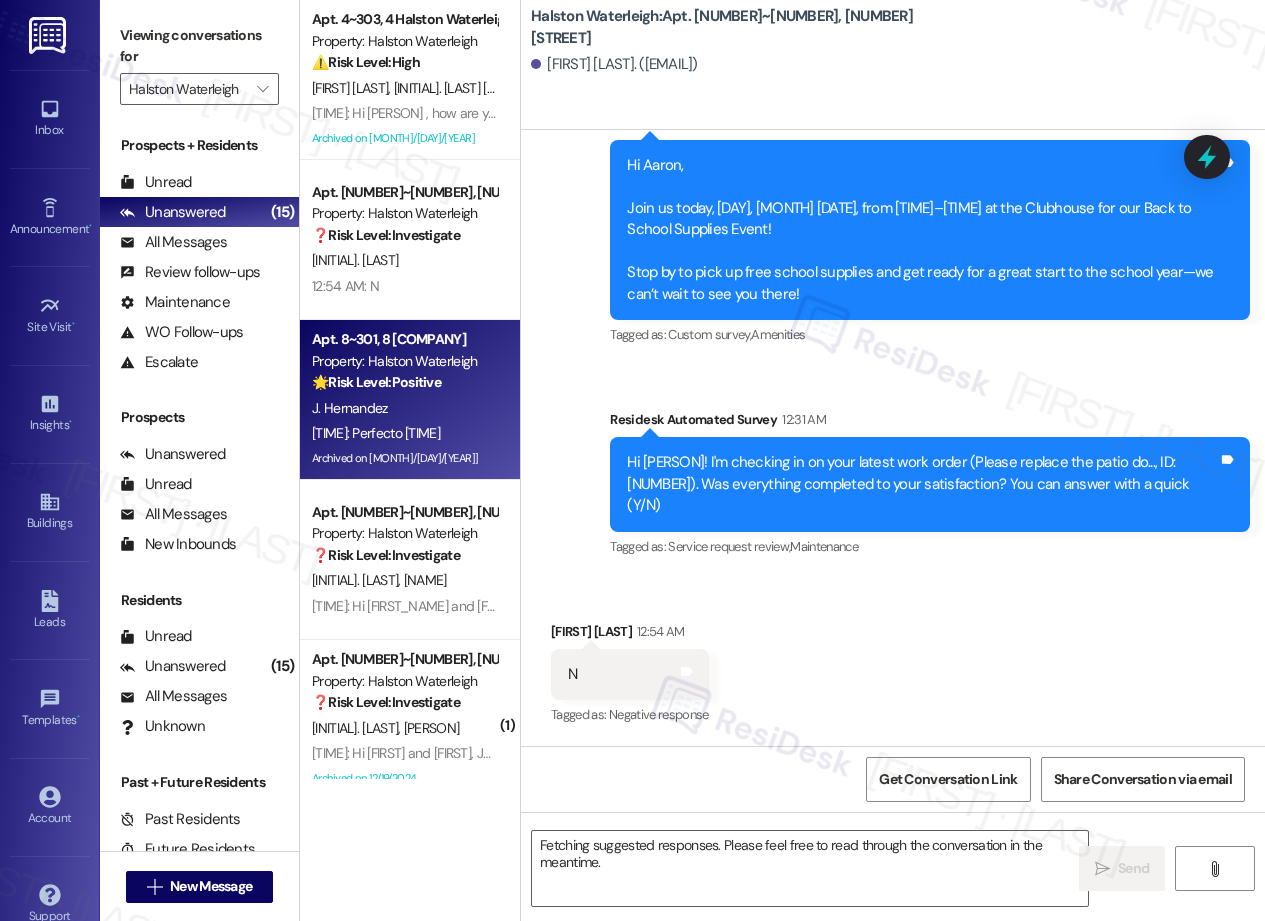 scroll, scrollTop: 1648, scrollLeft: 0, axis: vertical 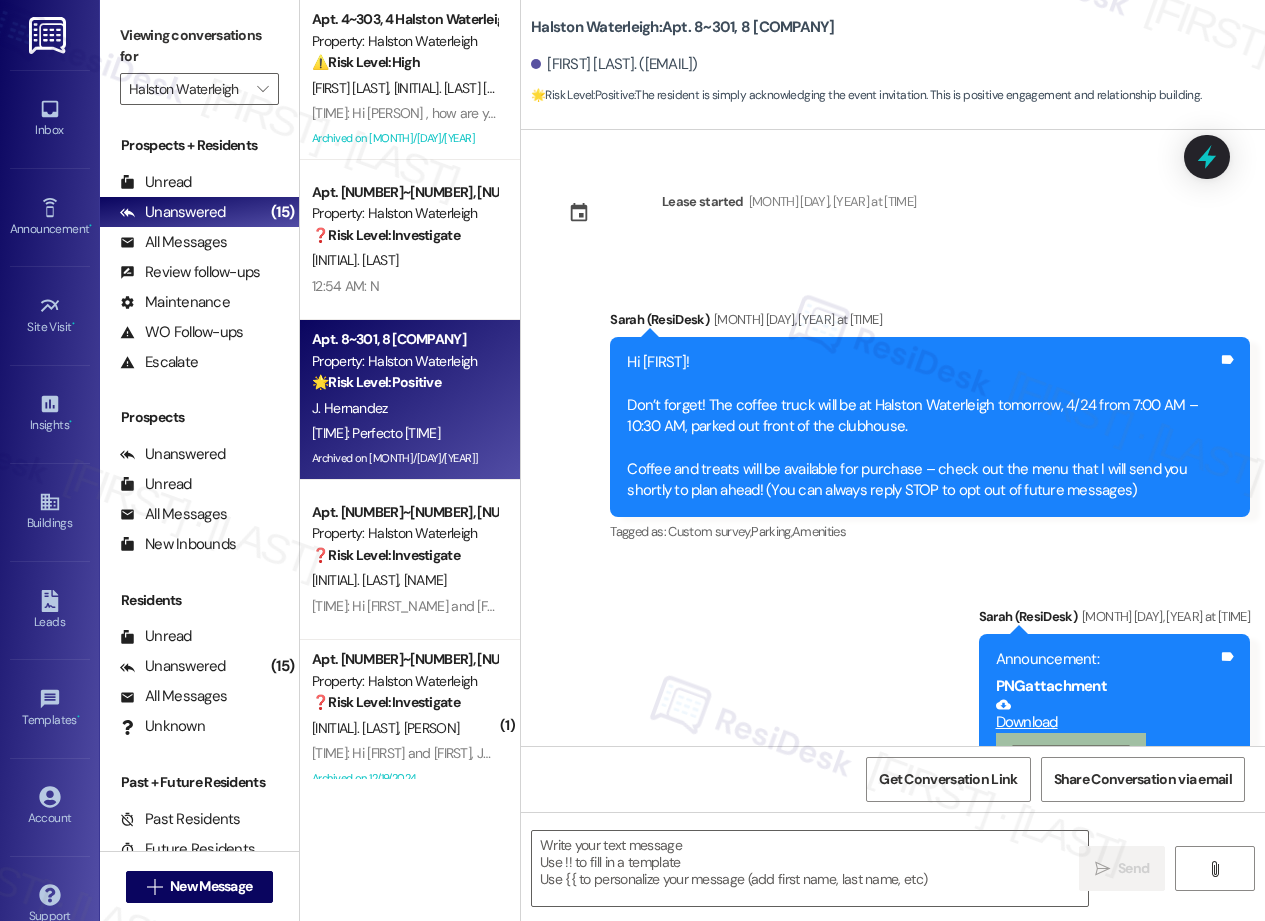 type on "Fetching suggested responses. Please feel free to read through the conversation in the meantime." 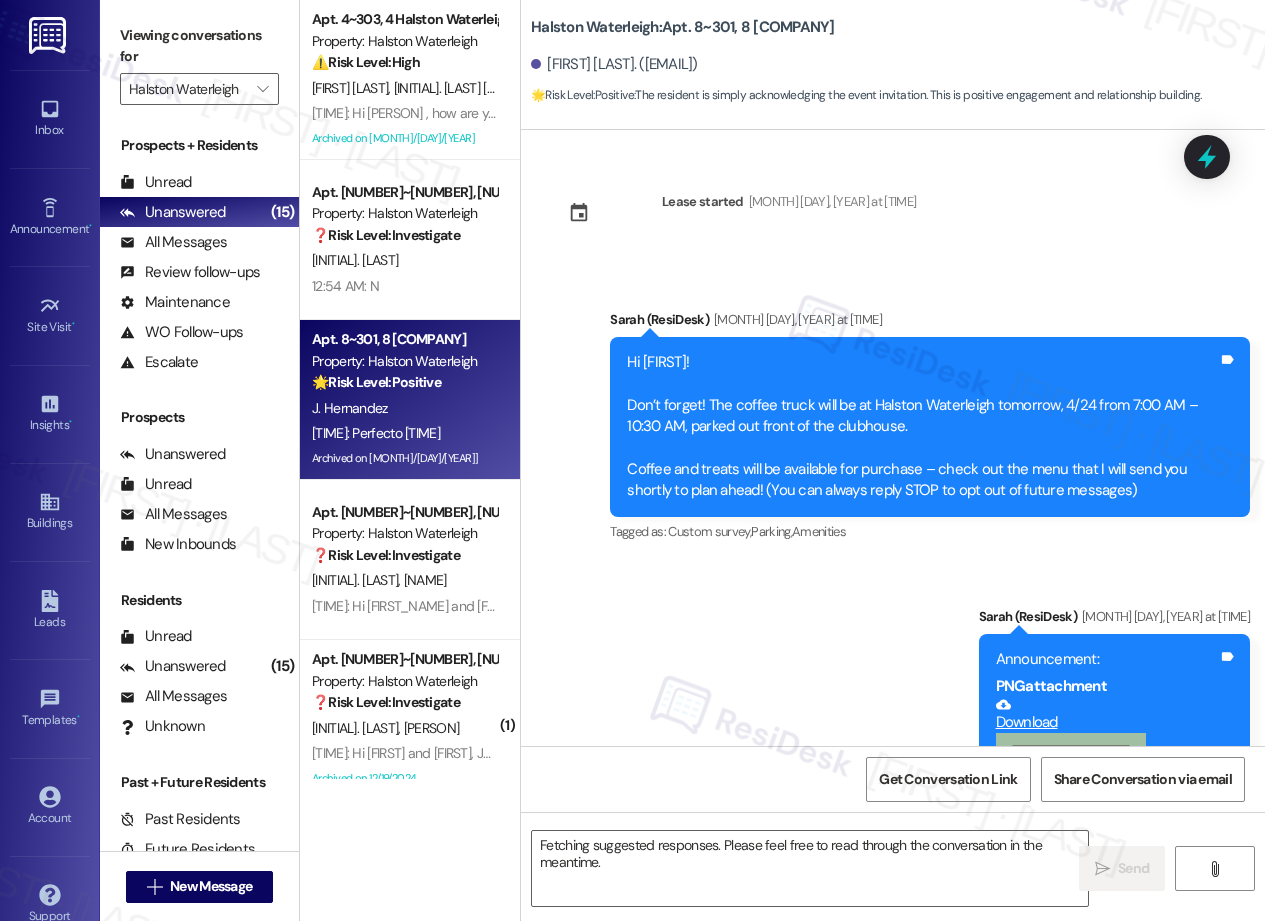 scroll, scrollTop: 32037, scrollLeft: 0, axis: vertical 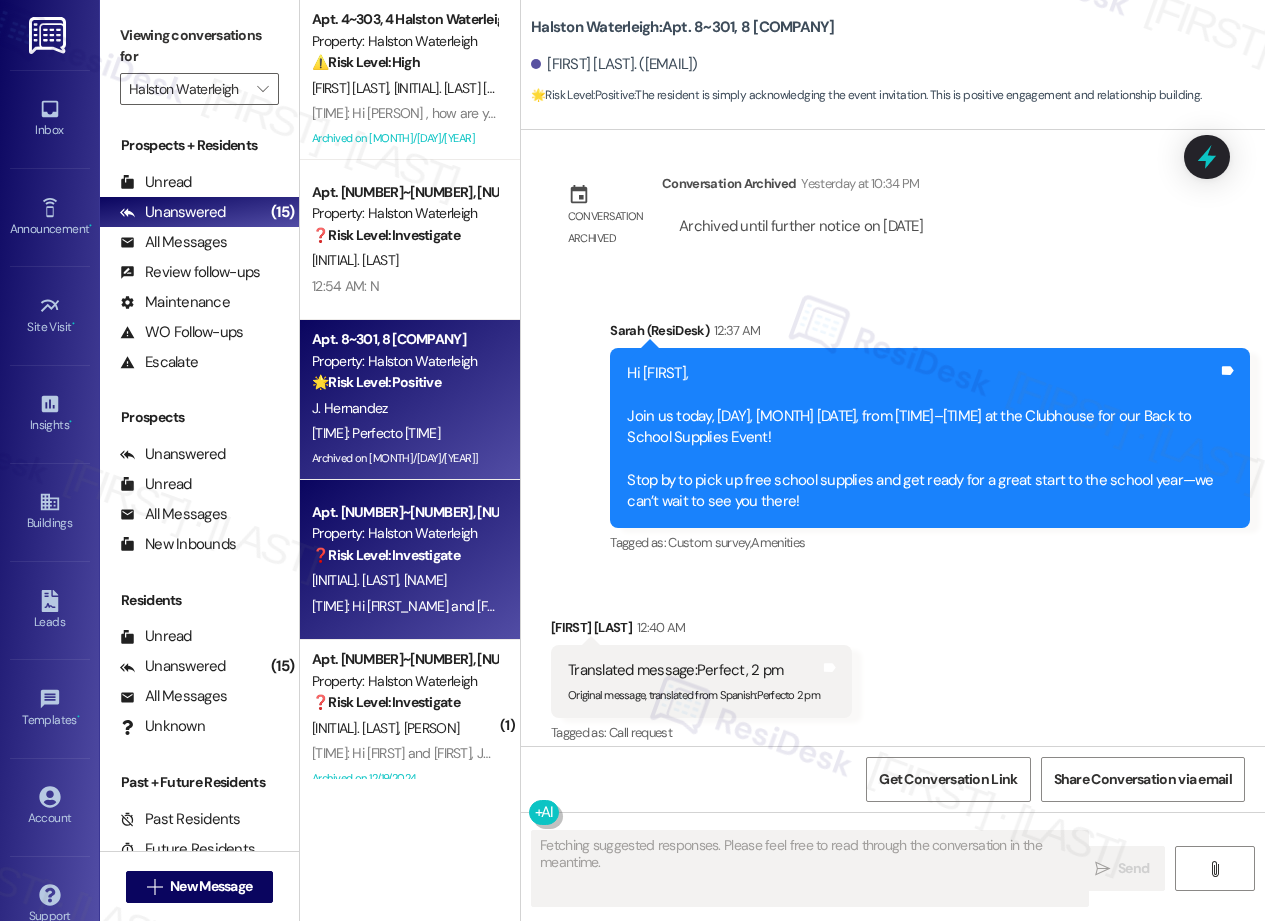 click on "Property: Halston Waterleigh" at bounding box center [404, 533] 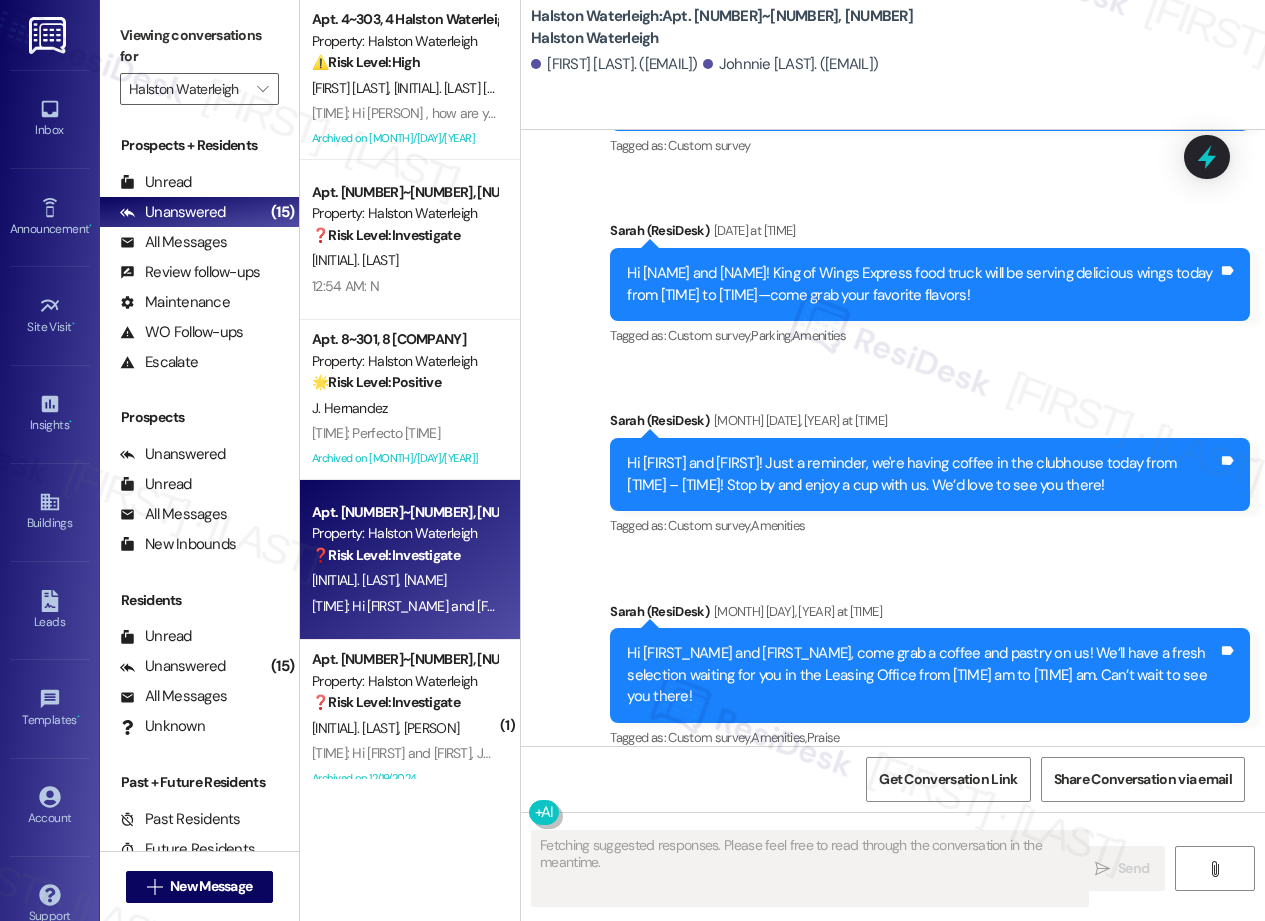 scroll, scrollTop: 56110, scrollLeft: 0, axis: vertical 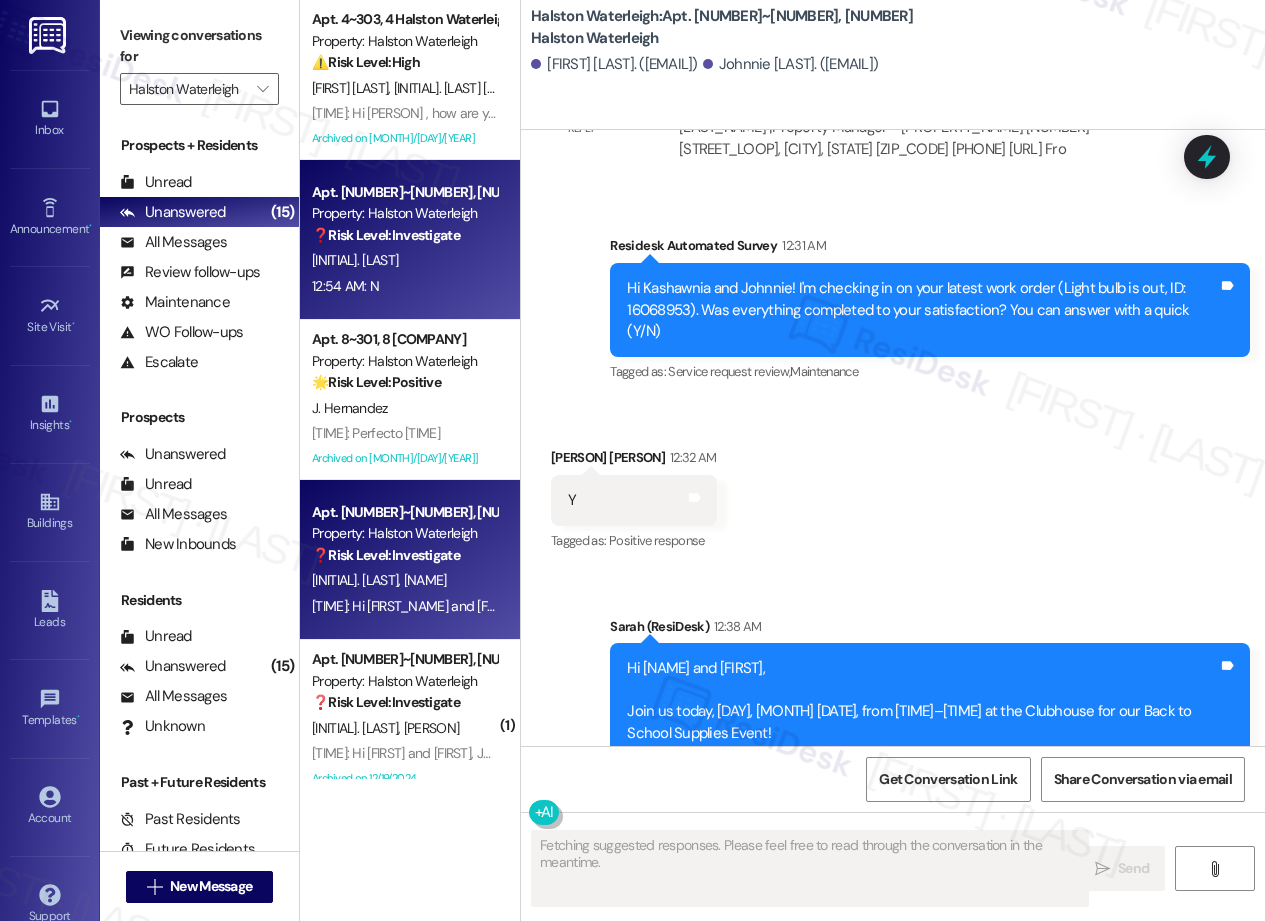 click on "[INITIAL]. [LAST]" at bounding box center [404, 260] 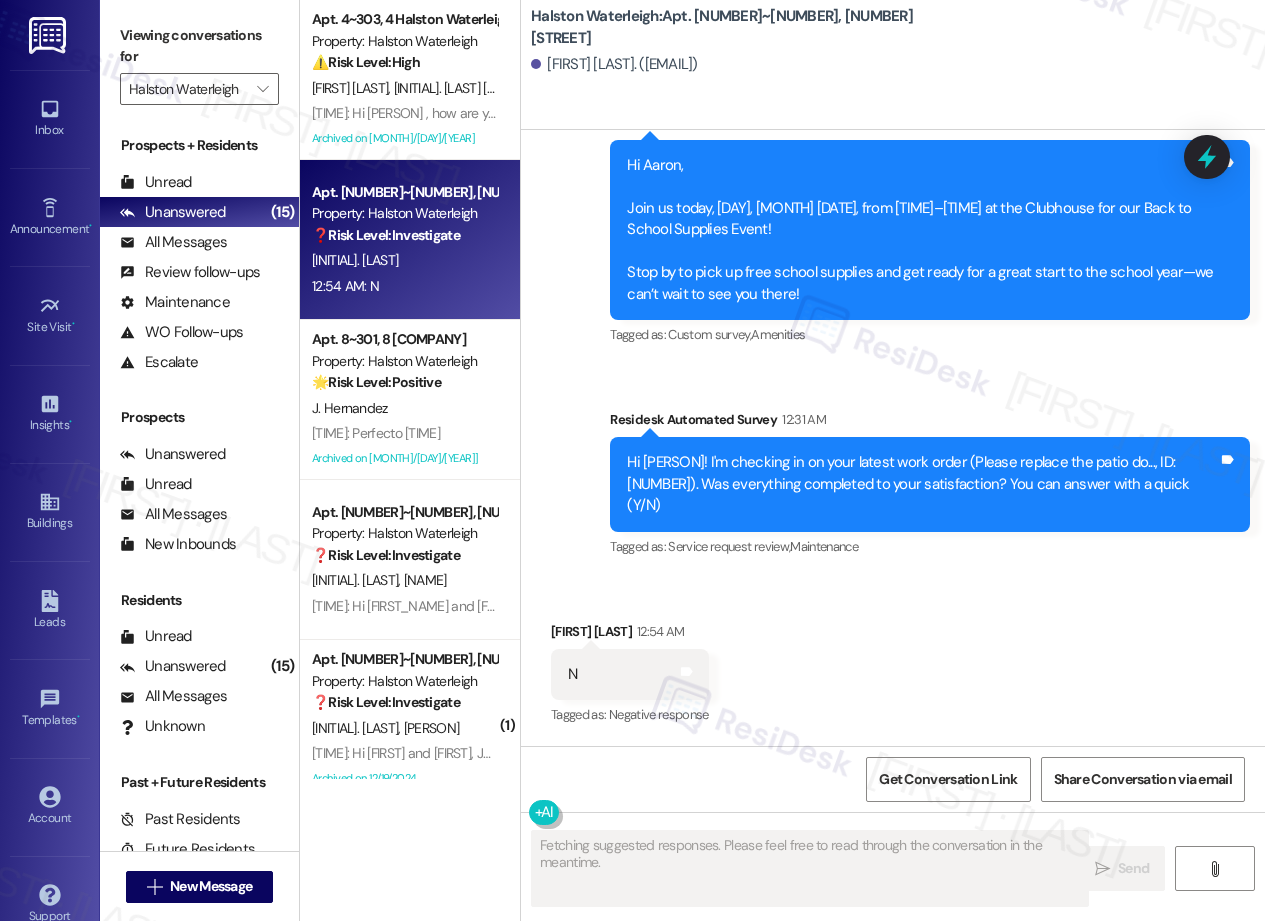 scroll, scrollTop: 1648, scrollLeft: 0, axis: vertical 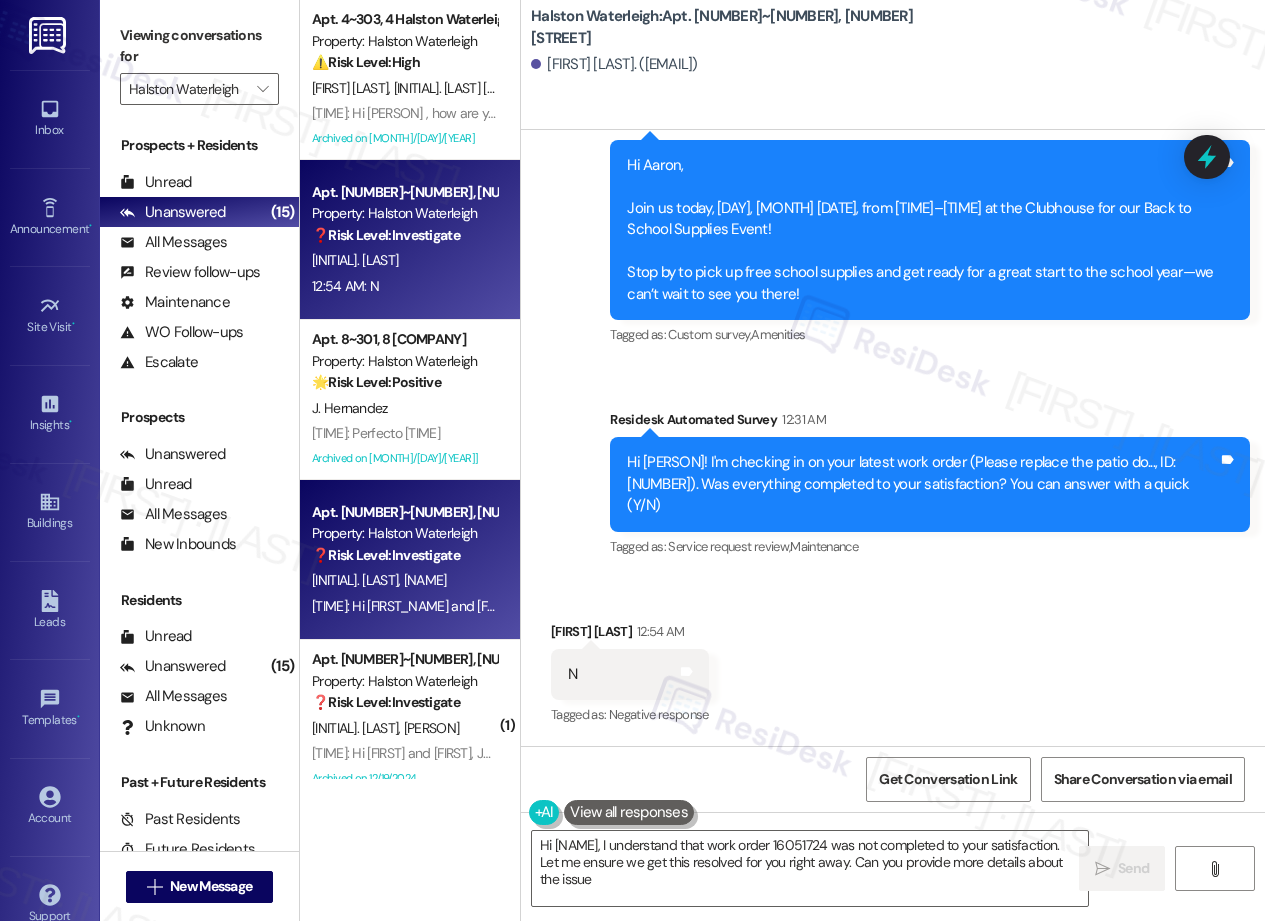 type on "Hi {{first_name}}, I understand that work order [NUMBER] was not completed to your satisfaction. Let me ensure we get this resolved for you right away. Can you provide more details about the issue?" 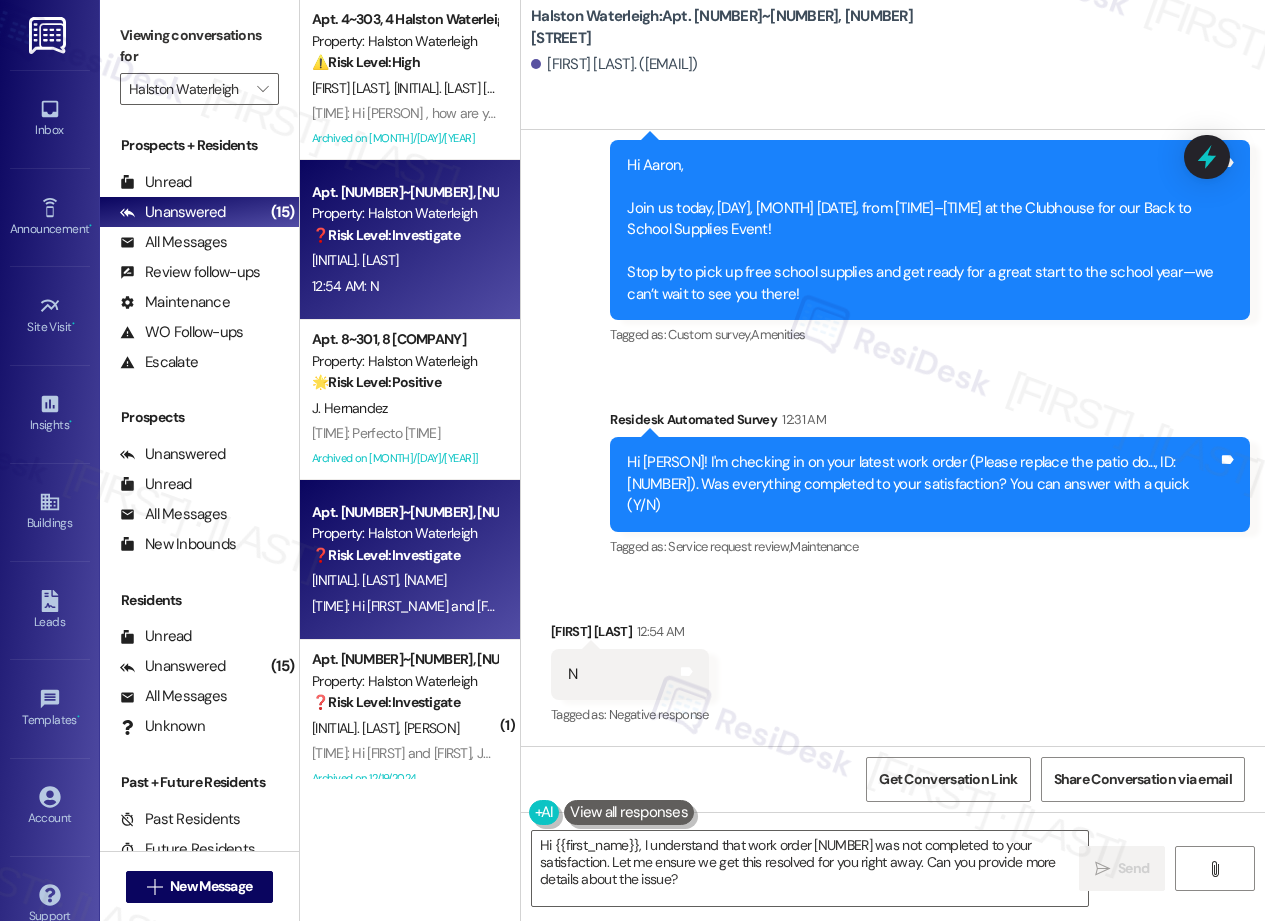 click on "[HOUR]:[MINUTE] [AM/PM]: Hi [FIRST] and [FIRST],
Join us today, Wednesday, [MONTH] [DAY], from 2:00–5:00 PM at the Clubhouse for our Back to School Supplies Event!
Stop by to pick up free school supplies and get ready for a great start to the school year—we can’t wait to see you there! [HOUR]:[MINUTE] [AM/PM]: Hi [FIRST] and [FIRST],
Join us today, Wednesday, [MONTH] [DAY], from 2:00–5:00 PM at the Clubhouse for our Back to School Supplies Event!
Stop by to pick up free school supplies and get ready for a great start to the school year—we can’t wait to see you there!" at bounding box center (1143, 606) 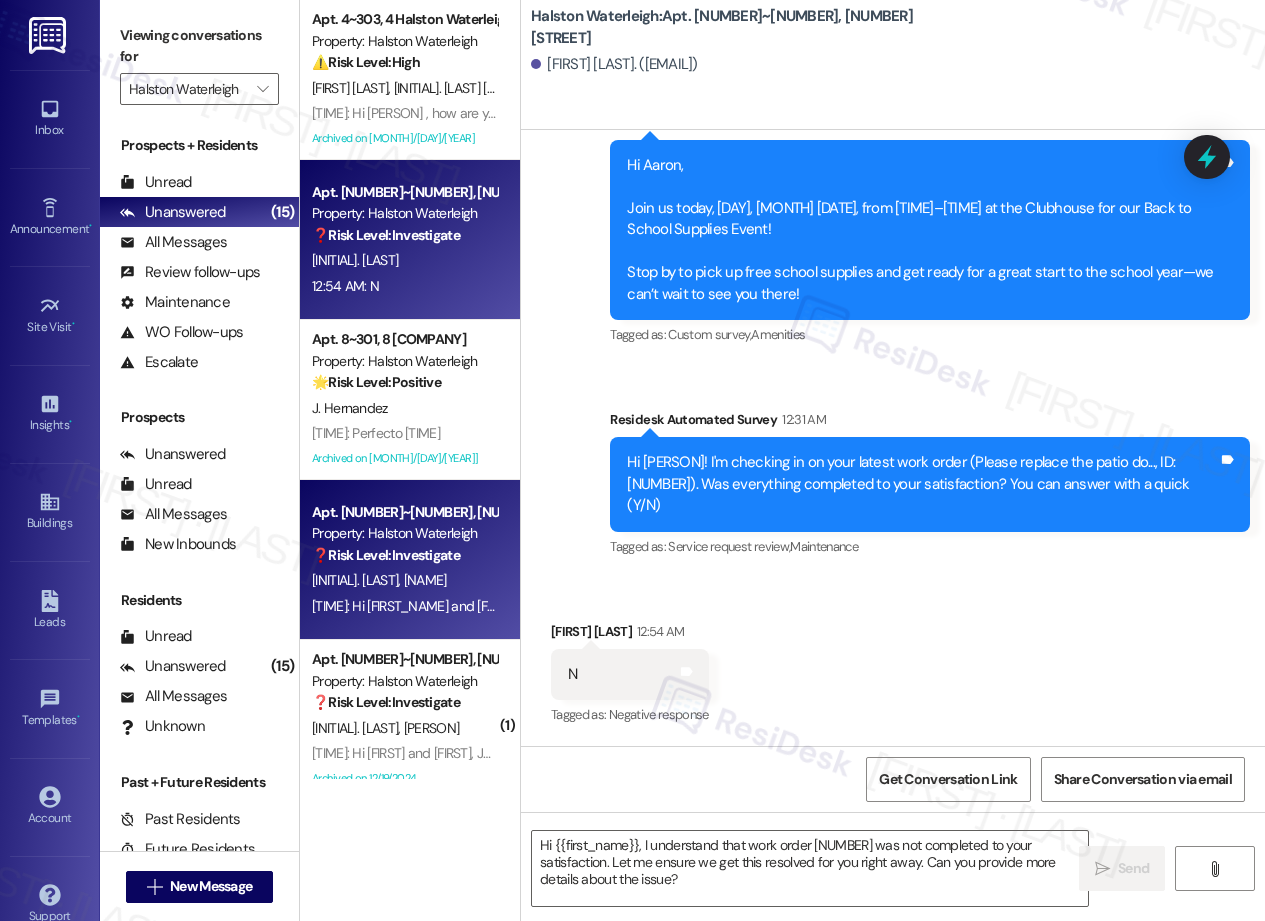 type on "Fetching suggested responses. Please feel free to read through the conversation in the meantime." 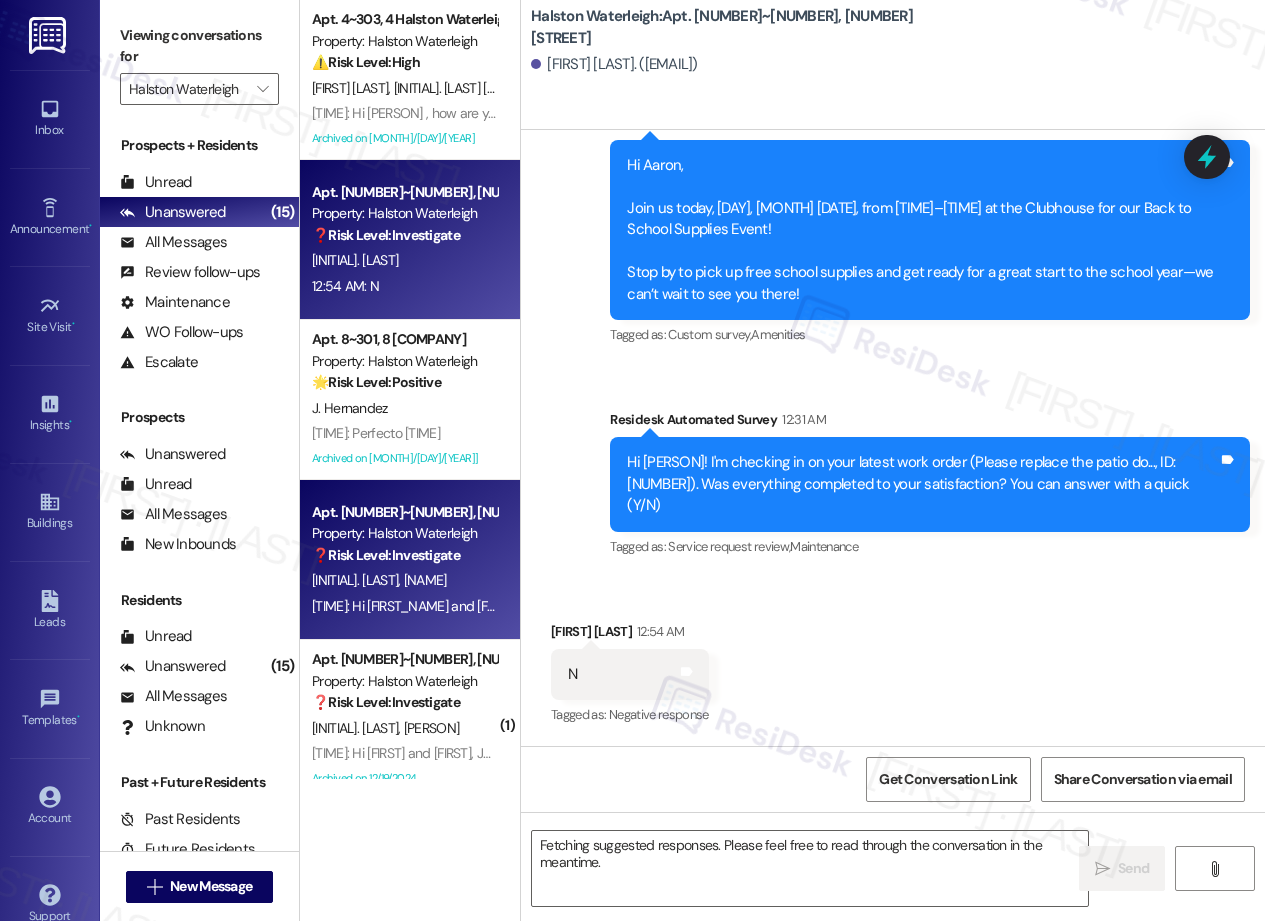 click on "Apt. [APT_NUMBER], [NUMBER] Halston Waterleigh ❓ Risk Level: Investigate [NAME] [TIME]: N [TIME]: N" at bounding box center [410, 240] 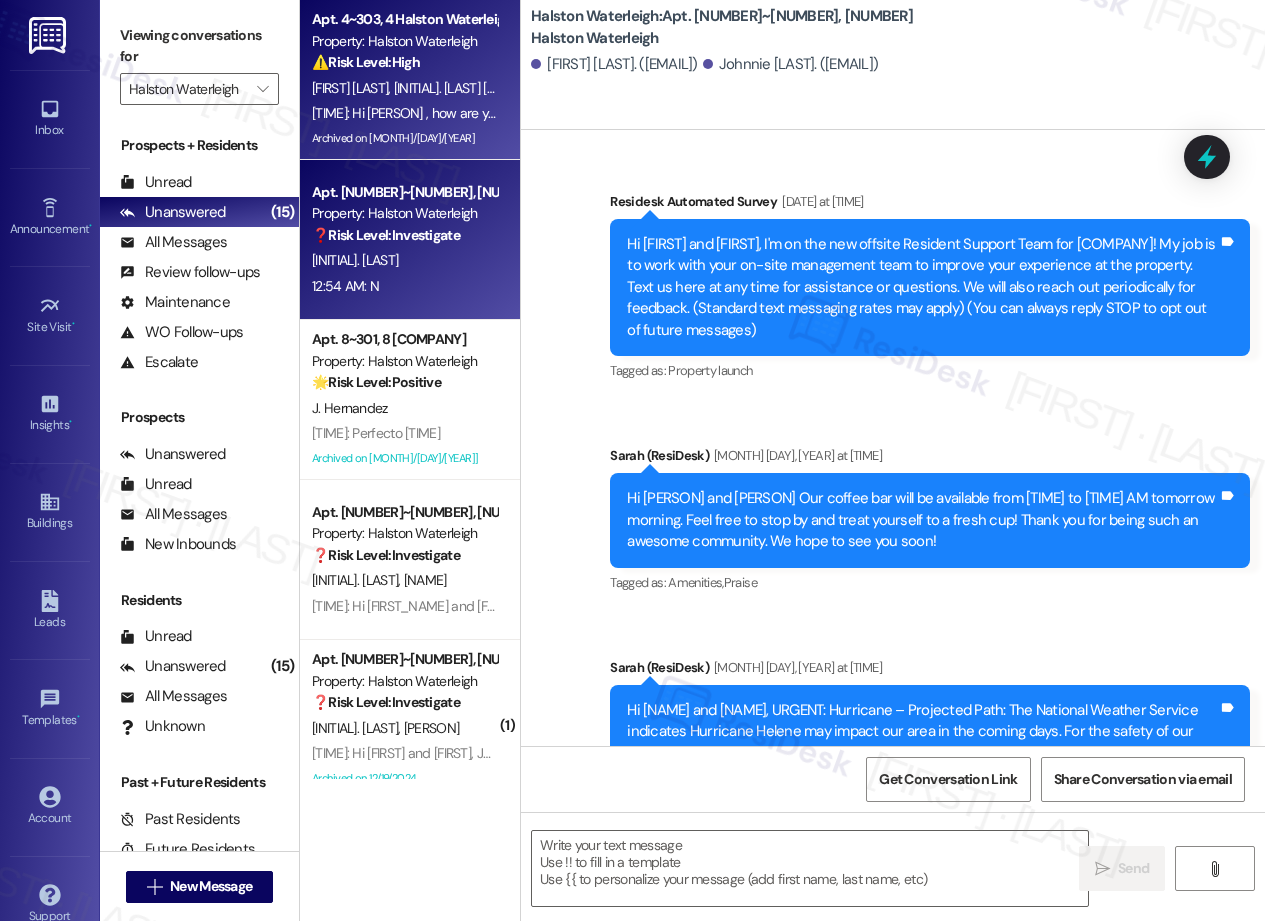 scroll, scrollTop: 56110, scrollLeft: 0, axis: vertical 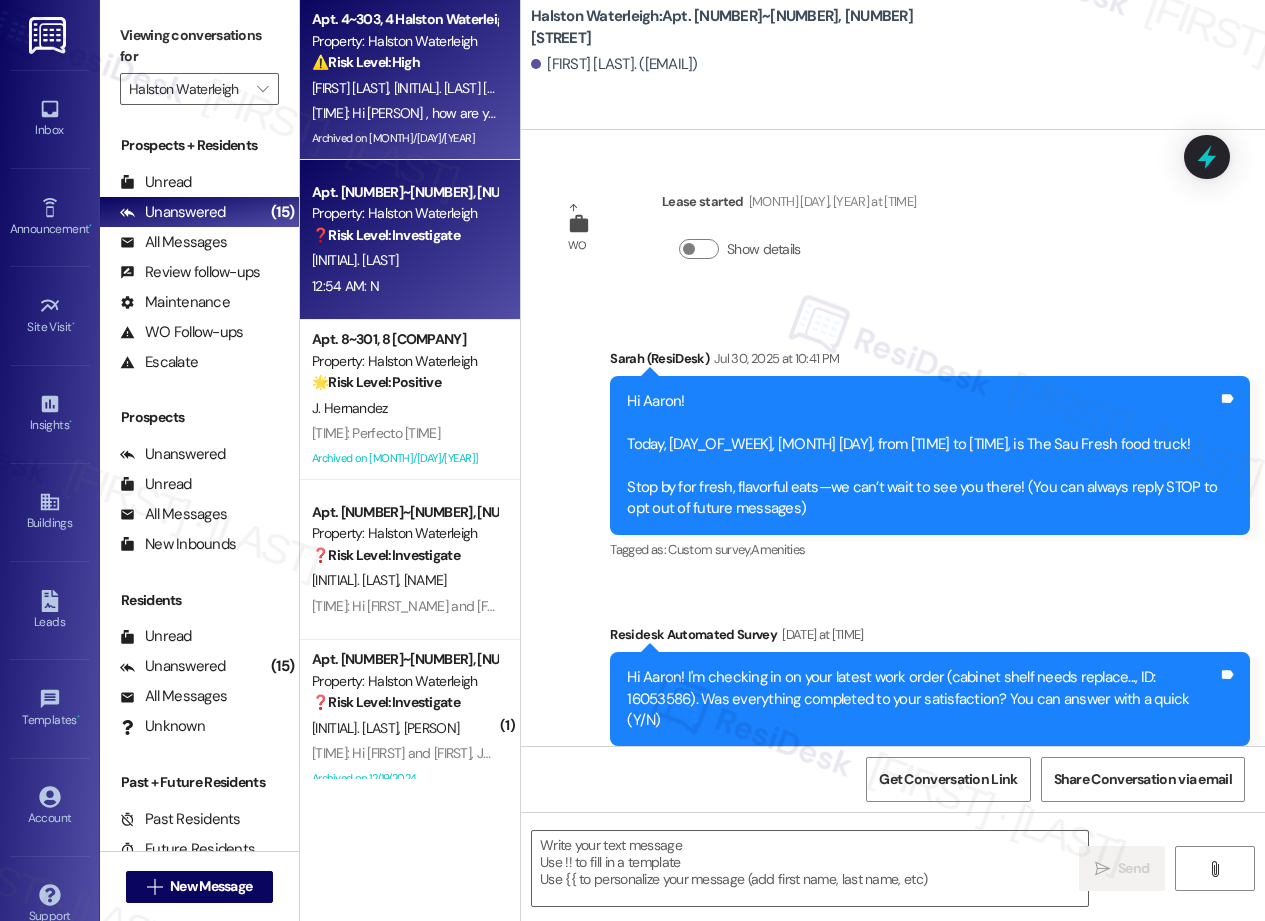 click on "Archived on [MONTH]/[DAY]/[YEAR]" at bounding box center [404, 138] 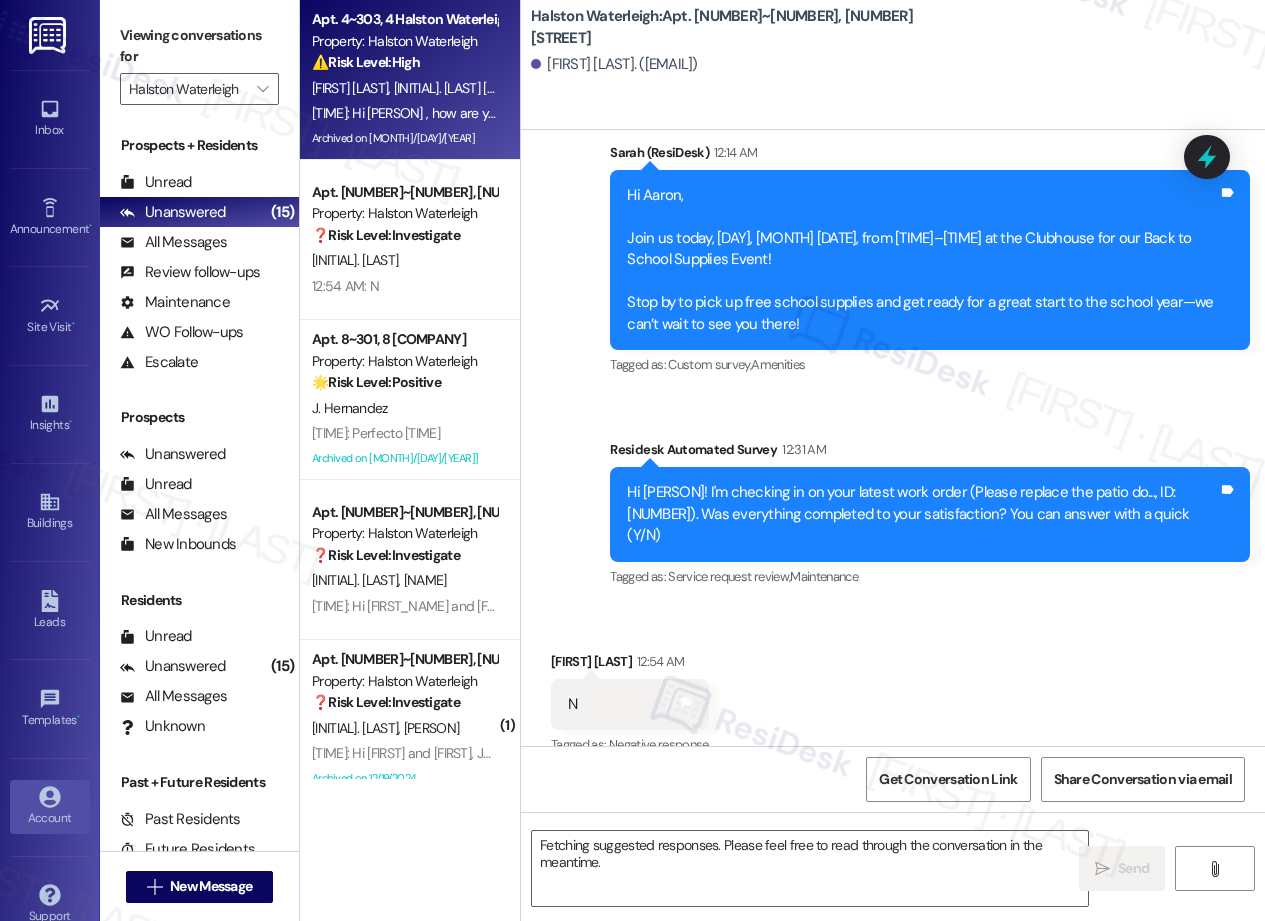 scroll, scrollTop: 0, scrollLeft: 0, axis: both 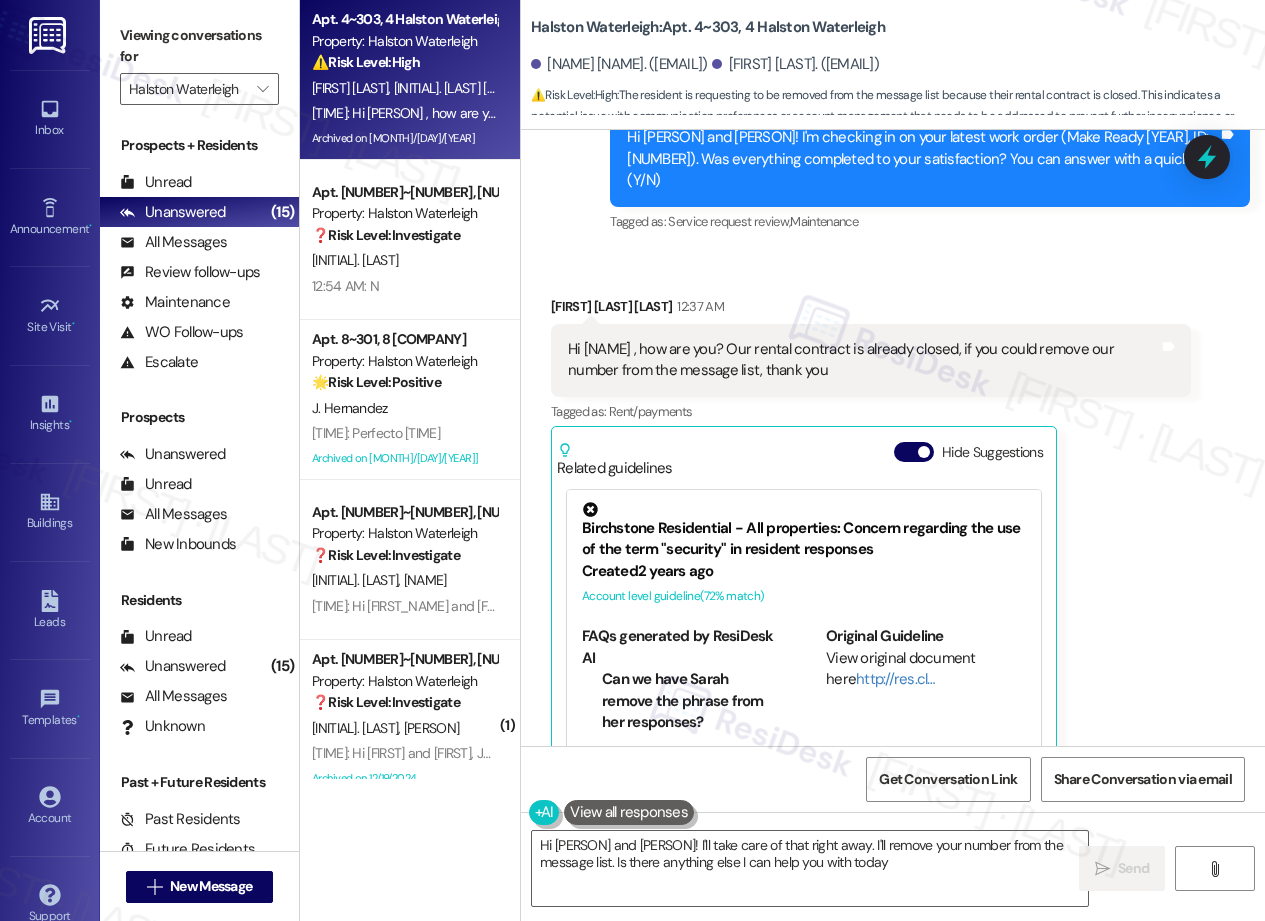 type on "Hi [FIRST] and [FIRST]! I'll take care of that right away. I'll remove your number from the message list. Is there anything else I can help you with today?" 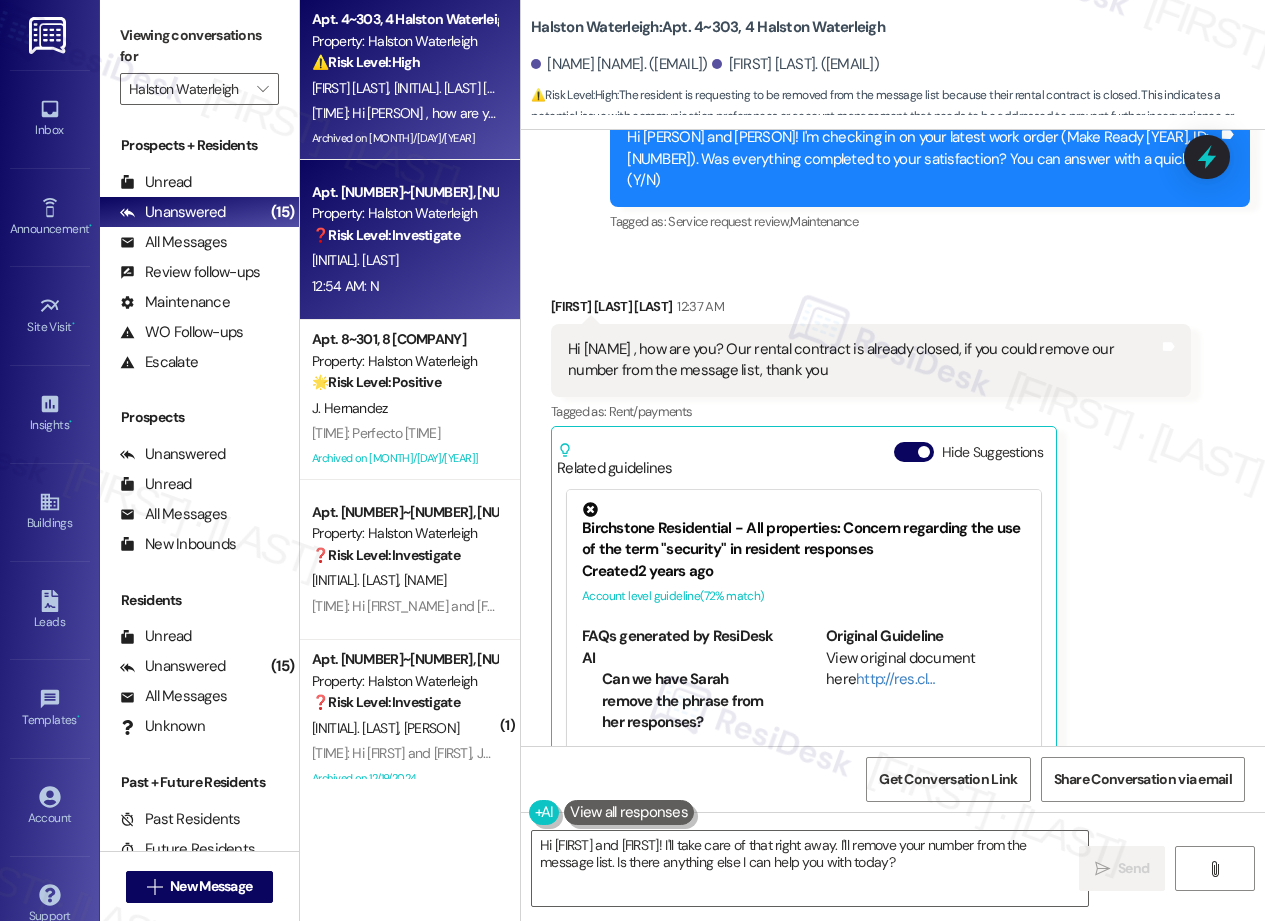 click on "[INITIAL]. [LAST]" at bounding box center [404, 260] 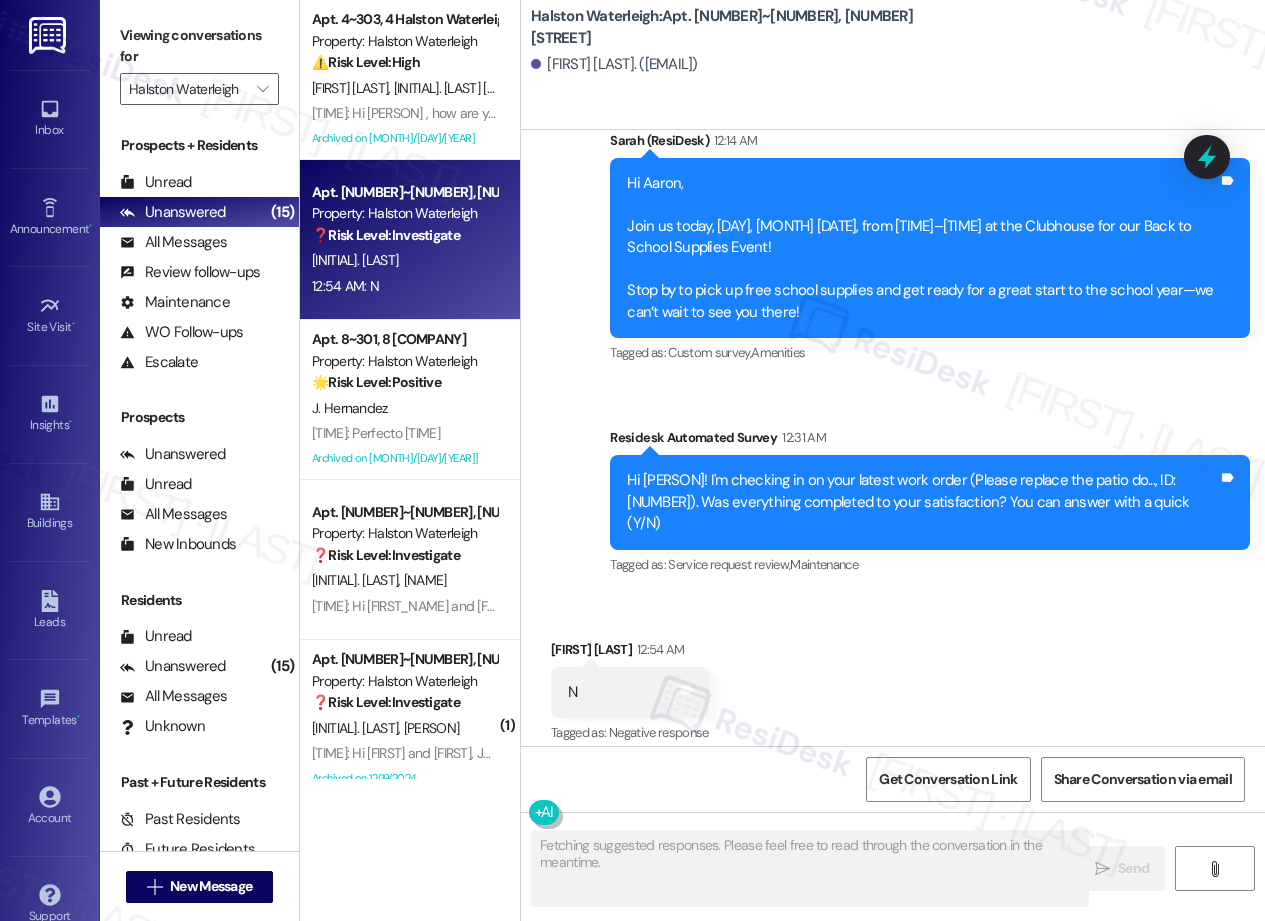 scroll, scrollTop: 1647, scrollLeft: 0, axis: vertical 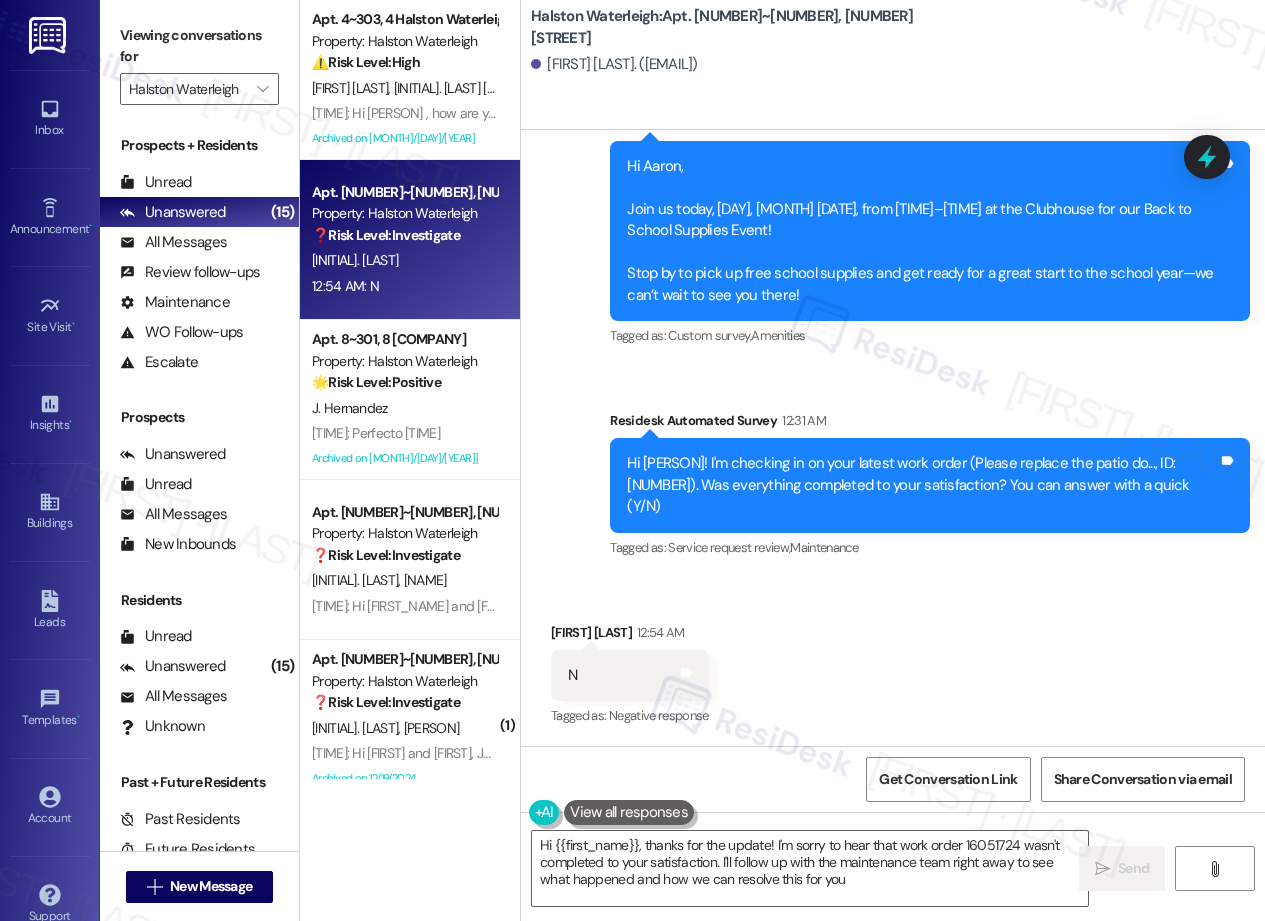 type on "Hi {{first_name}}, thanks for the update! I'm sorry to hear that work order 16051724 wasn't completed to your satisfaction. I'll follow up with the maintenance team right away to see what happened and how we can resolve this for you." 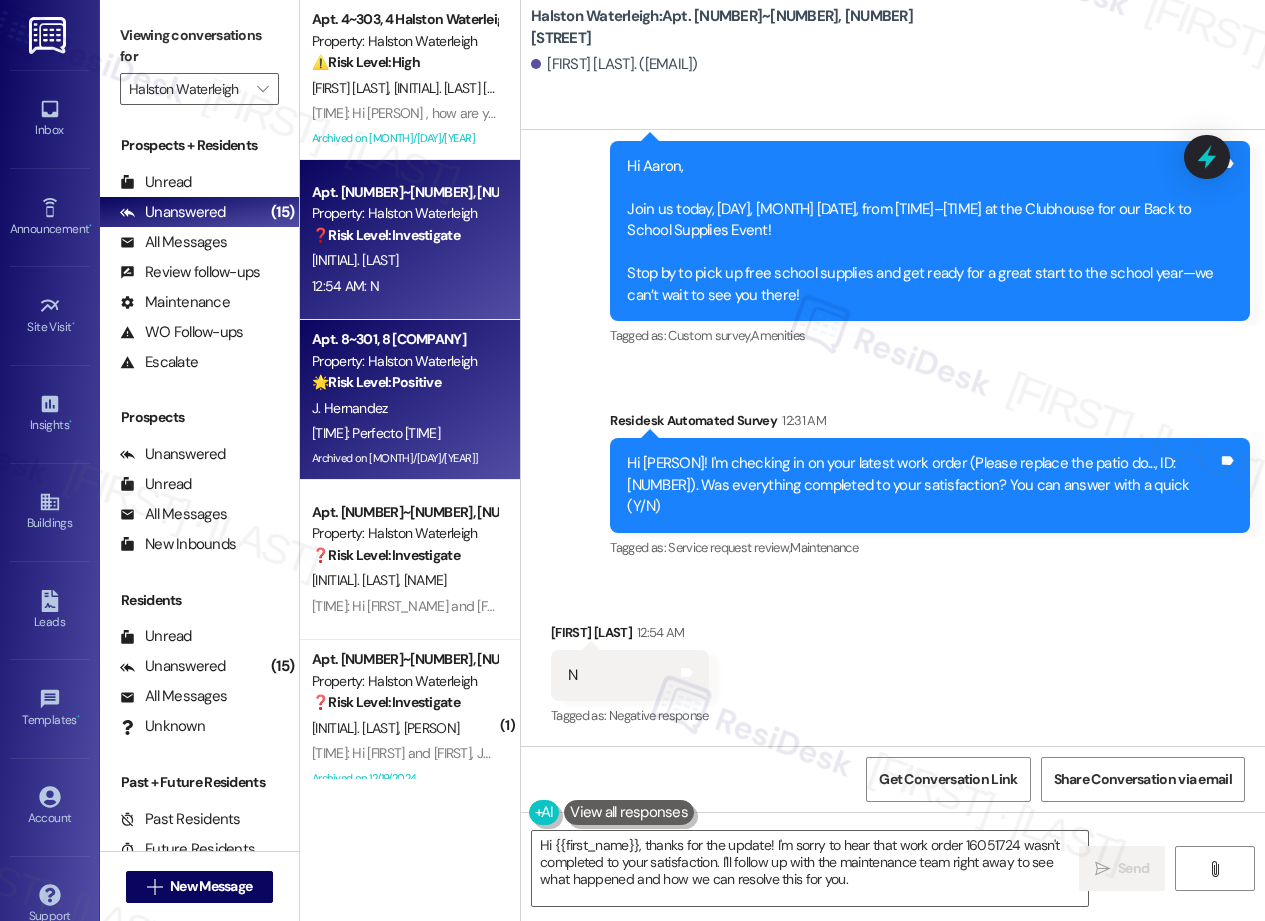 click on "J. Hernandez" at bounding box center (404, 408) 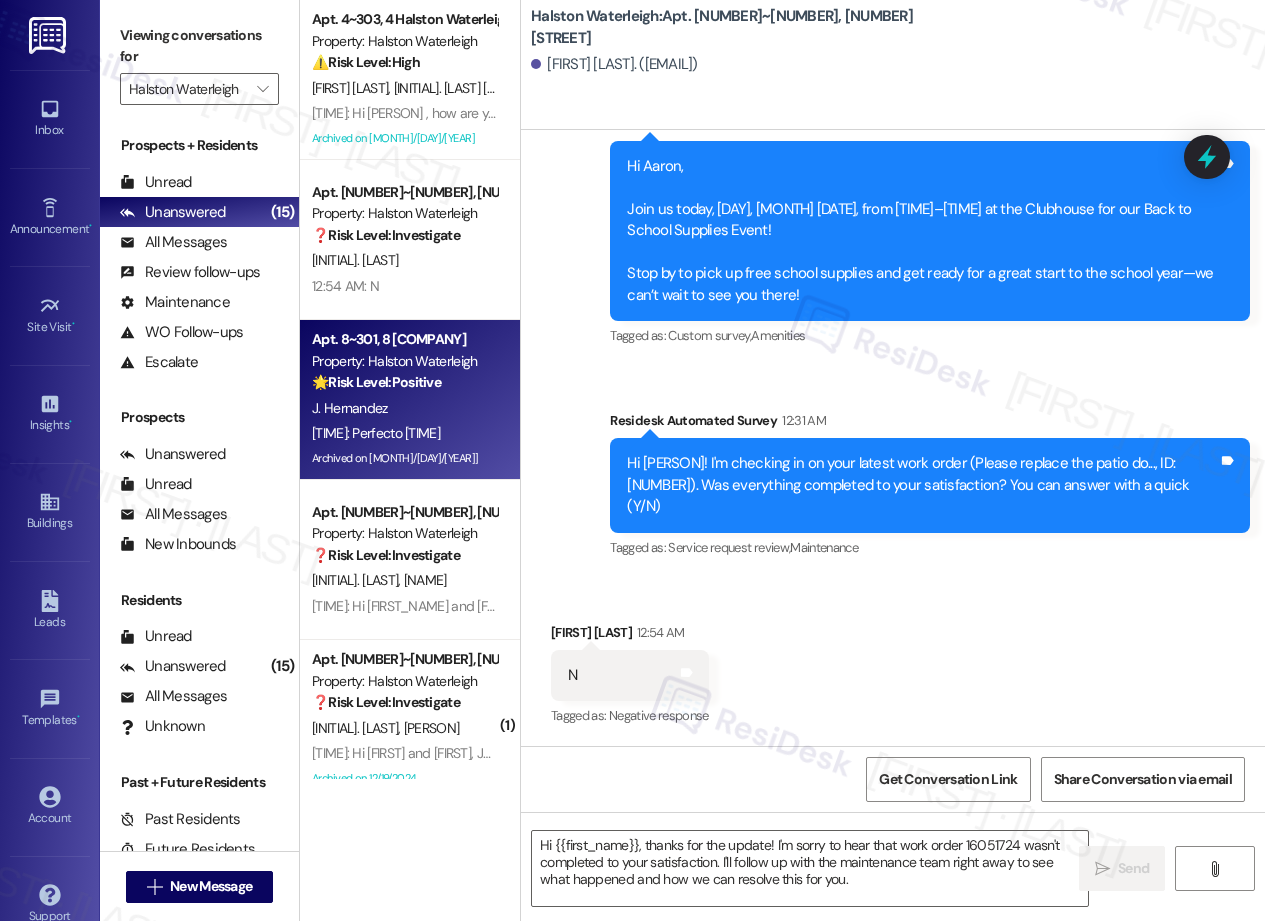 type on "Fetching suggested responses. Please feel free to read through the conversation in the meantime." 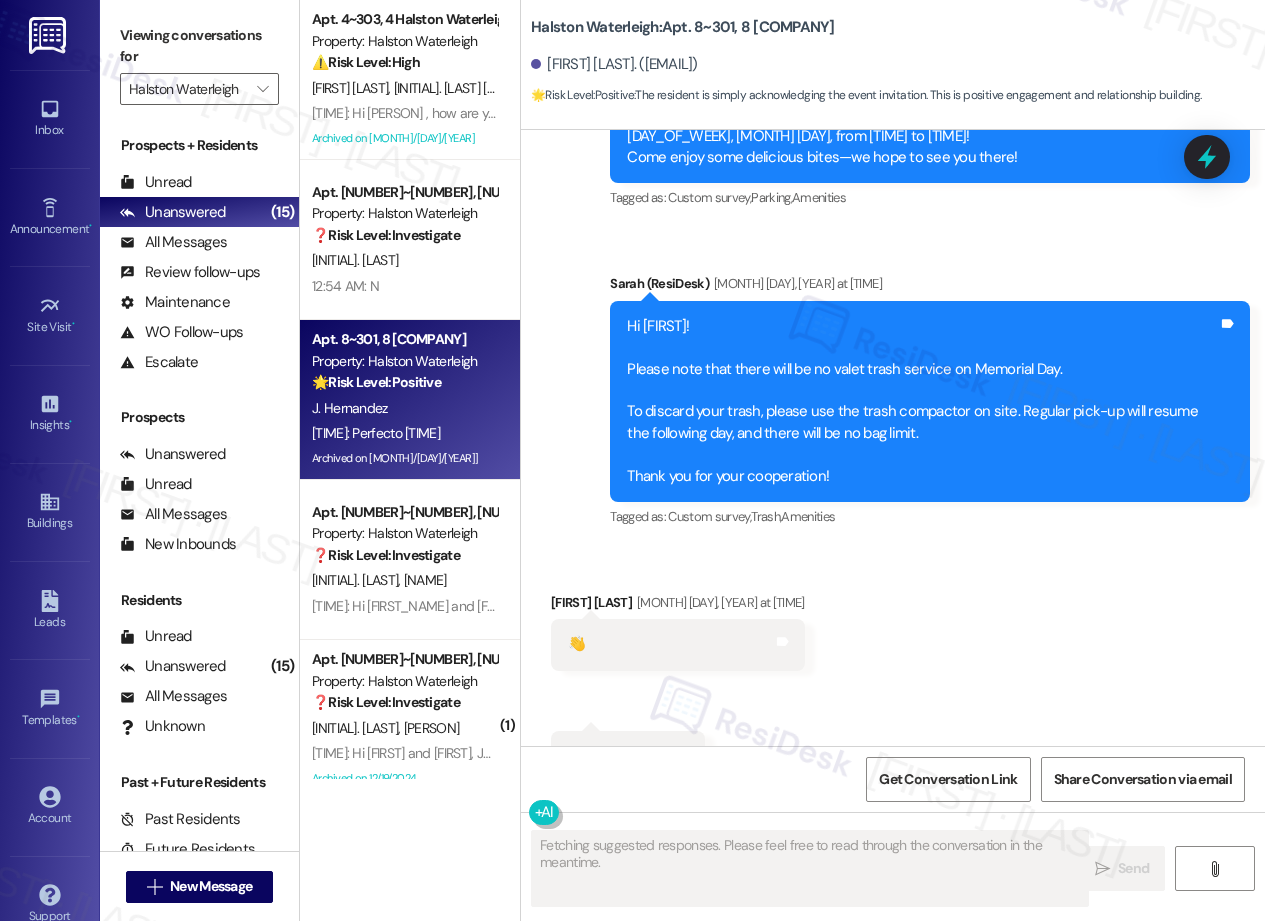 scroll, scrollTop: 32038, scrollLeft: 0, axis: vertical 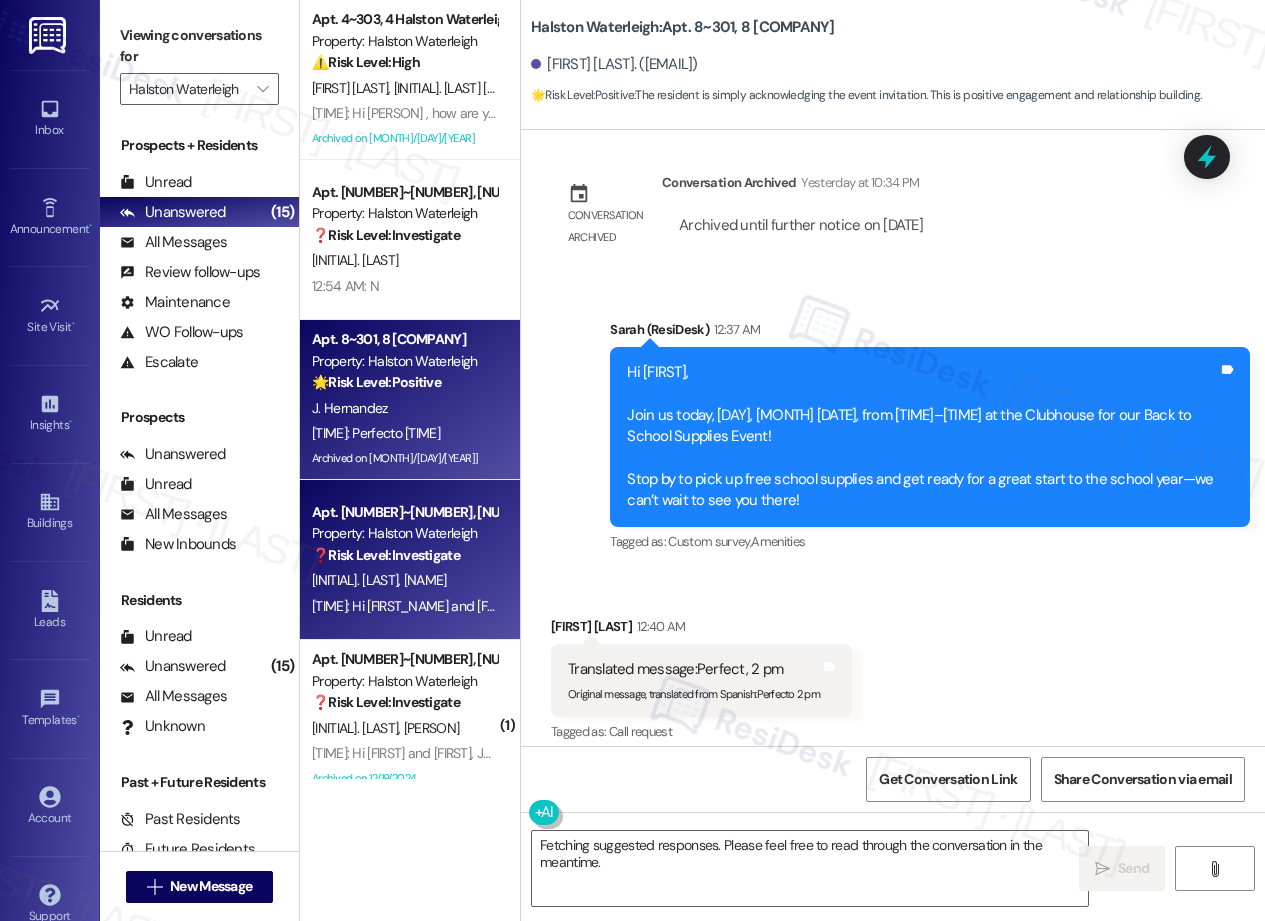 click on "❓  Risk Level:  Investigate" at bounding box center (386, 555) 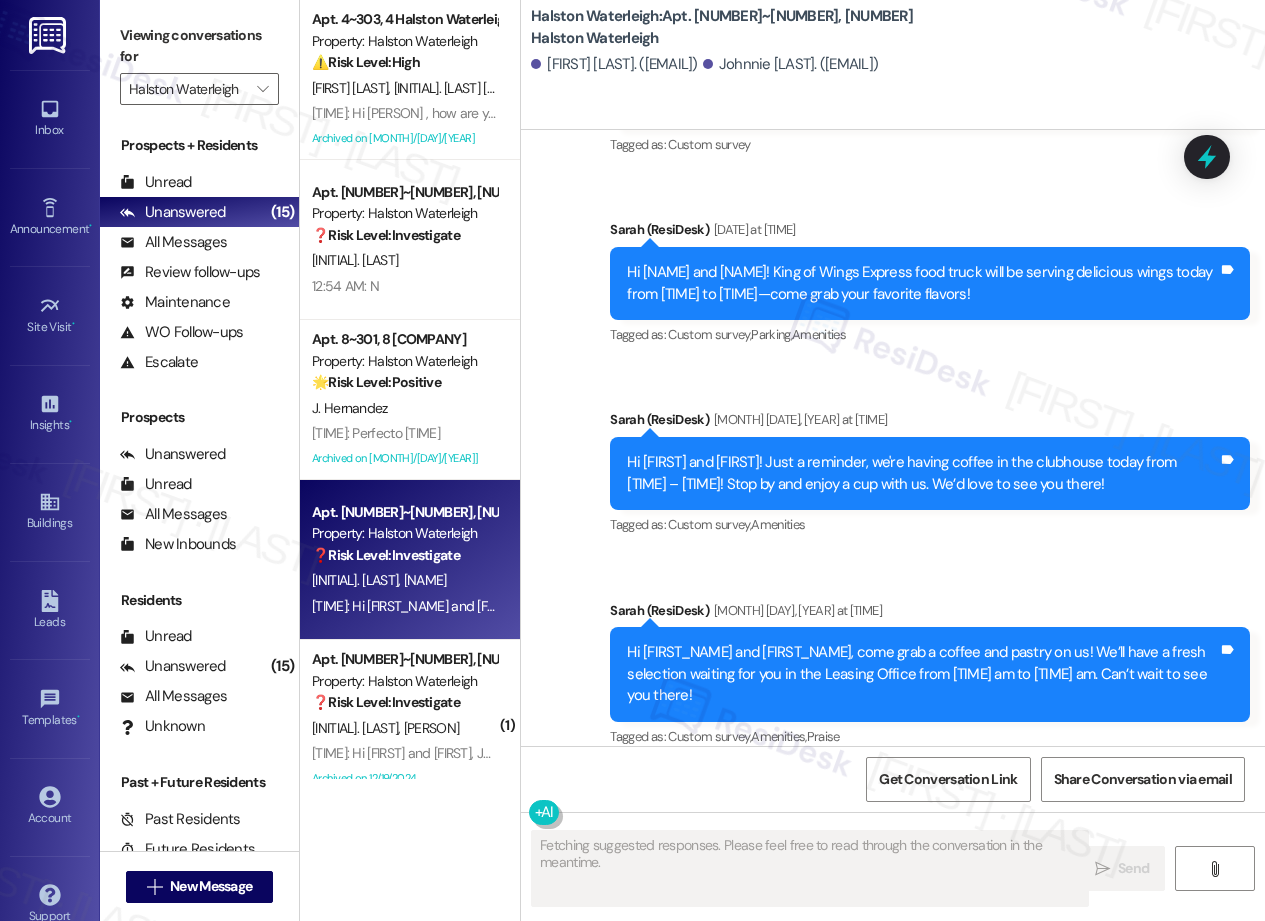 scroll, scrollTop: 56110, scrollLeft: 0, axis: vertical 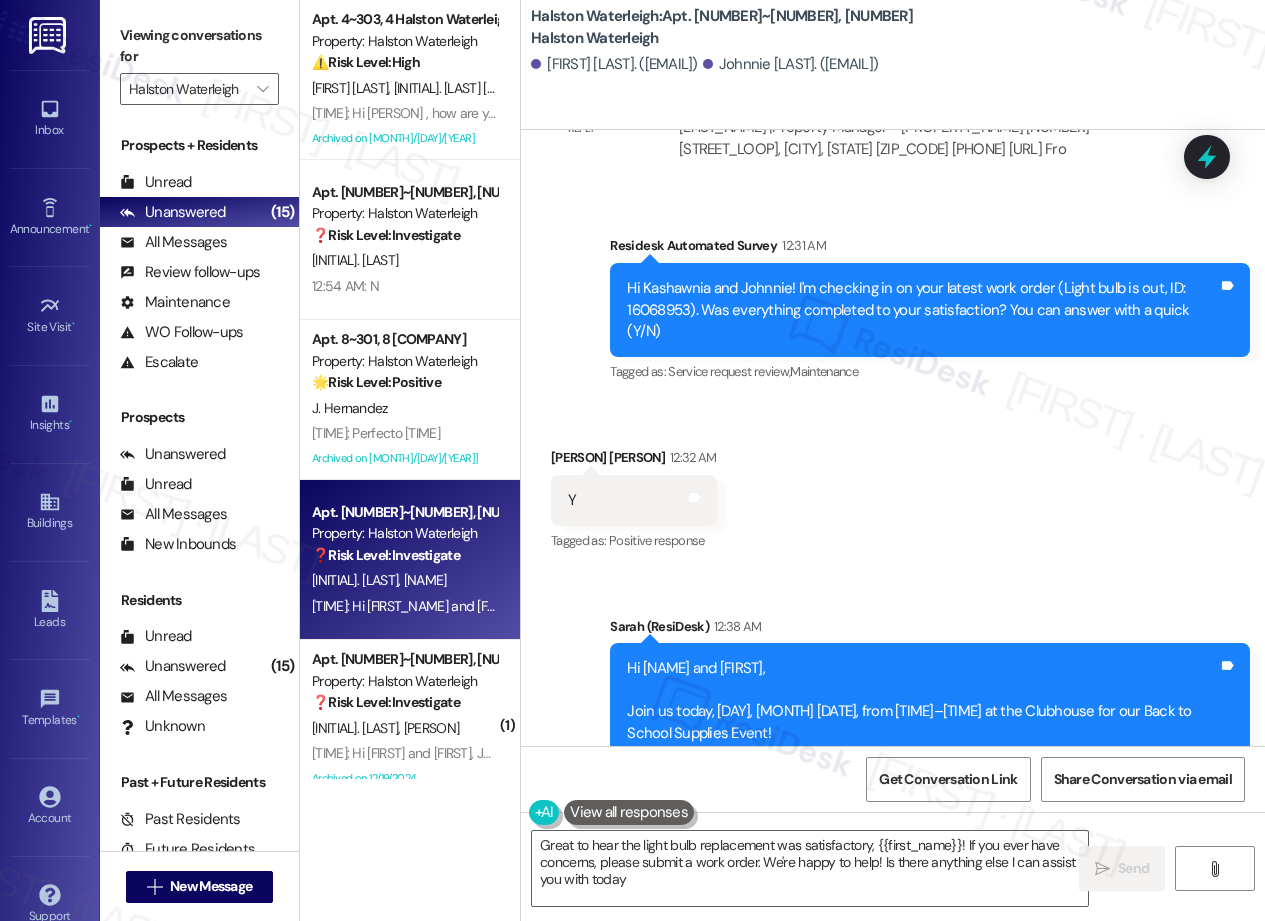 type on "Great to hear the light bulb replacement was satisfactory, {{first_name}}! If you ever have concerns, please submit a work order. We're happy to help! Is there anything else I can assist you with today?" 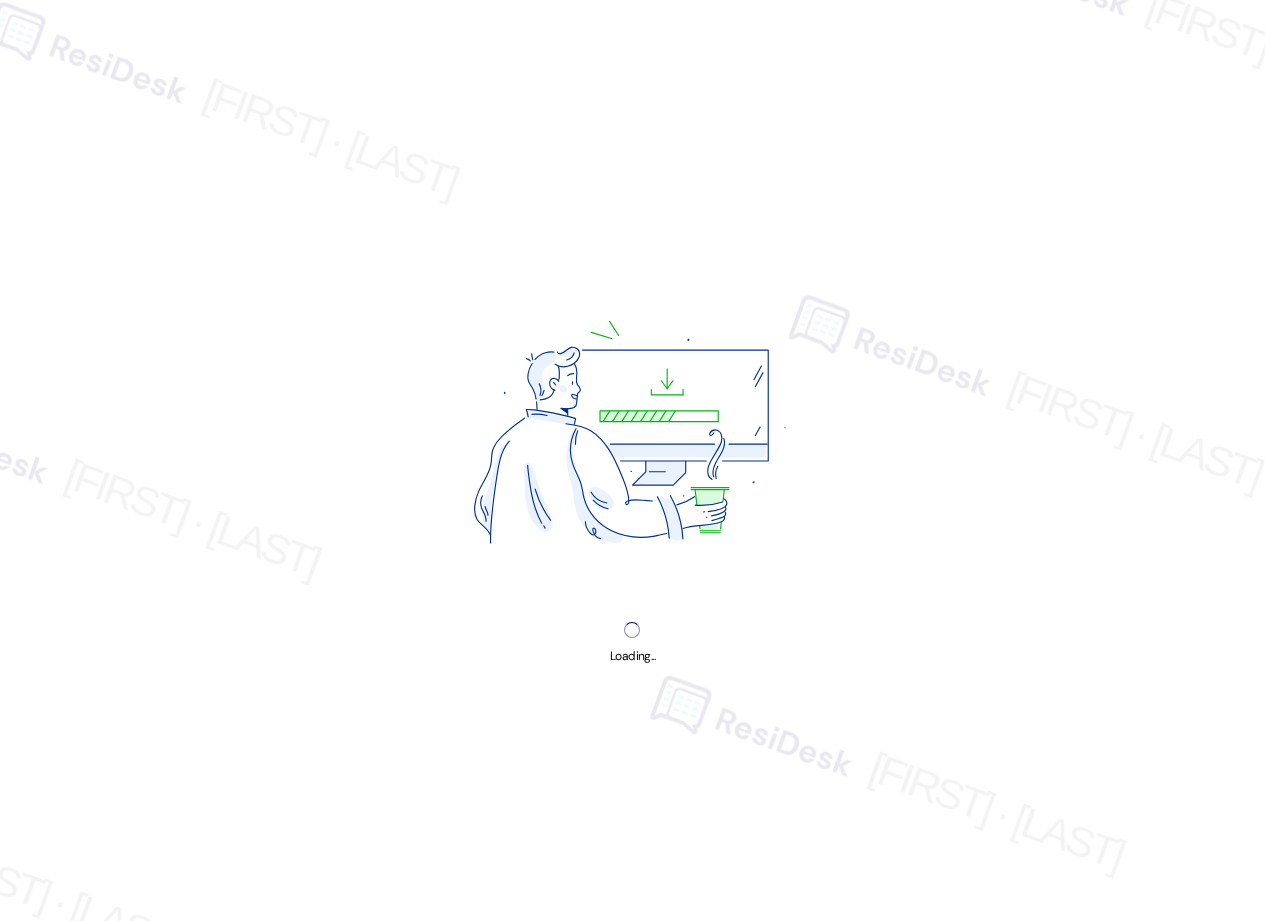 scroll, scrollTop: 0, scrollLeft: 0, axis: both 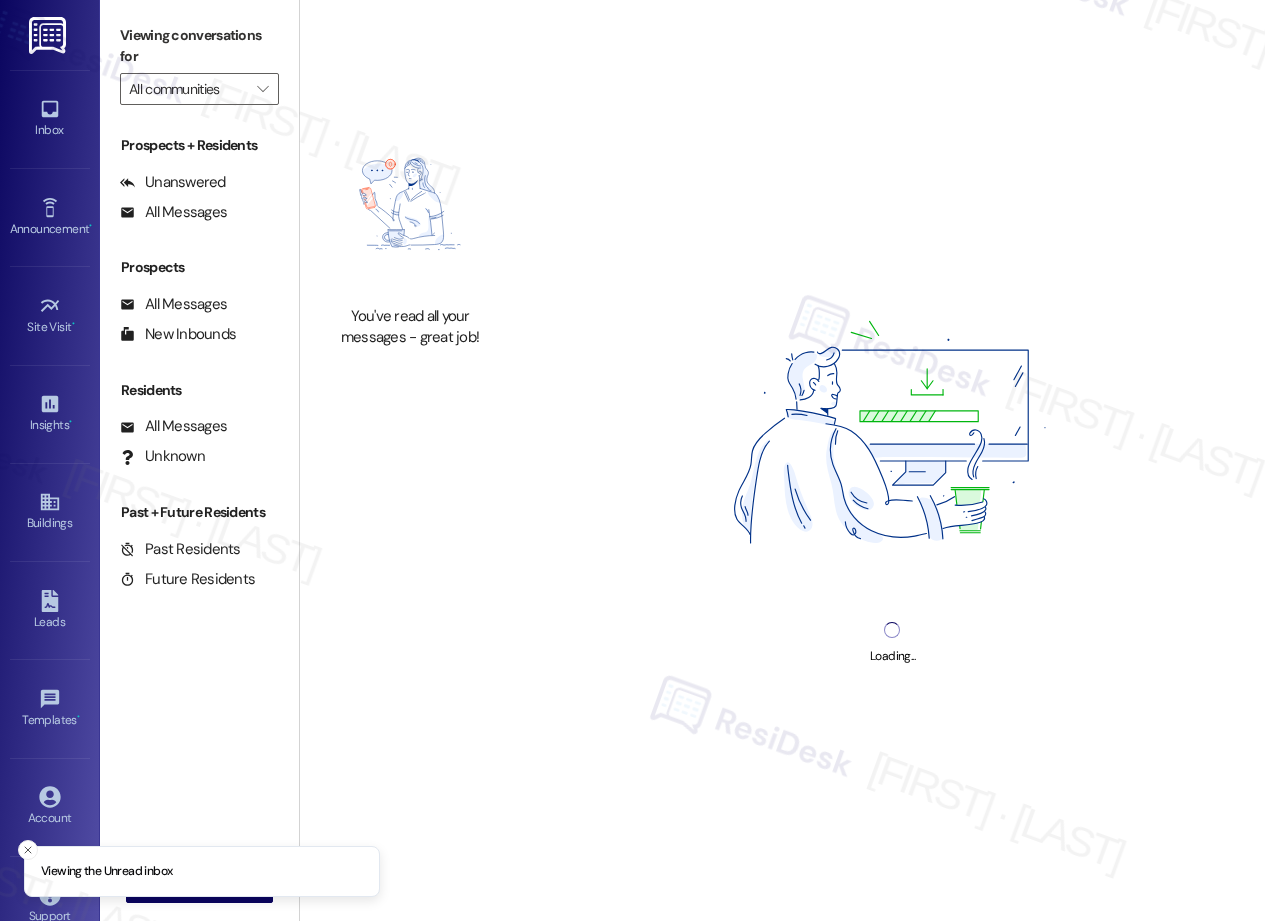 type on "Halston Waterleigh" 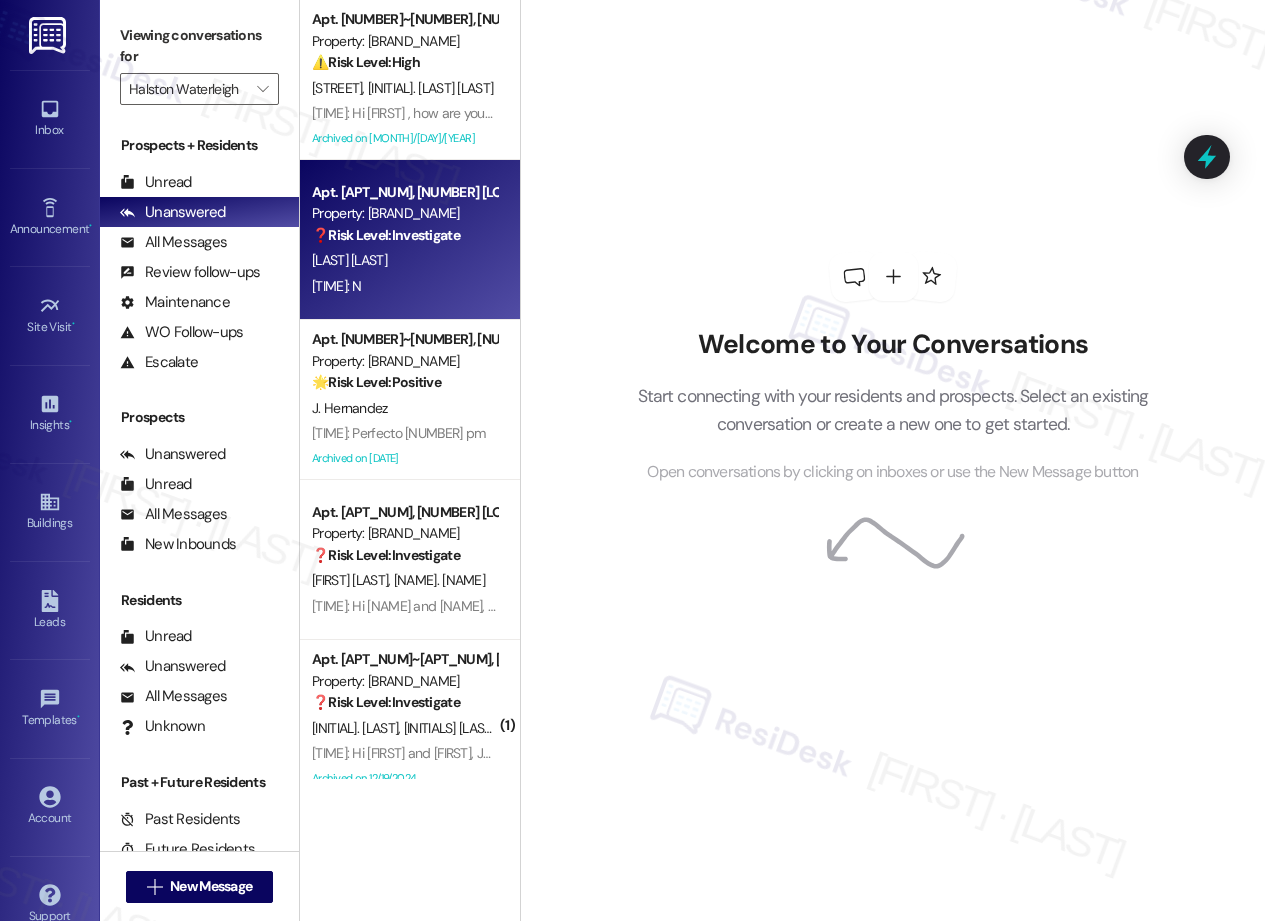 click on "Apt. [APT_NUM]~[APT_NUM], [ADDRESS] Property: [ADDRESS] ❓ Risk Level: Investigate [PERSON] [LAST] [TIME]: N [TIME]: N" at bounding box center (410, 240) 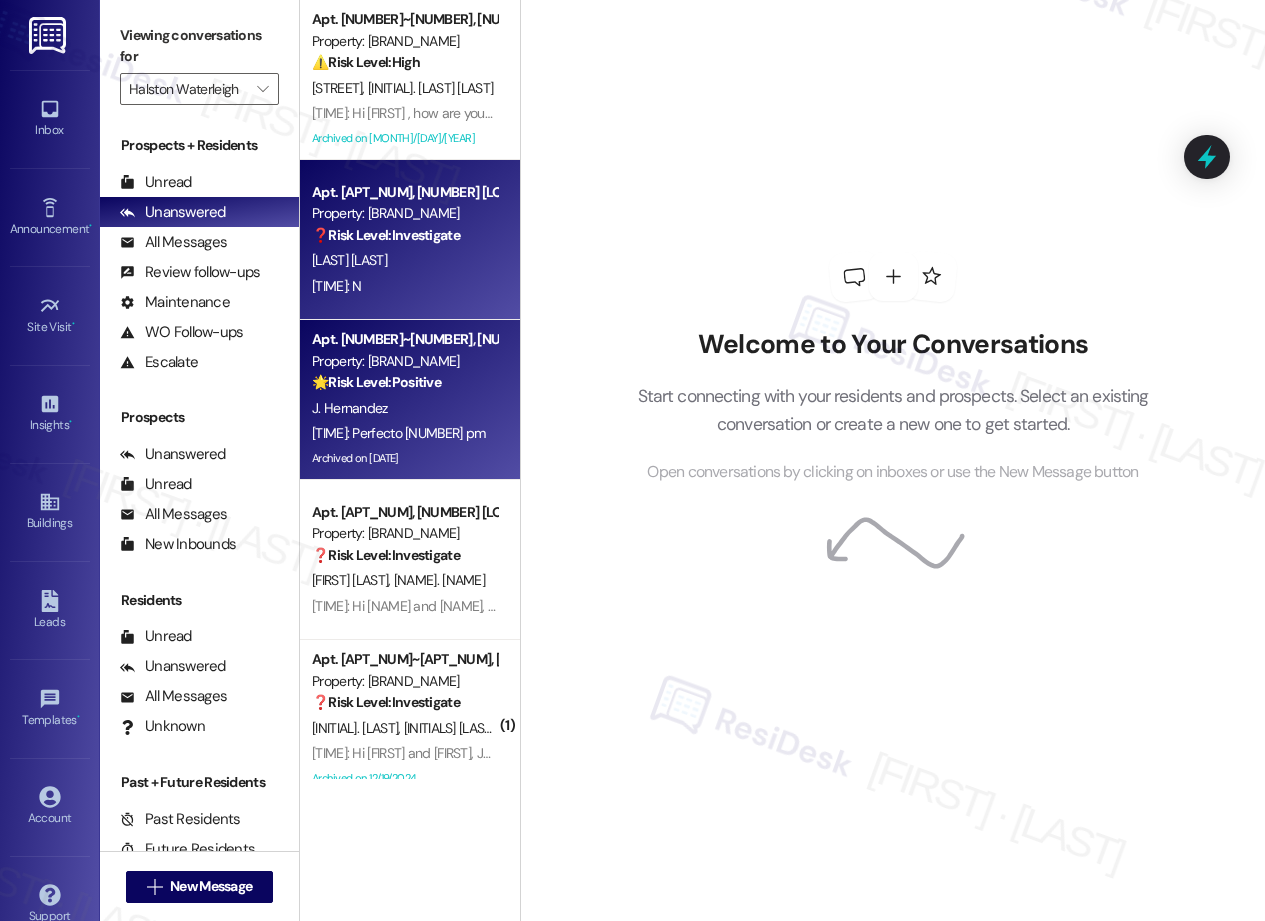 click on "J. Hernandez" at bounding box center (350, 408) 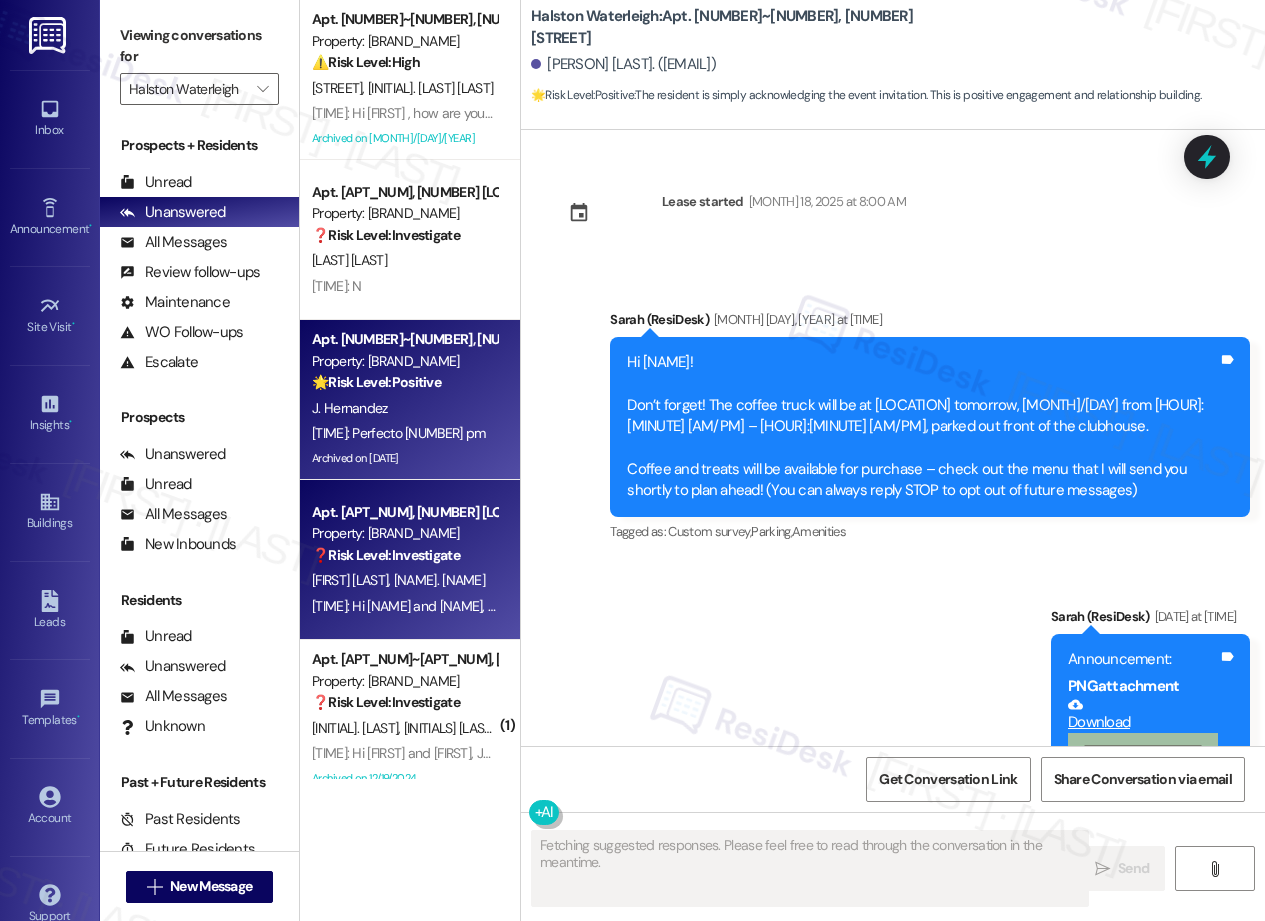 type on "Fetching suggested responses. Please feel free to read through the conversation in the meantime." 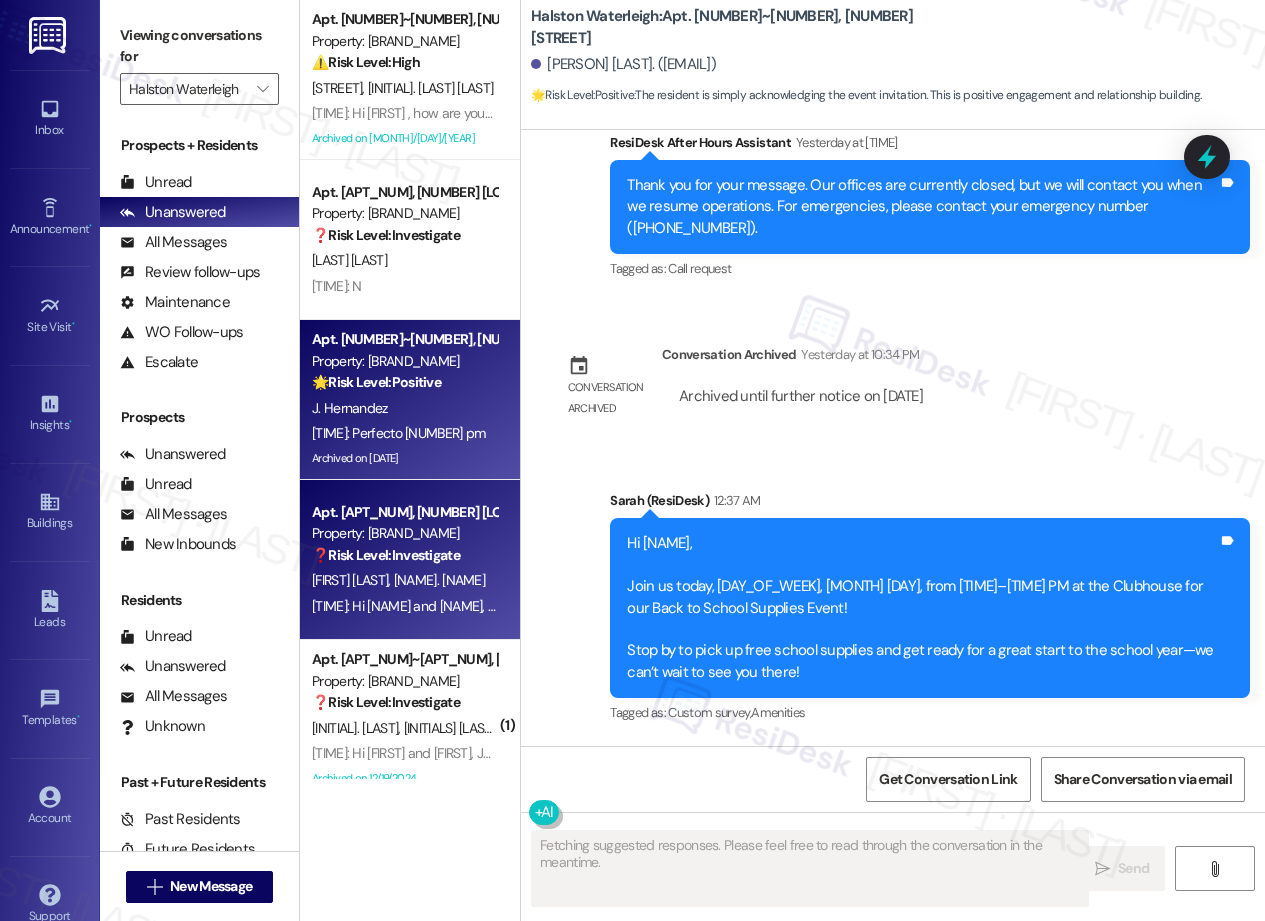 click on "[TIME]: Hi [NAME] and [NAME],
Join us today, [DAY_OF_WEEK], [MONTH] [DAY], from [TIME]–[TIME] at the Clubhouse for our Back to School Supplies Event!
Stop by to pick up free school supplies and get ready for a great start to the school year—we can’t wait to see you there! [TIME]: Hi [NAME] and [NAME],
Join us today, [DAY_OF_WEEK], [MONTH] [DAY], from [TIME]–[TIME] at the Clubhouse for our Back to School Supplies Event!
Stop by to pick up free school supplies and get ready for a great start to the school year—we can’t wait to see you there!" at bounding box center (404, 606) 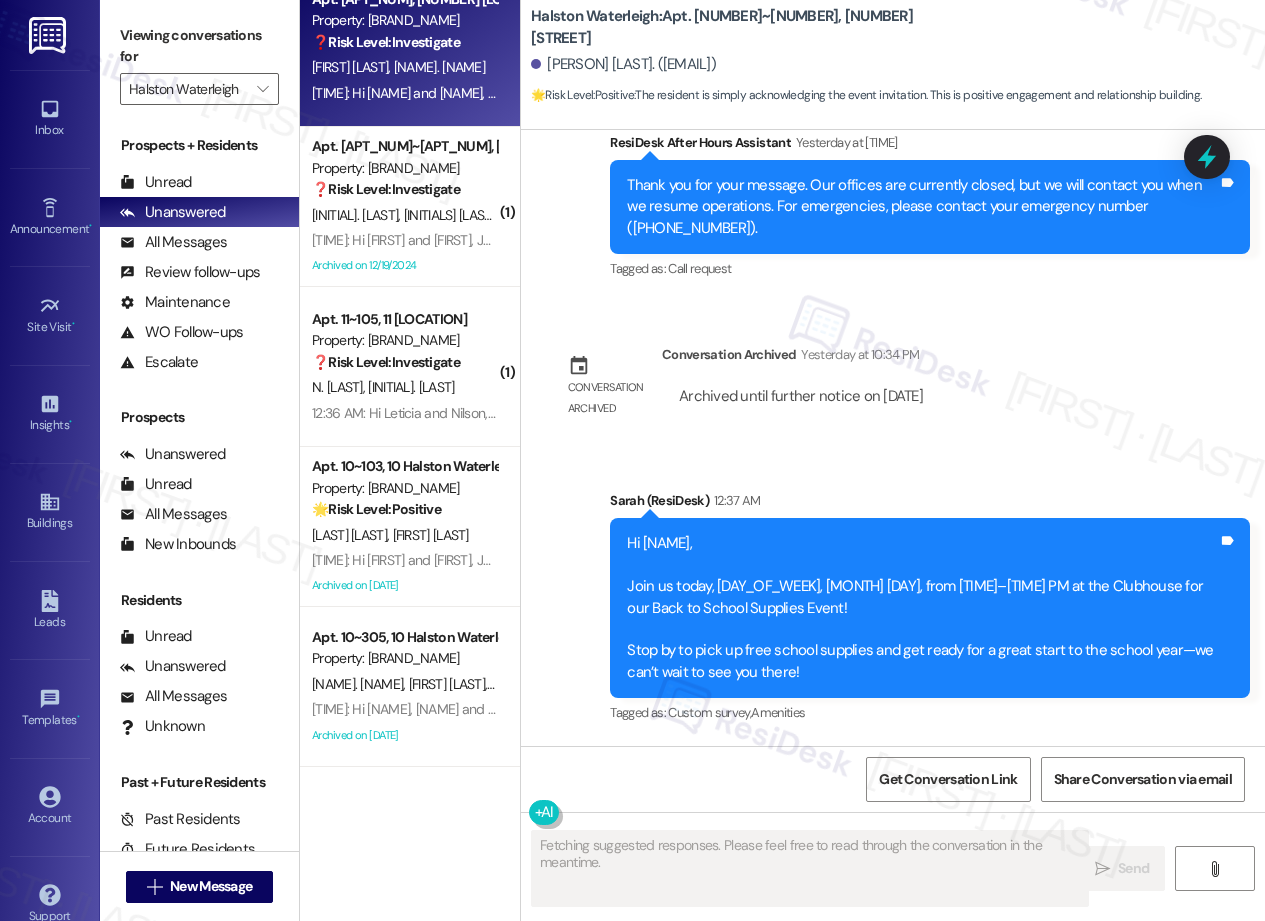 scroll, scrollTop: 594, scrollLeft: 0, axis: vertical 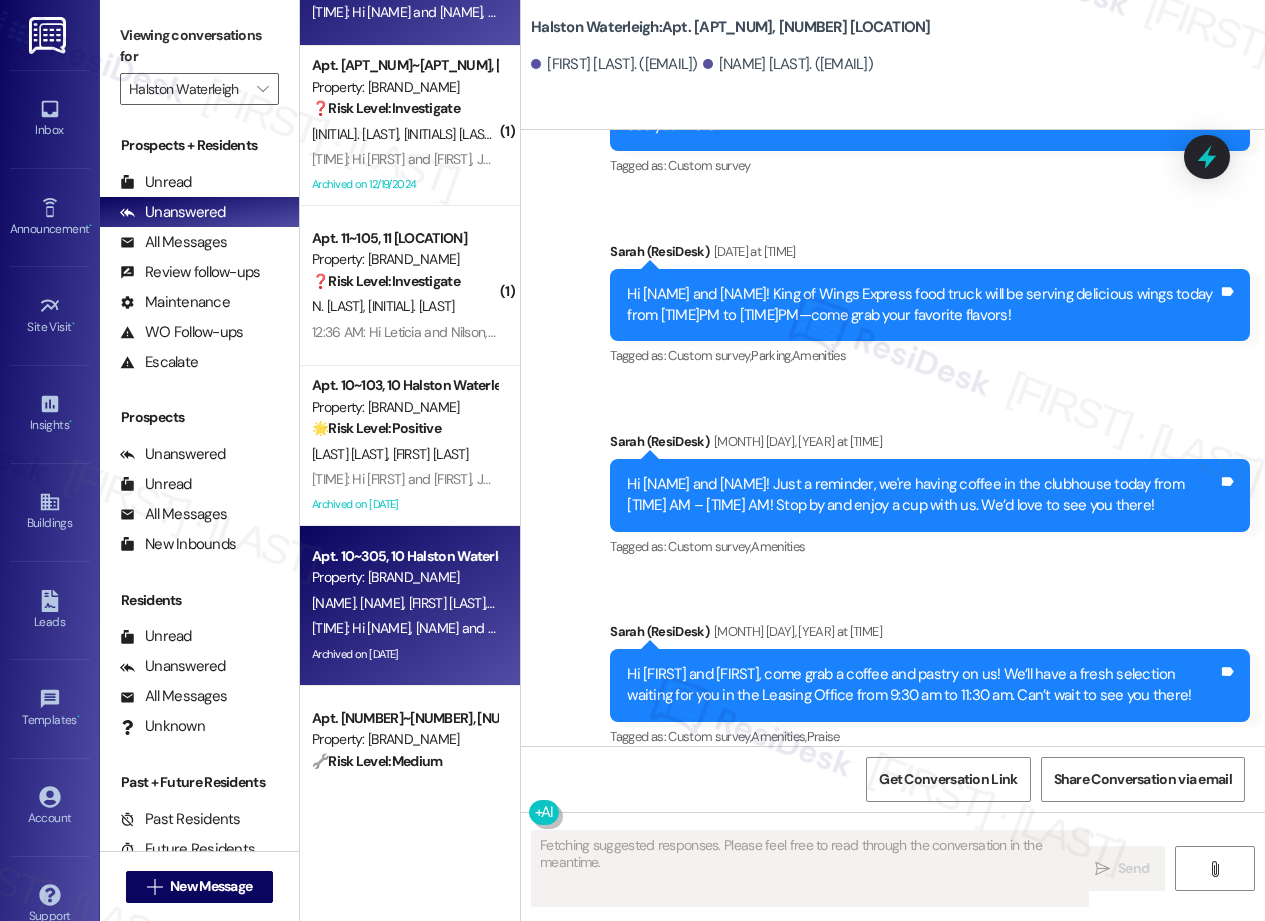 click on "Apt. 5~307, 5 Halston Waterleigh Property: Halston Waterleigh ❓  Risk Level:  Investigate A. Tapia 12:54 AM: N  12:54 AM: N  Apt. 8~301, 8 Halston Waterleigh Property: Halston Waterleigh 🌟  Risk Level:  Positive The resident is simply acknowledging the event invitation. This is positive engagement and relationship building. J. Hernandez 12:40 AM: Perfecto 2 pm 12:40 AM: Perfecto 2 pm Archived on 08/06/2025 Apt. 7~105, 7 Halston Waterleigh Property: Halston Waterleigh ❓  Risk Level:  Investigate J. Bargnare K. Dowe 12:38 AM: Hi Kashawnia and Johnnie,
Join us today, Wednesday, August 6, from 2:00–5:00 PM at the Clubhouse for our Back to School Supplies Event!
Stop by to pick up free school supplies and get ready for a great start to the school year—we can’t wait to see you there! ( 1 ) Apt. 8~104, 8 Halston Waterleigh Property: Halston Waterleigh ❓  Risk Level:  Investigate K. Gomez J. Garay Archived on 12/19/2024 ( 1 ) Apt. 11~105, 11 Halston Waterleigh Property: Halston Waterleigh ❓ 🌟" at bounding box center [410, 389] 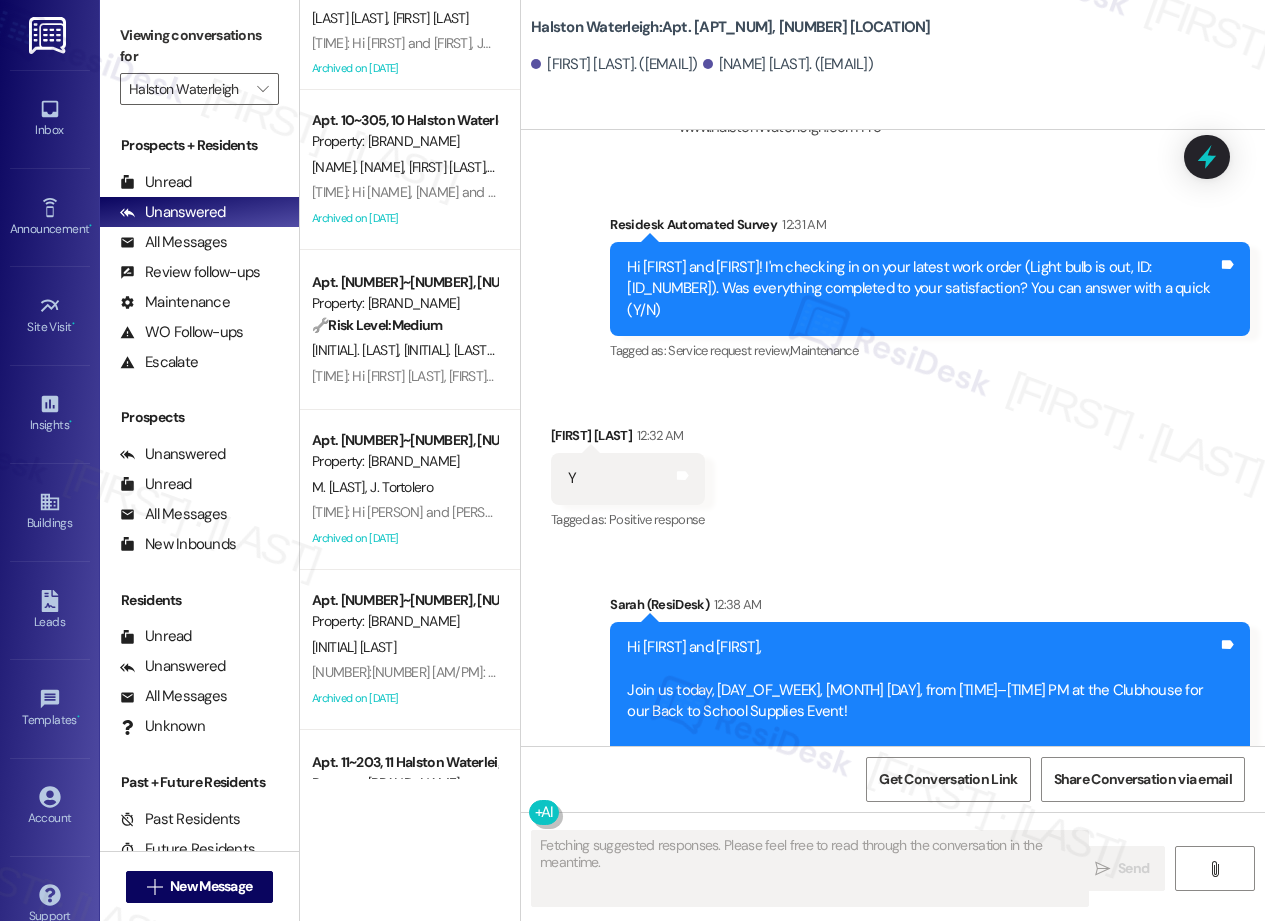 scroll, scrollTop: 1024, scrollLeft: 0, axis: vertical 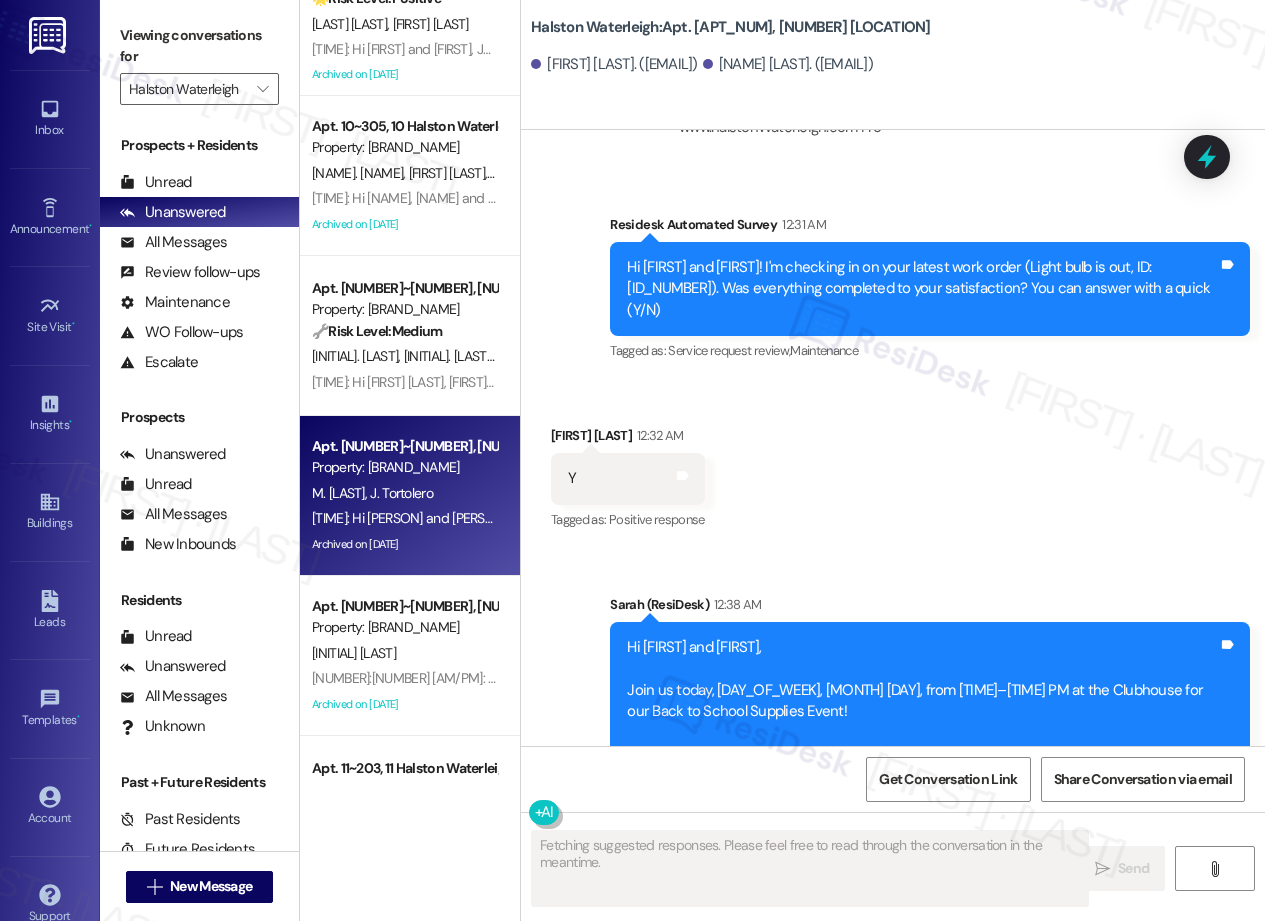 click on "Apt. 1~301, 1 Halston Waterleigh" at bounding box center (404, 446) 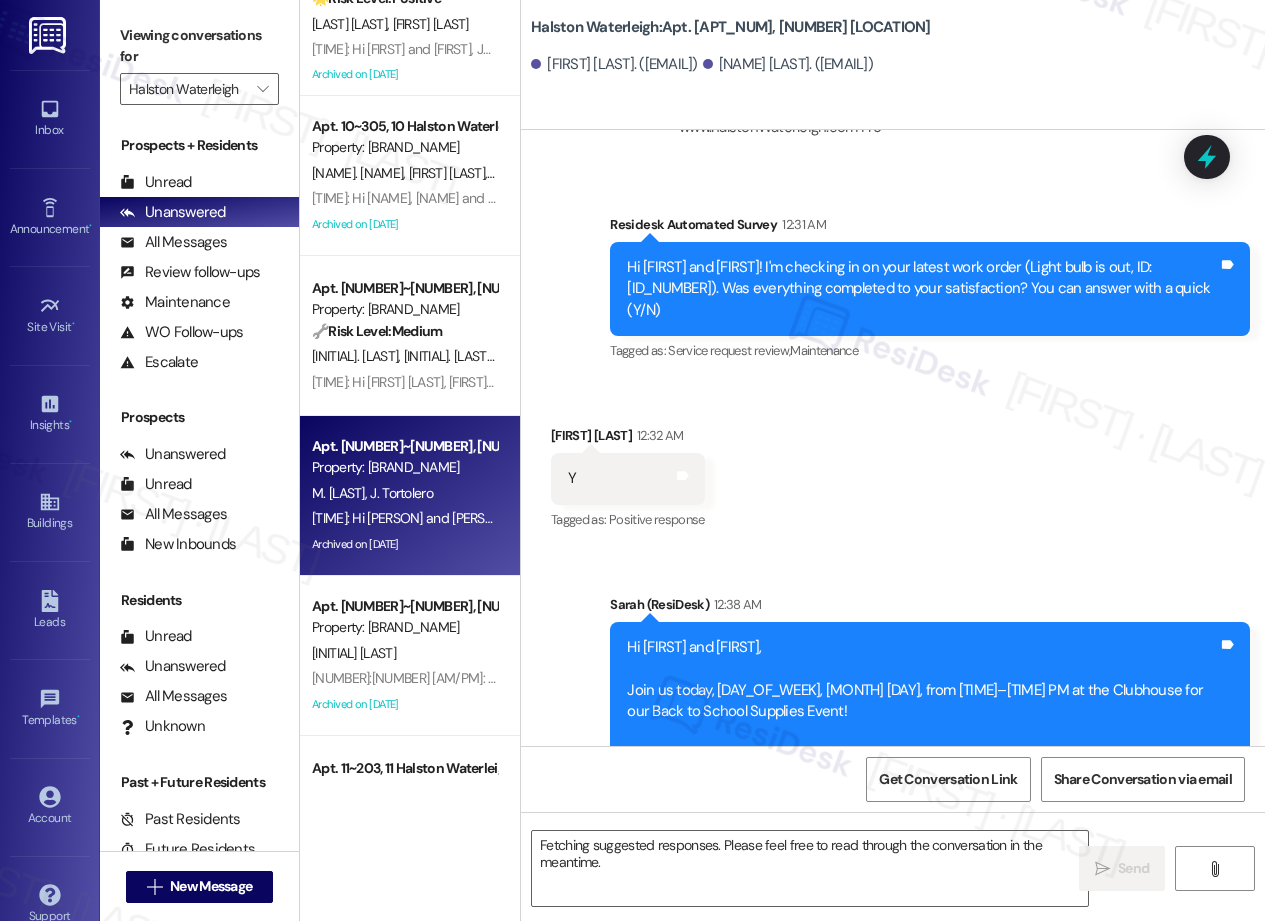 click on "Property: Halston Waterleigh" at bounding box center [404, 309] 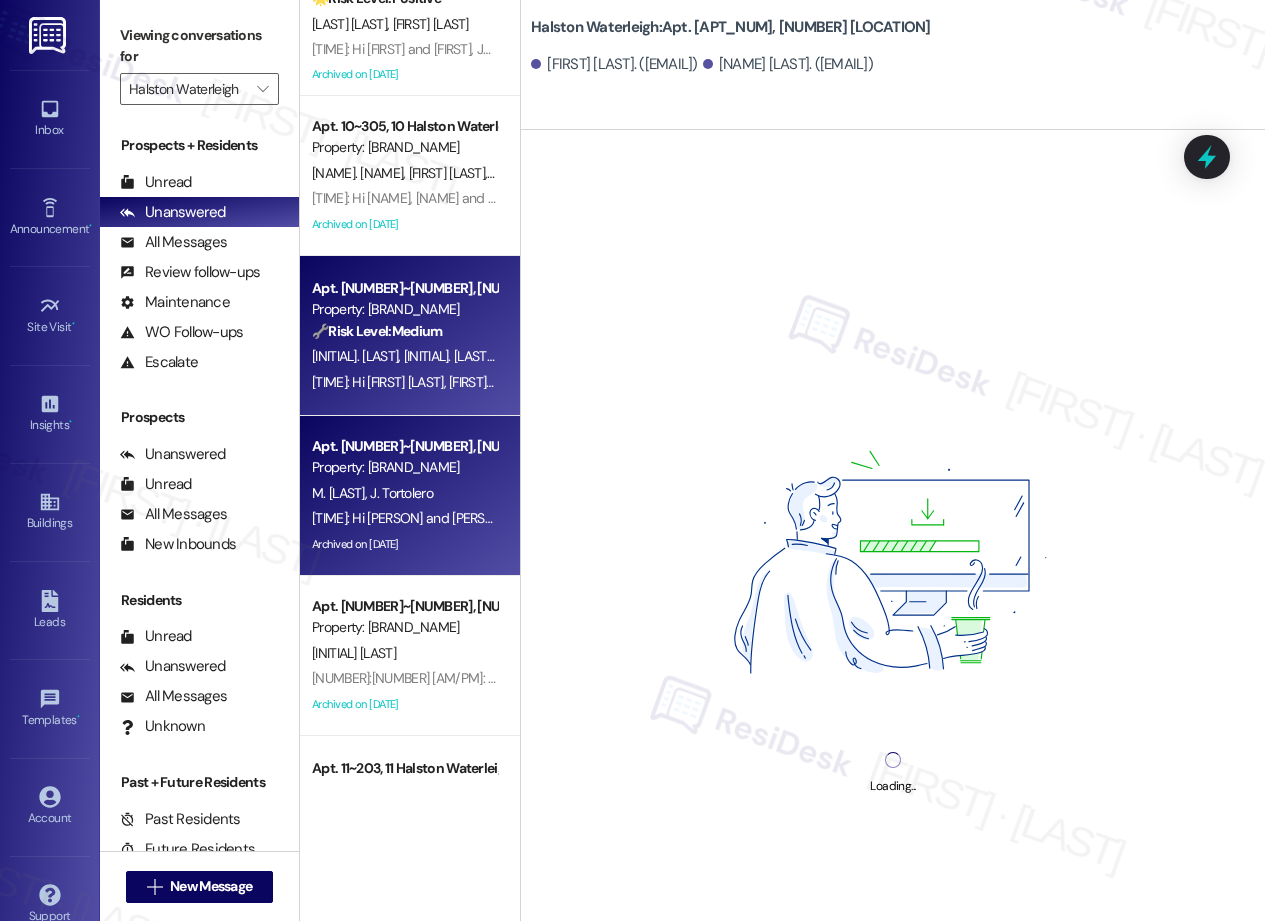 scroll, scrollTop: 1621, scrollLeft: 0, axis: vertical 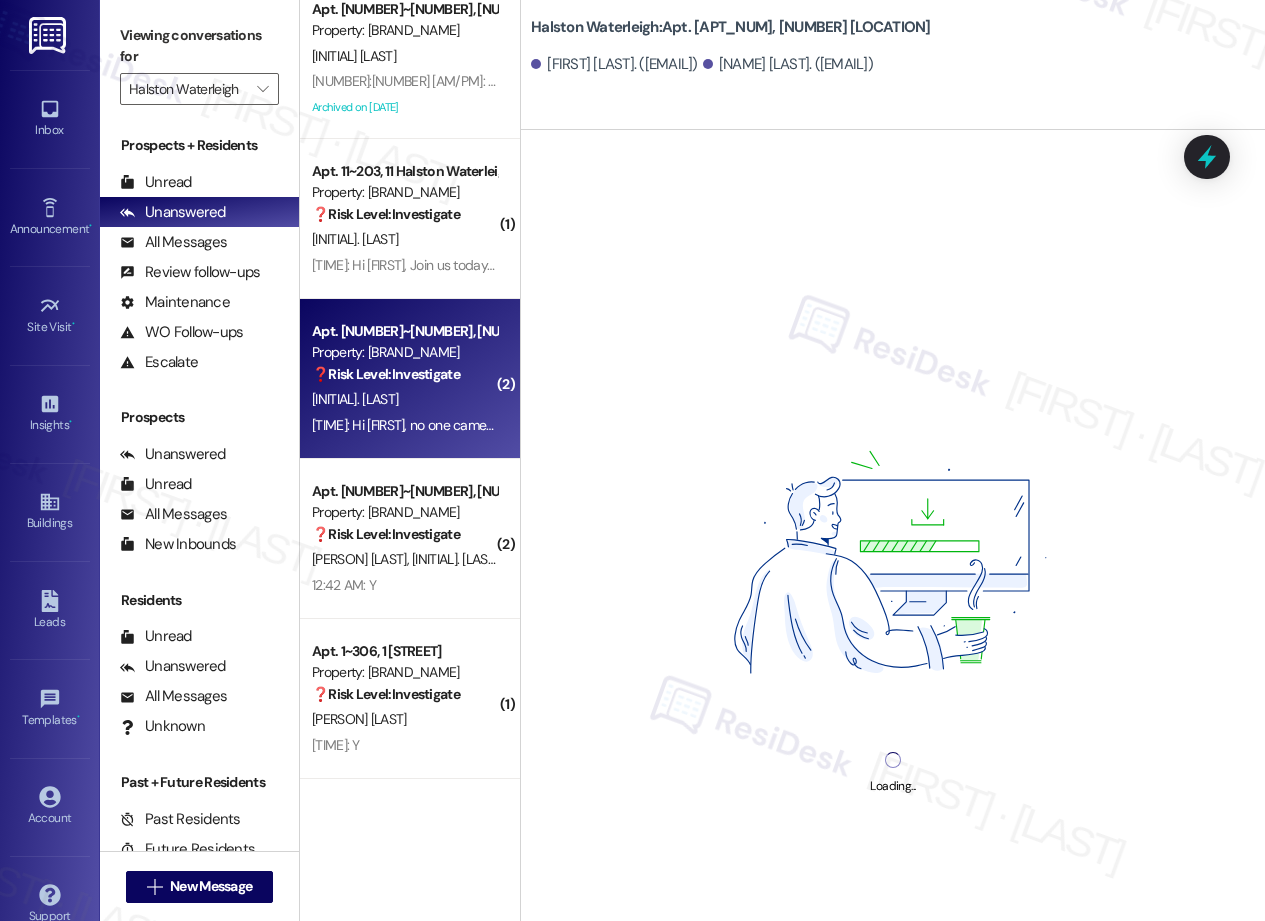click on "G. [LAST]" at bounding box center [404, 399] 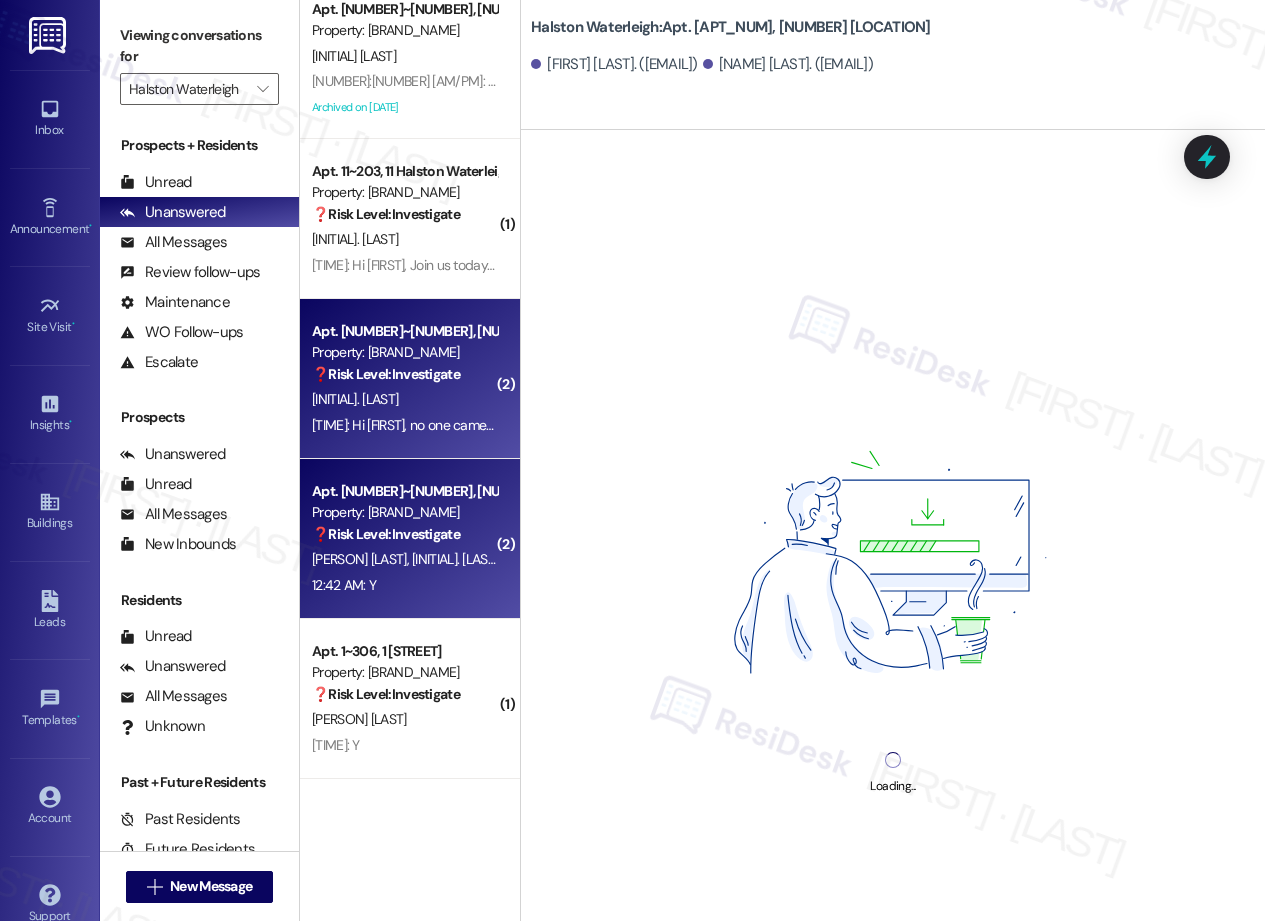click on "❓  Risk Level:  Investigate" at bounding box center [386, 534] 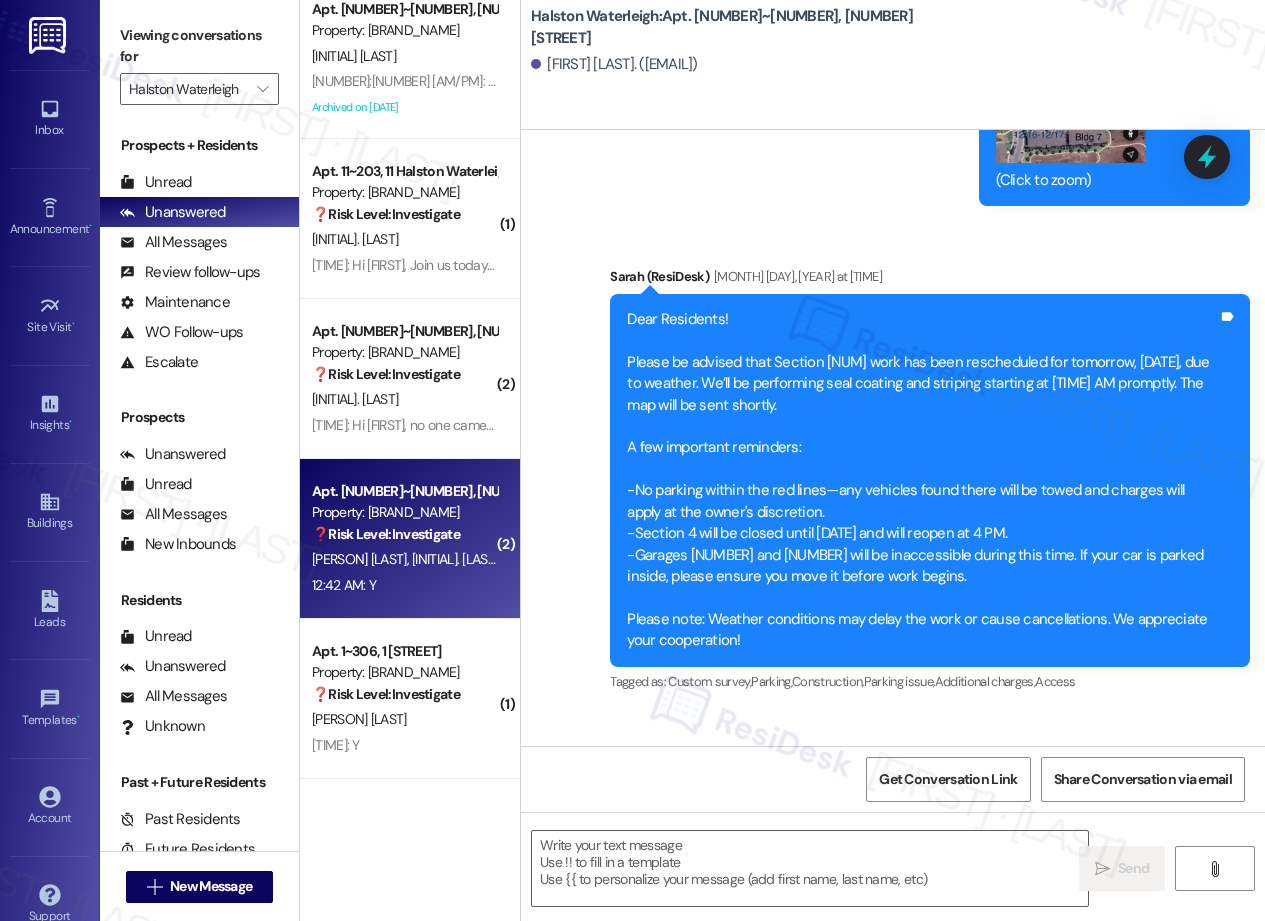 scroll, scrollTop: 46859, scrollLeft: 0, axis: vertical 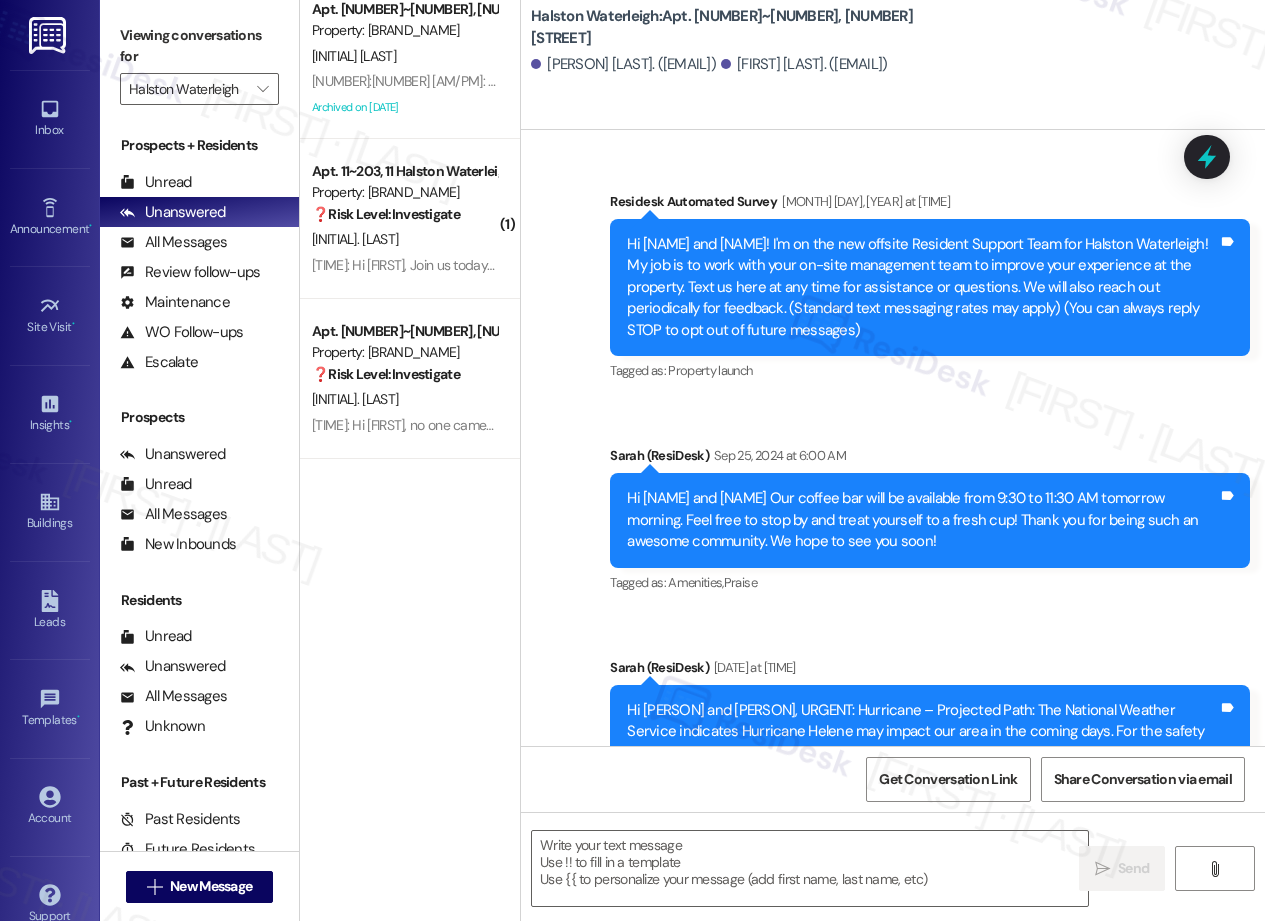 type on "Fetching suggested responses. Please feel free to read through the conversation in the meantime." 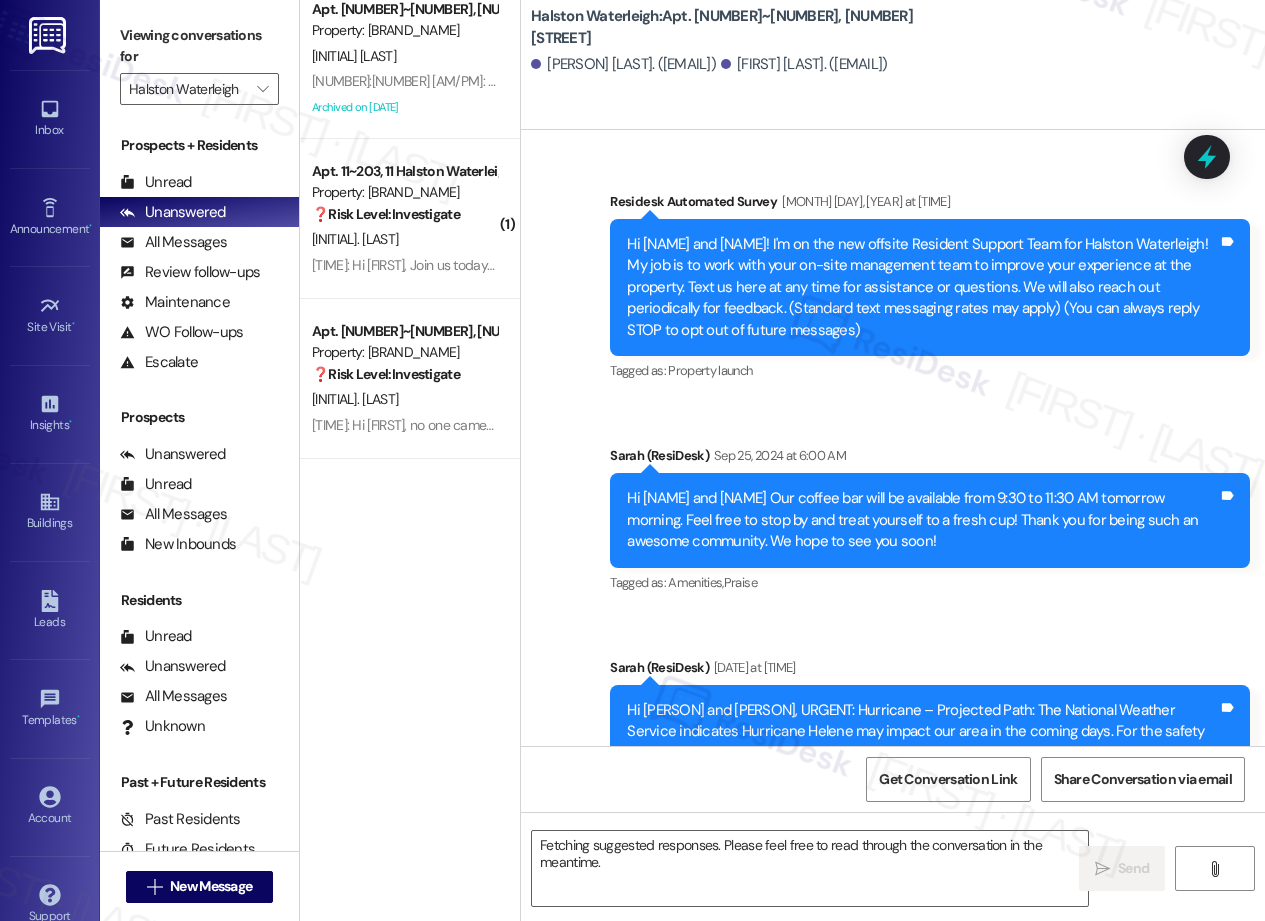 scroll, scrollTop: 529, scrollLeft: 0, axis: vertical 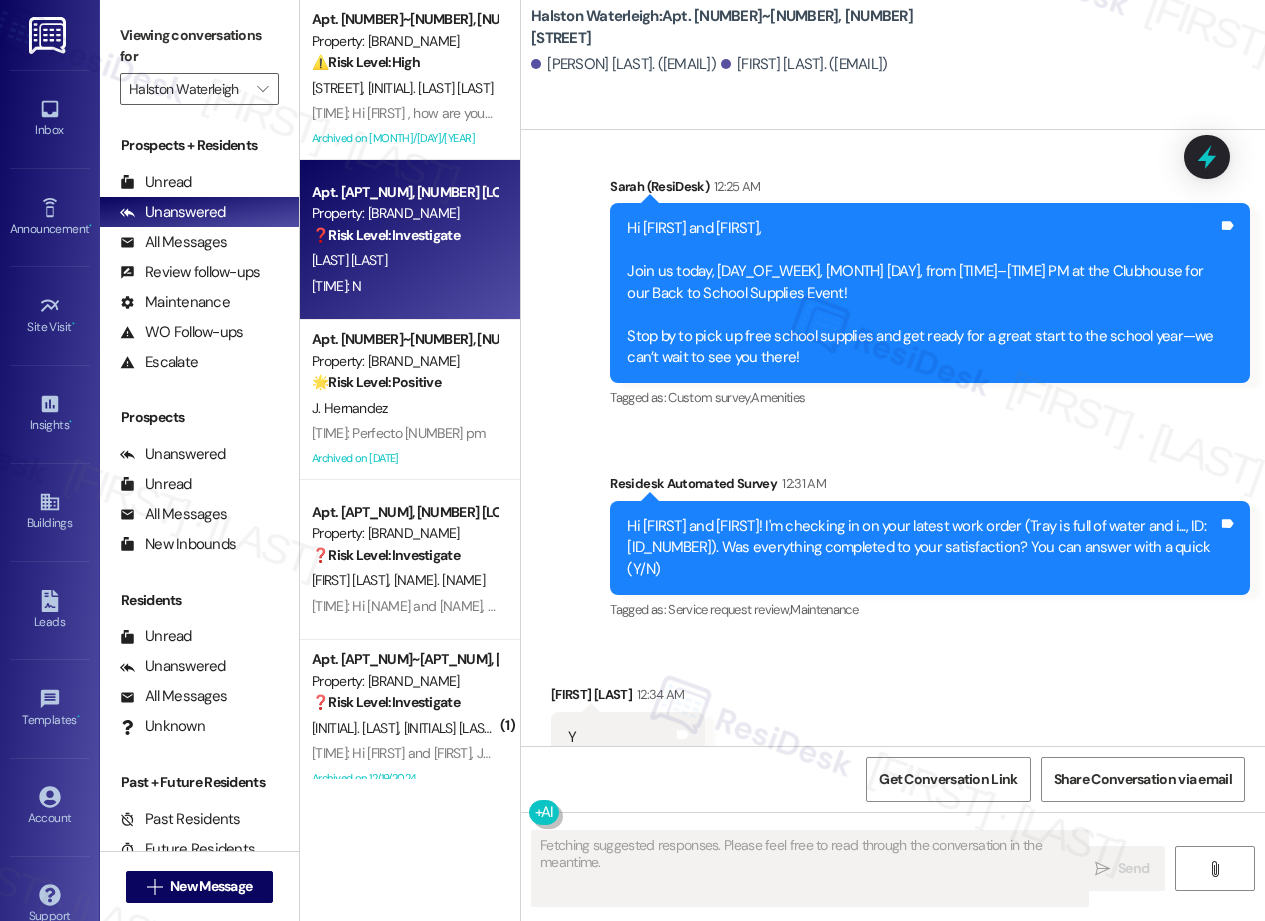 click on "Apt. [NUMBER]~[NUMBER], [NUMBER] [STREET]" at bounding box center [404, 192] 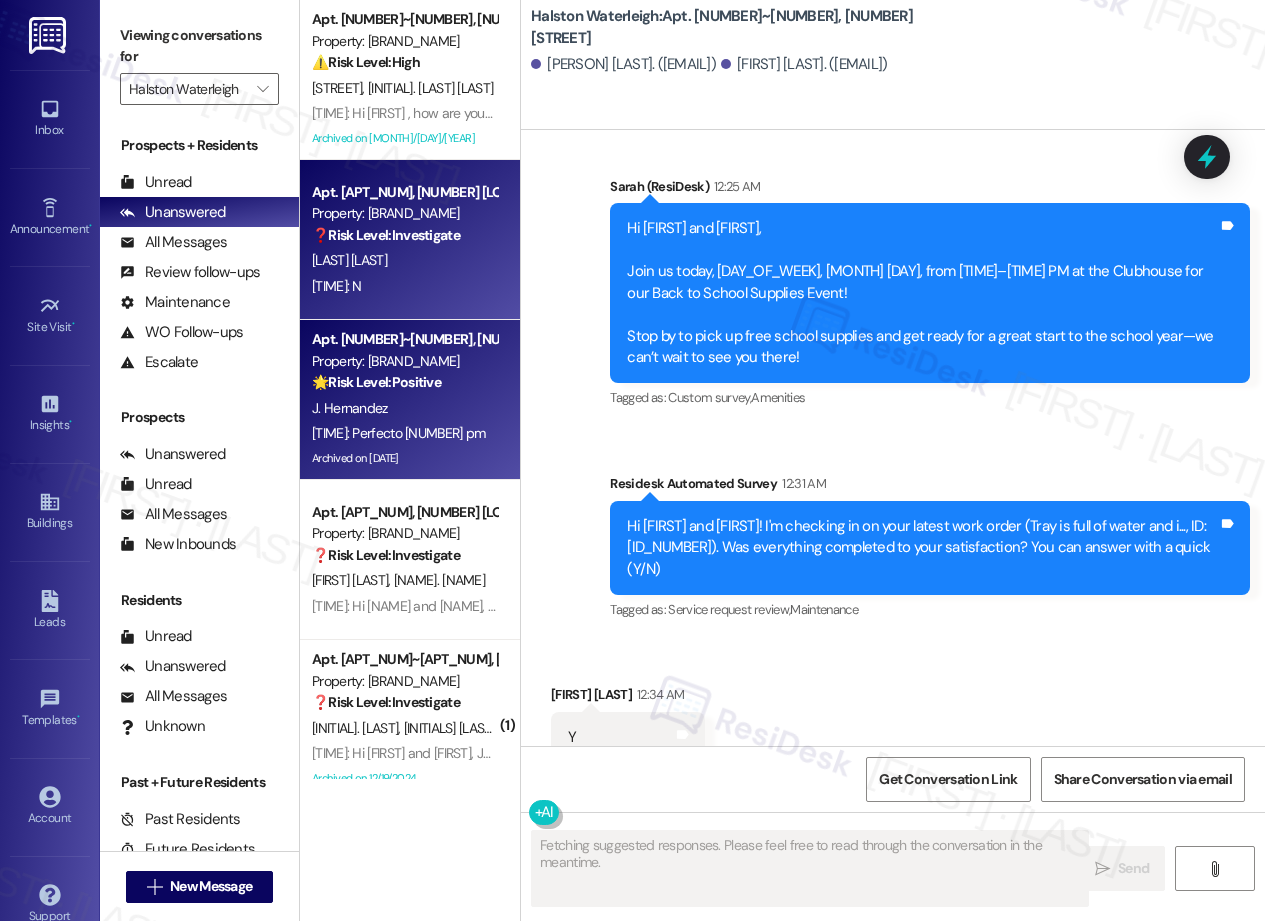 click on "🌟  Risk Level:  Positive" at bounding box center [376, 382] 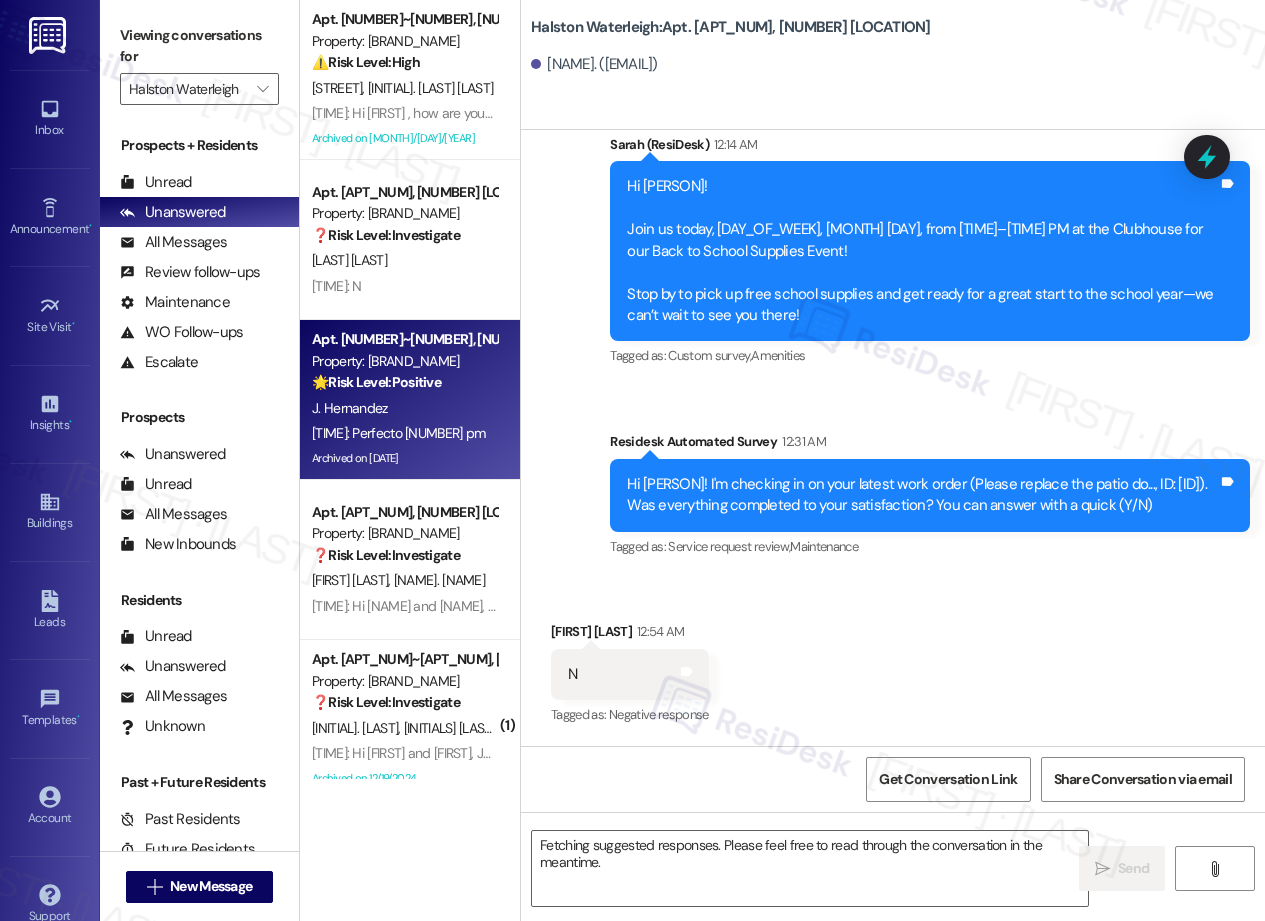 scroll, scrollTop: 1648, scrollLeft: 0, axis: vertical 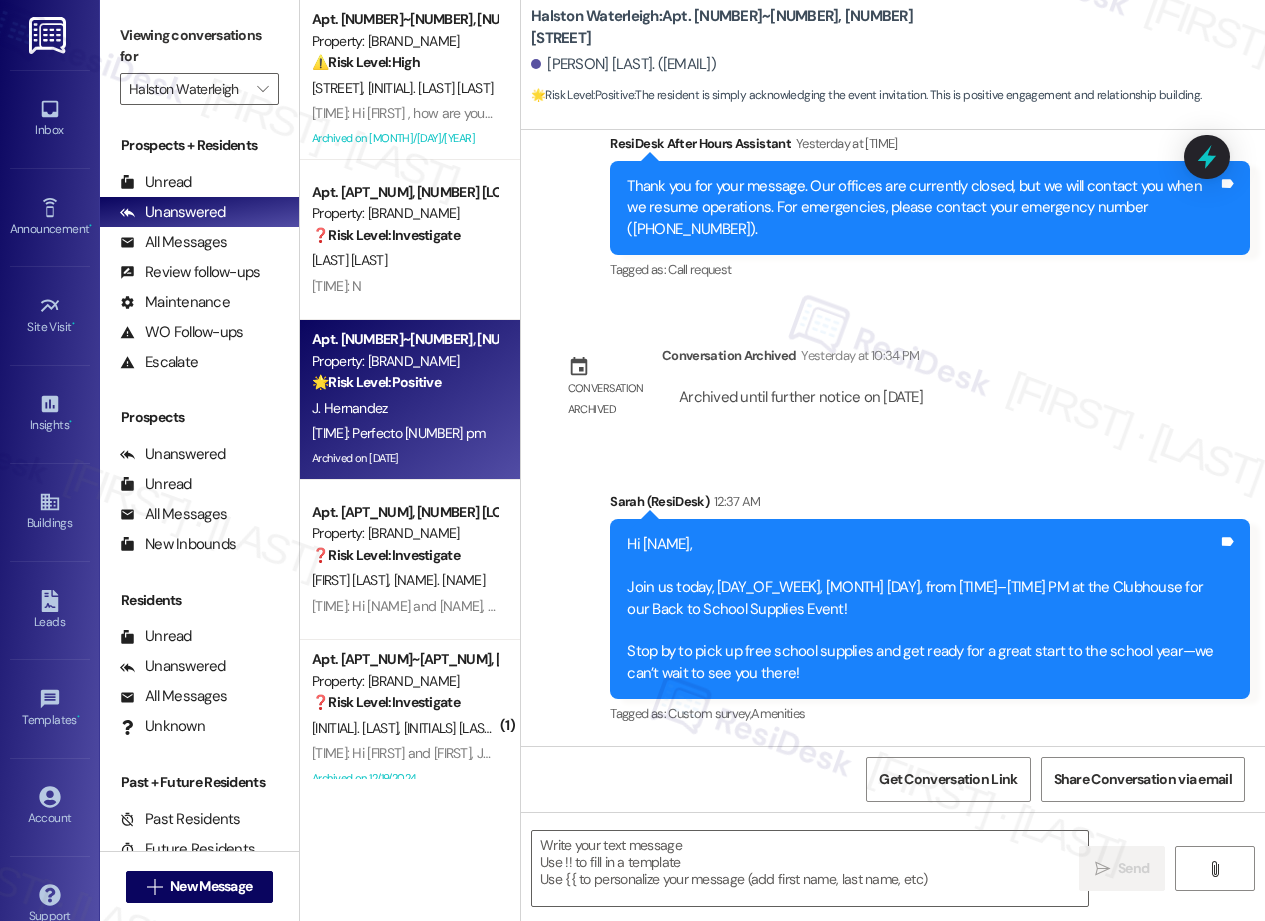 type on "Fetching suggested responses. Please feel free to read through the conversation in the meantime." 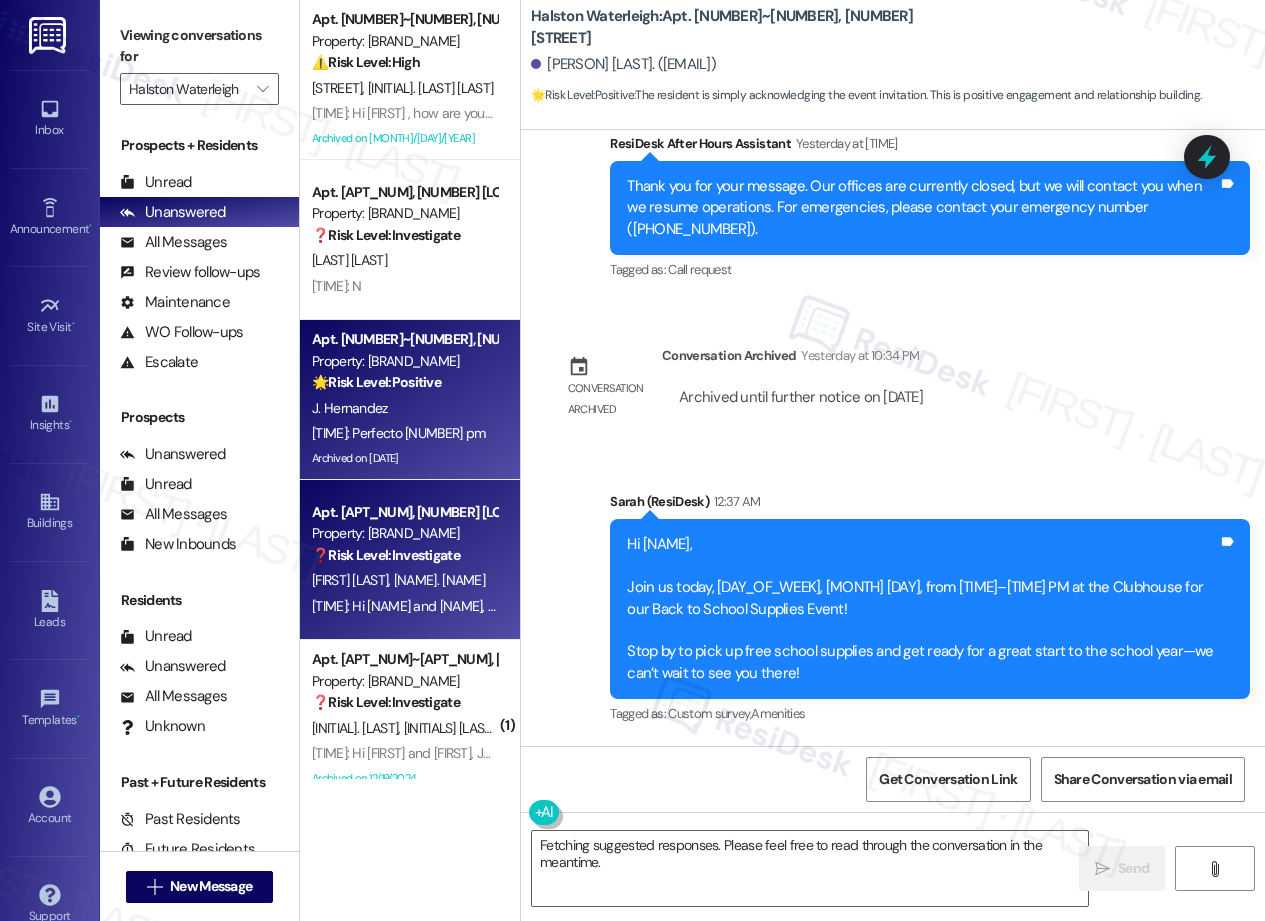 drag, startPoint x: 410, startPoint y: 521, endPoint x: 411, endPoint y: 508, distance: 13.038404 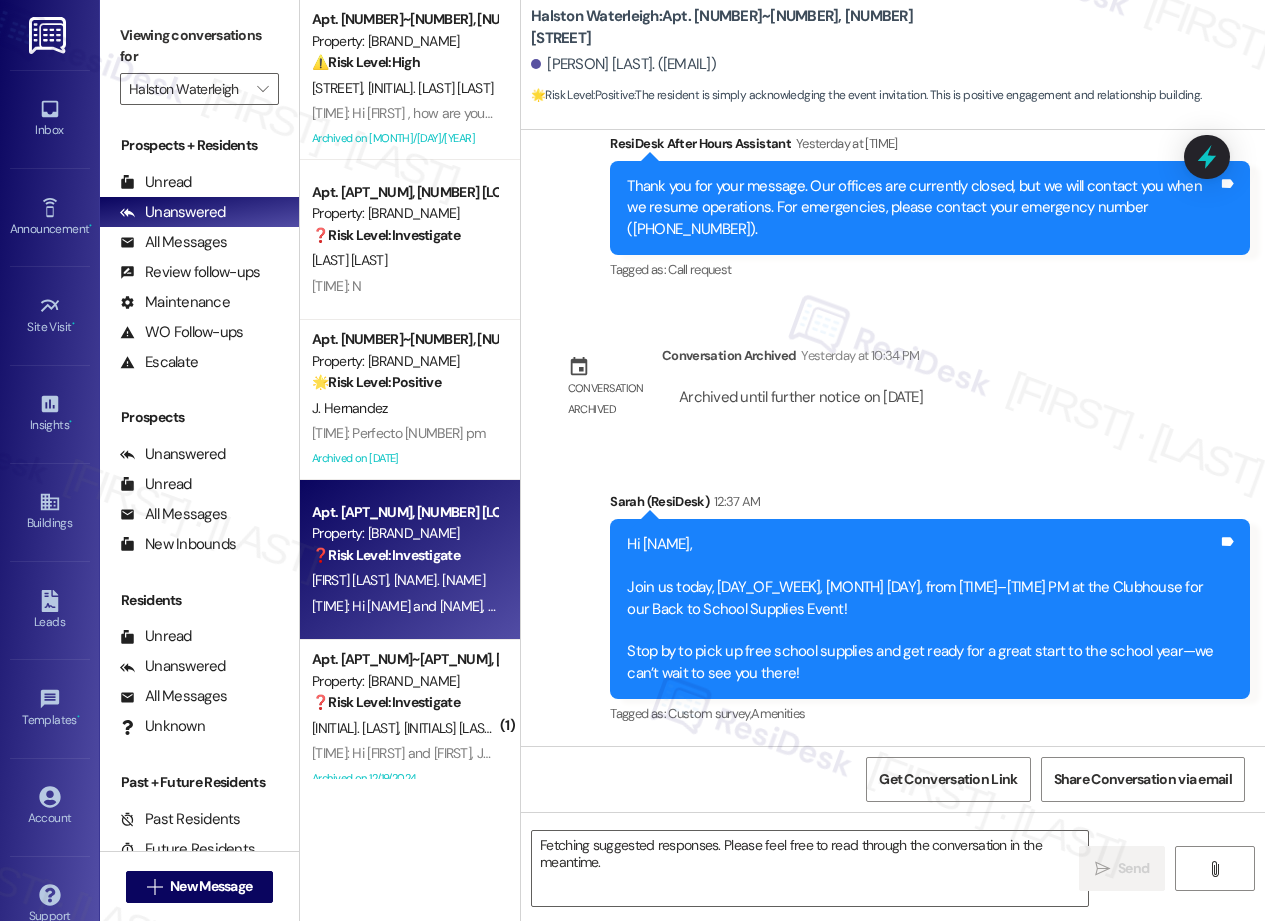 click on "[INITIAL]. [LAST]" at bounding box center [404, 260] 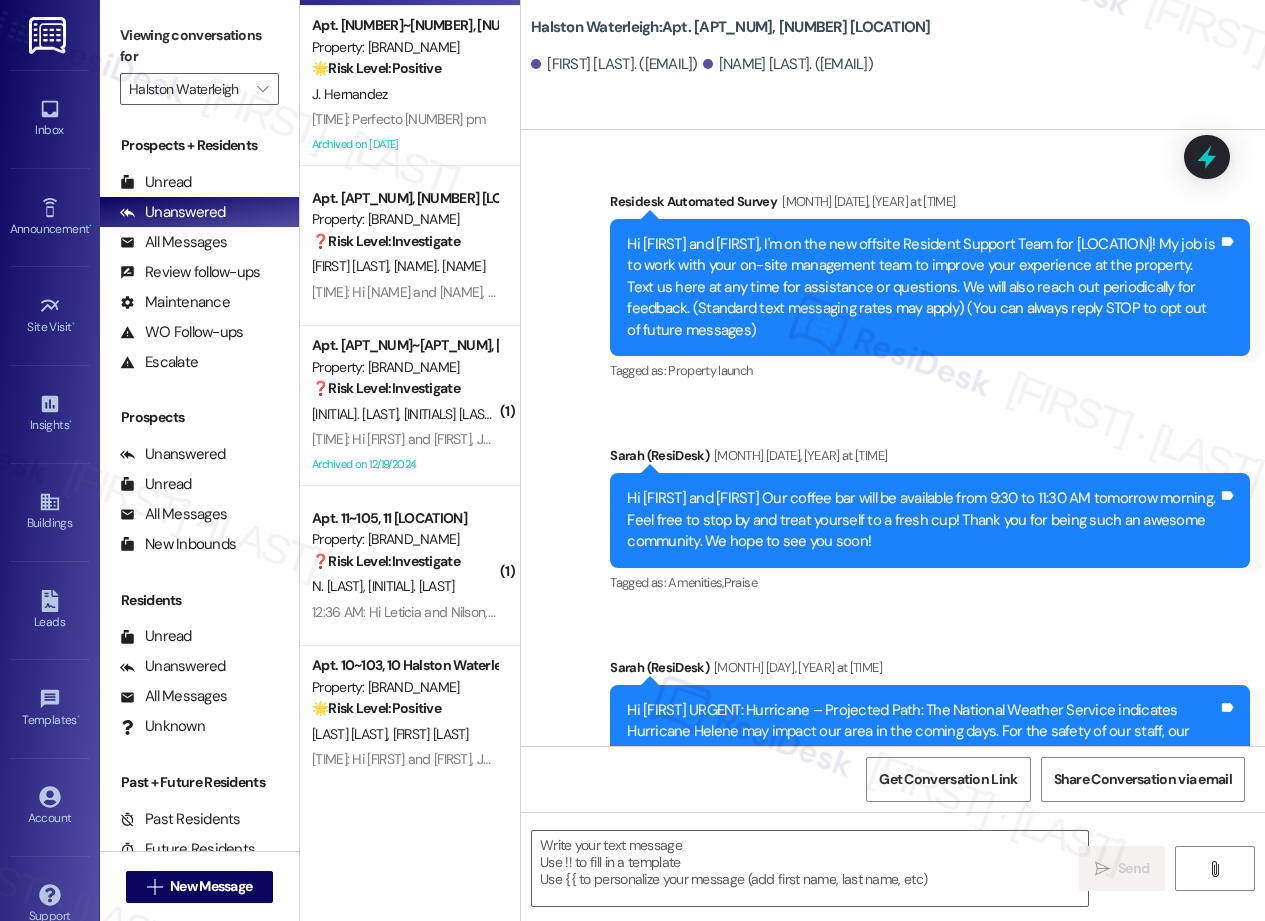click on "Apt. 4~303, 4 Halston Waterleigh Property: Halston Waterleigh ⚠️  Risk Level:  High The resident is requesting to be removed from the message list because their rental contract is closed. This indicates a potential issue with communication preferences or account management that needs to be addressed to prevent further inconvenience or potential compliance issues. R. Alves Rodrigues E. Rosa Rodrigues 12:37 AM: Hi Sarah , how are you? Our rental contract is already closed, if you could remove our number from the message list, thank you 12:37 AM: Hi Sarah , how are you? Our rental contract is already closed, if you could remove our number from the message list, thank you Archived on 06/07/2025 Apt. 5~307, 5 Halston Waterleigh Property: Halston Waterleigh ❓  Risk Level:  Investigate A. Tapia 12:54 AM: N  12:54 AM: N  Apt. 8~301, 8 Halston Waterleigh Property: Halston Waterleigh 🌟  Risk Level:  Positive J. Hernandez 12:40 AM: Perfecto 2 pm 12:40 AM: Perfecto 2 pm Archived on 08/06/2025 ❓  Risk Level:  (" at bounding box center (410, 389) 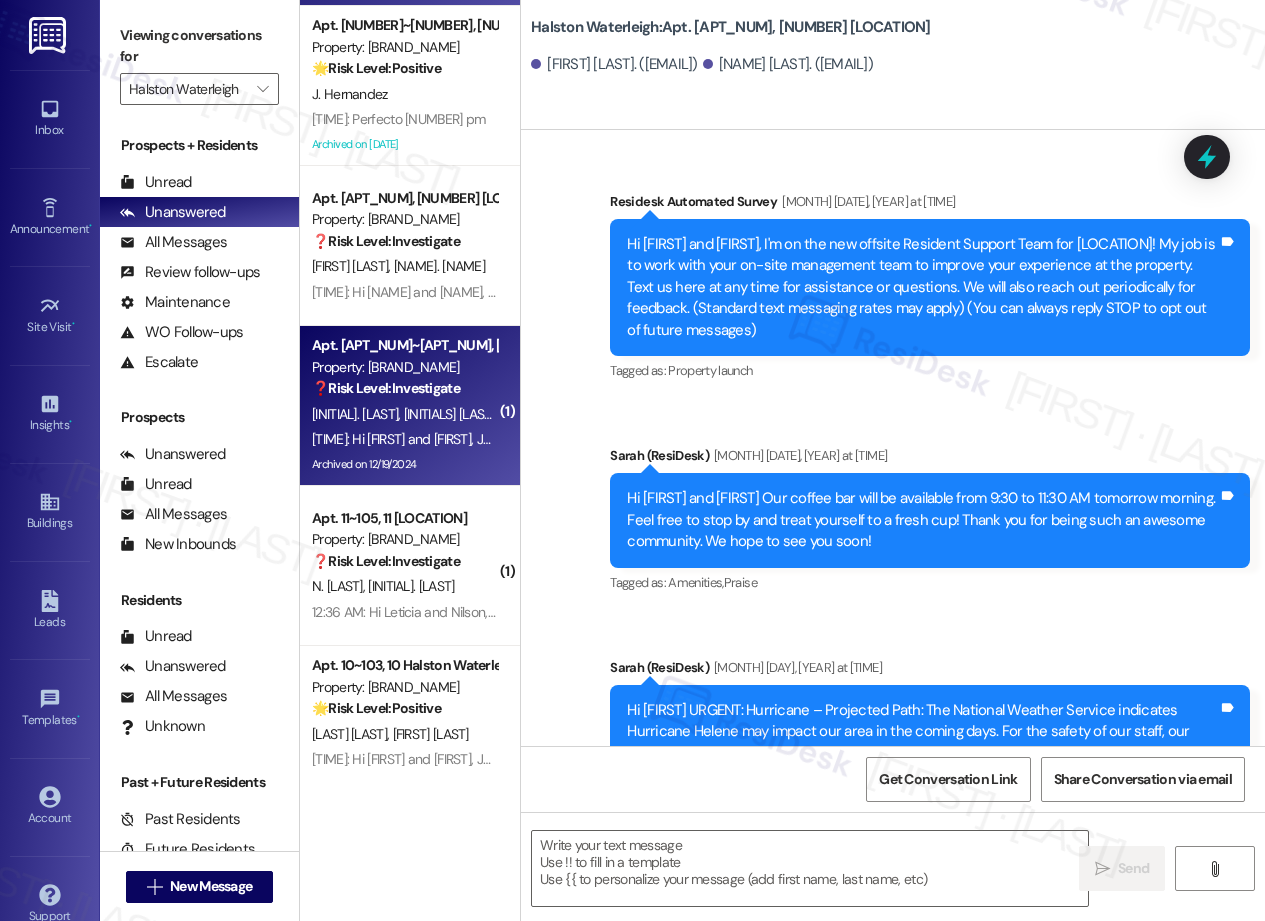 click on "Archived on 12/19/2024" at bounding box center [404, 464] 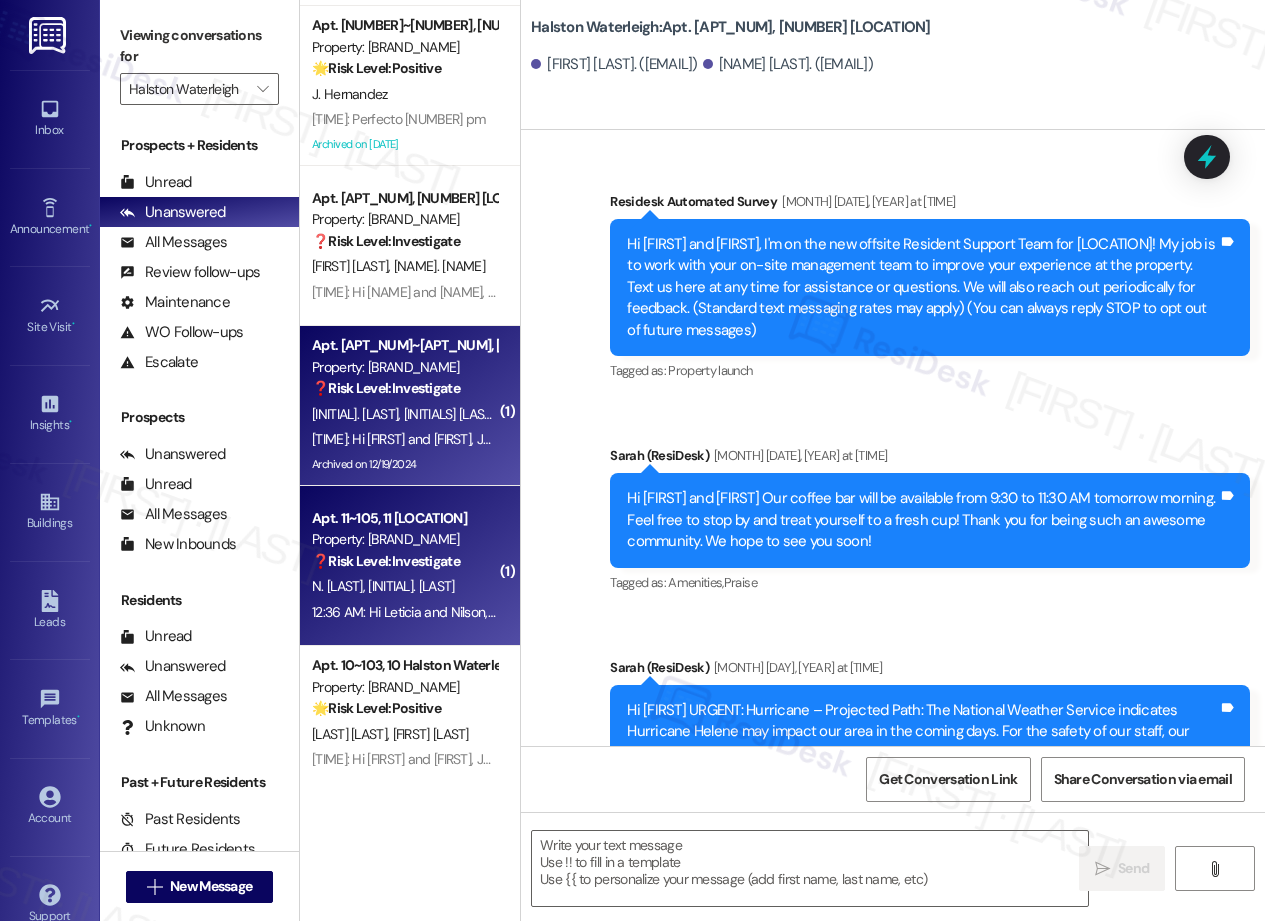 scroll, scrollTop: 369, scrollLeft: 0, axis: vertical 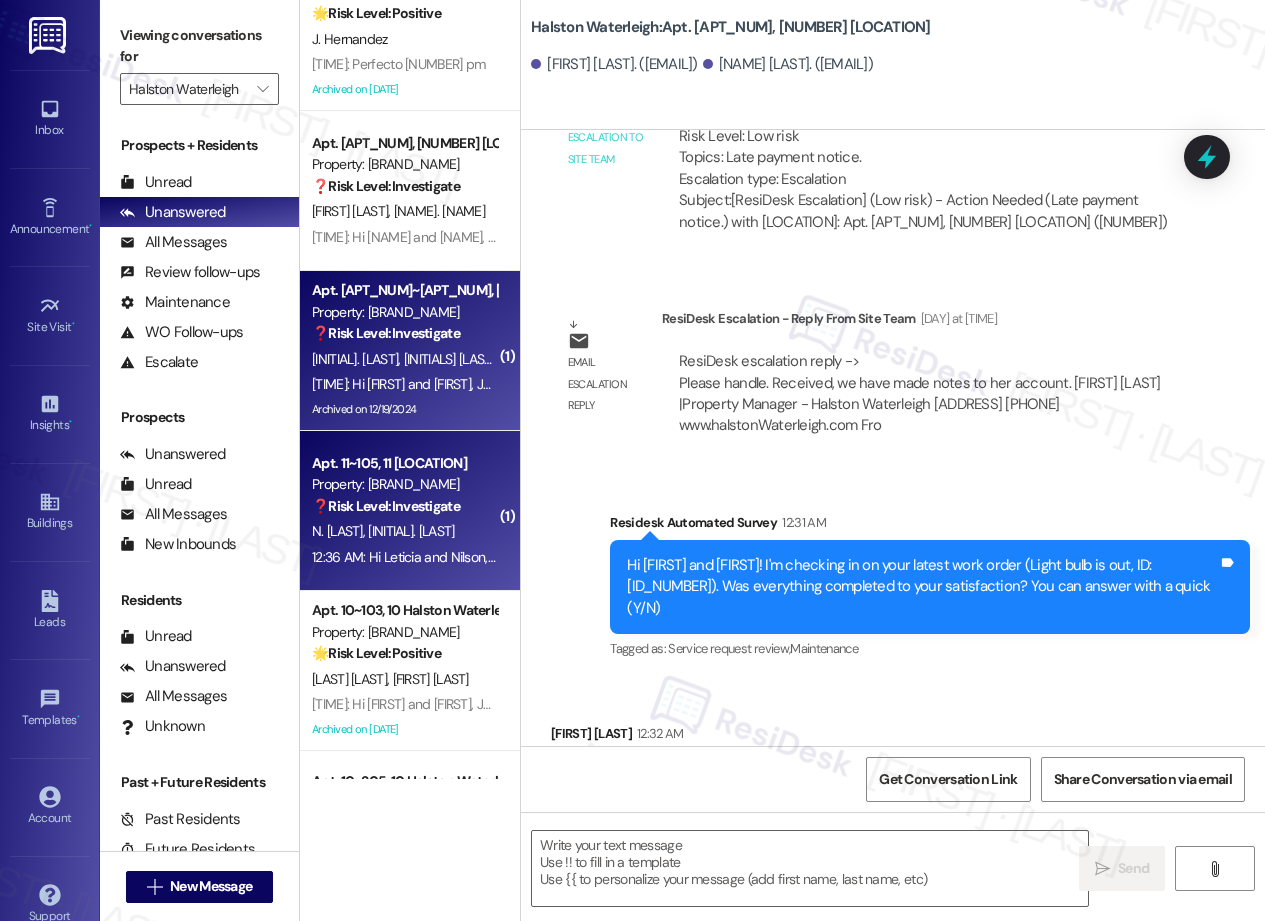 click on "❓  Risk Level:  Investigate" at bounding box center (386, 506) 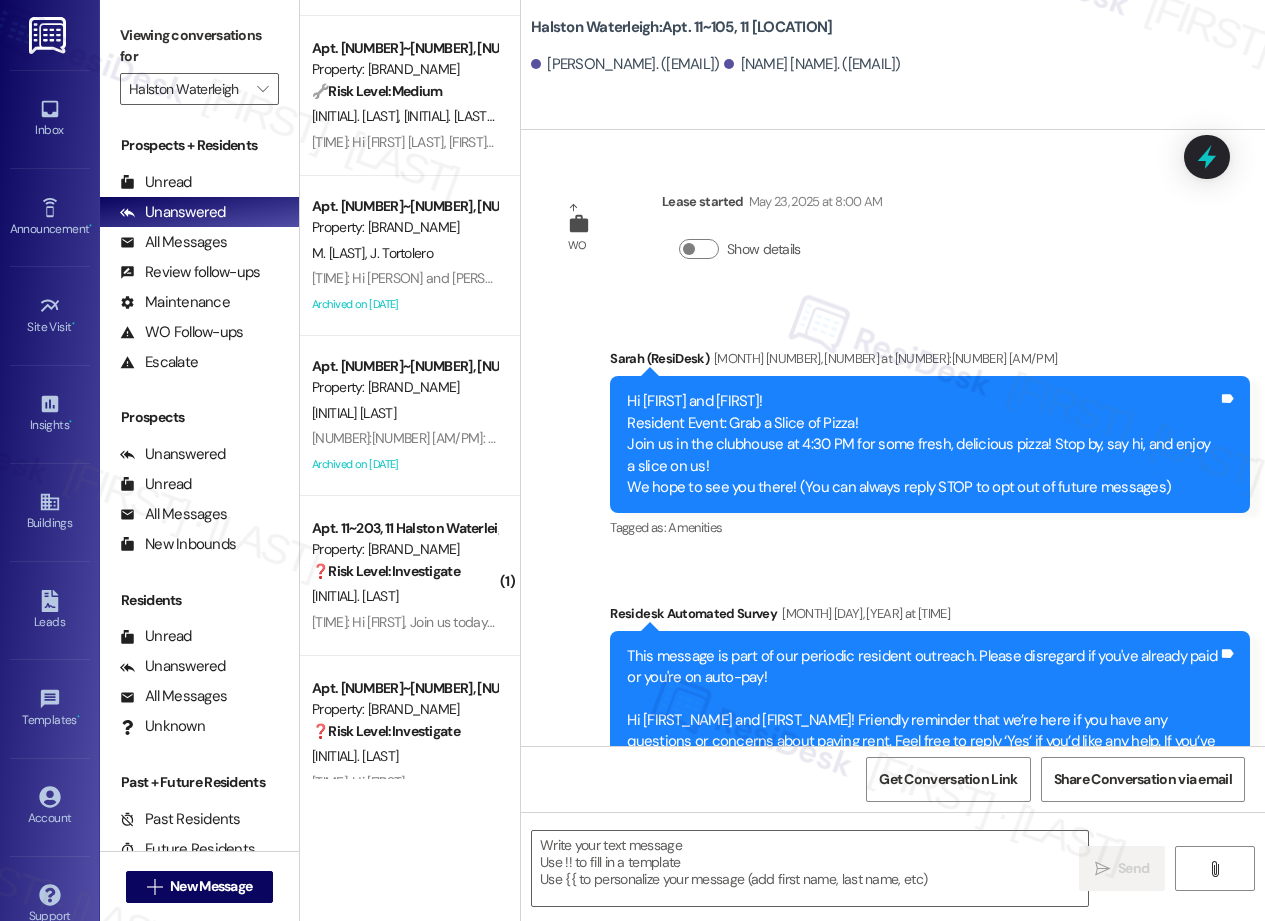 scroll, scrollTop: 1421, scrollLeft: 0, axis: vertical 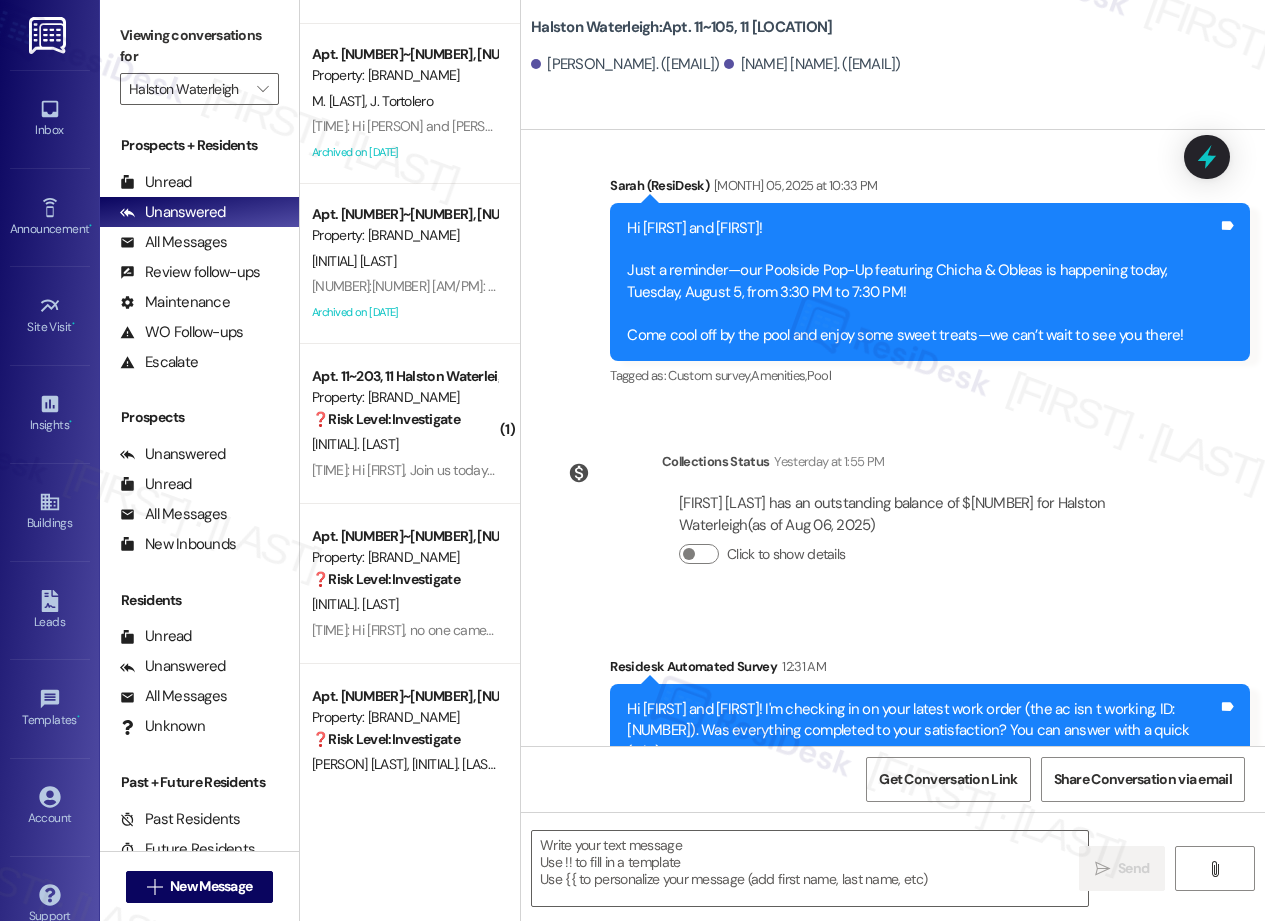 type on "Fetching suggested responses. Please feel free to read through the conversation in the meantime." 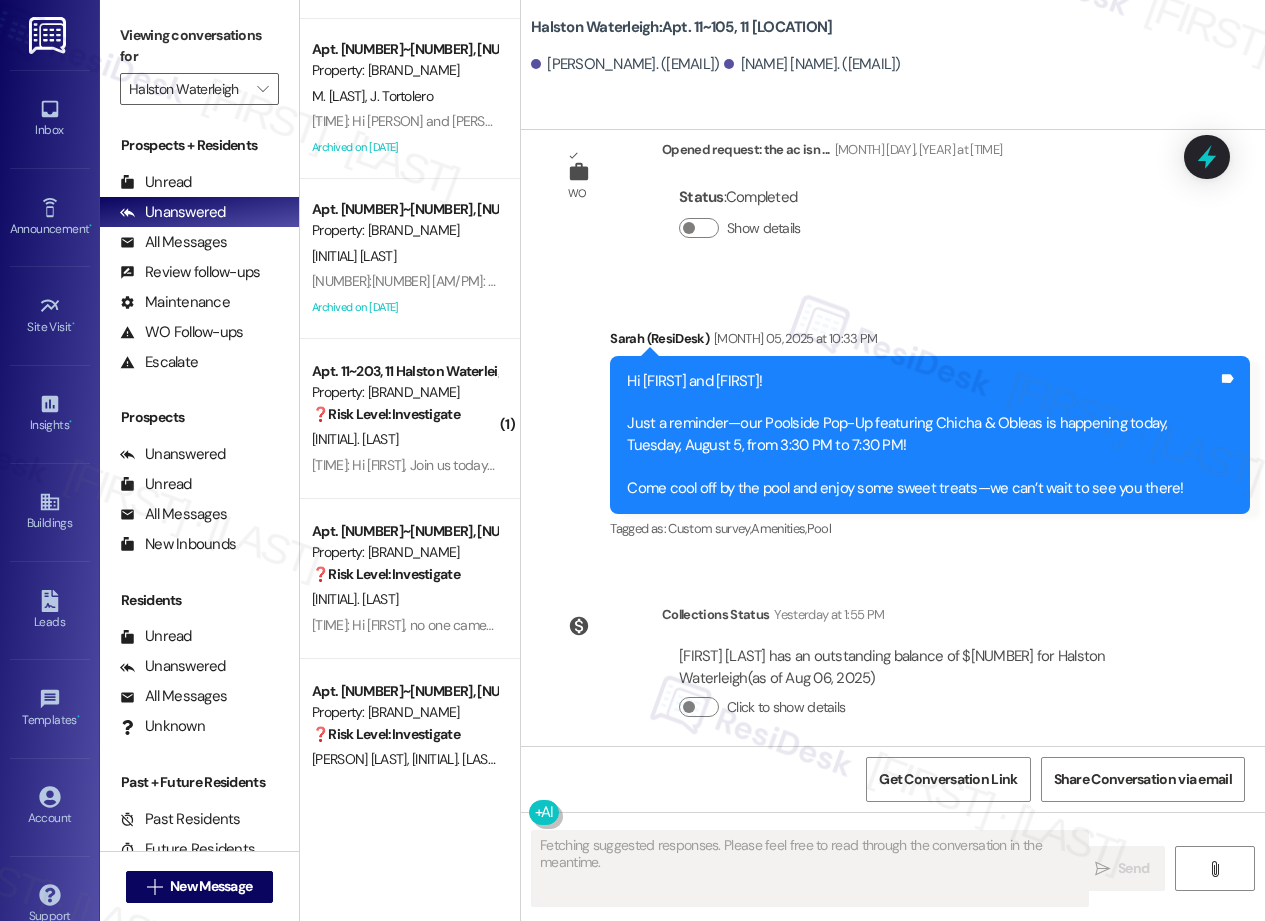 click on "Property: Halston Waterleigh" at bounding box center (404, 552) 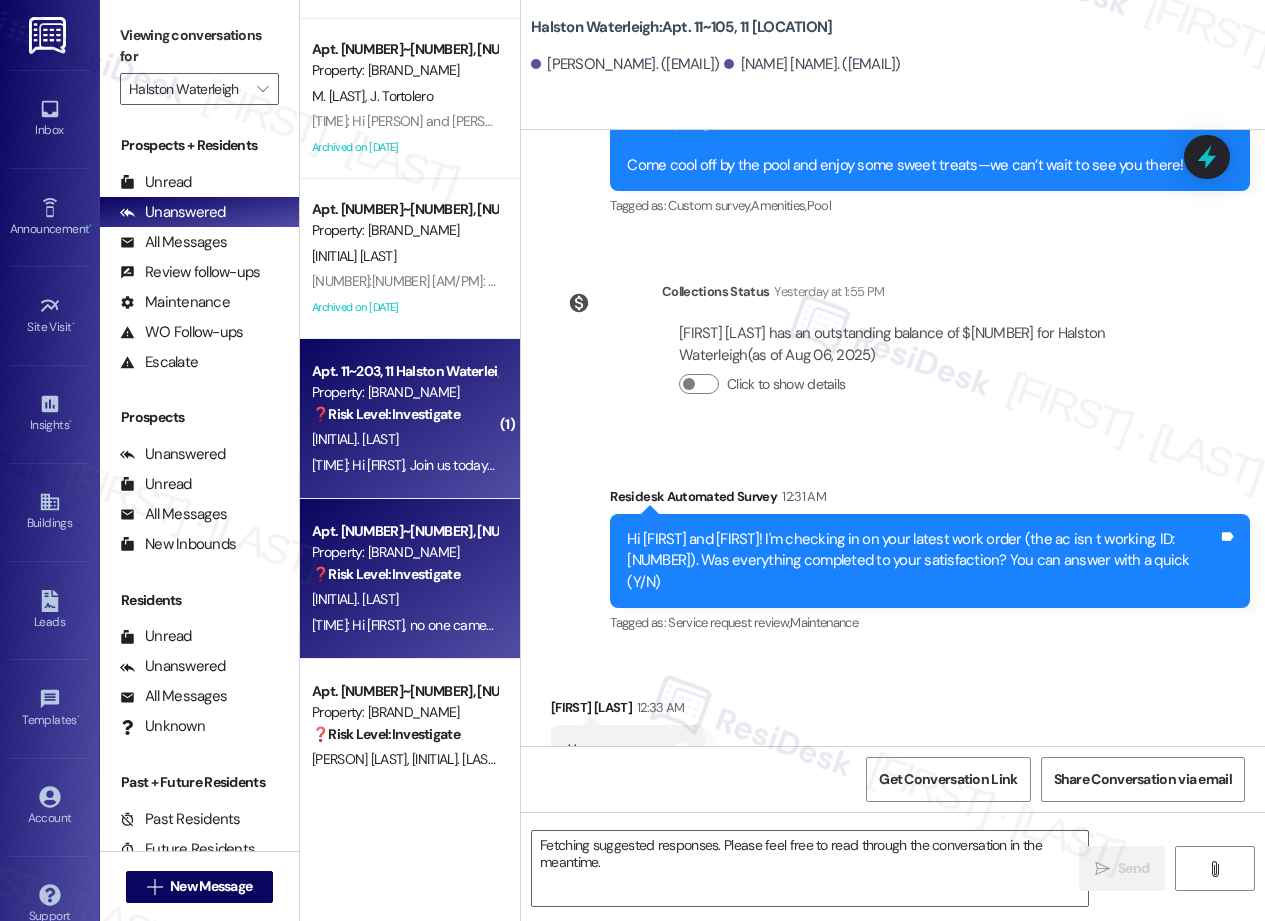scroll, scrollTop: 16598, scrollLeft: 0, axis: vertical 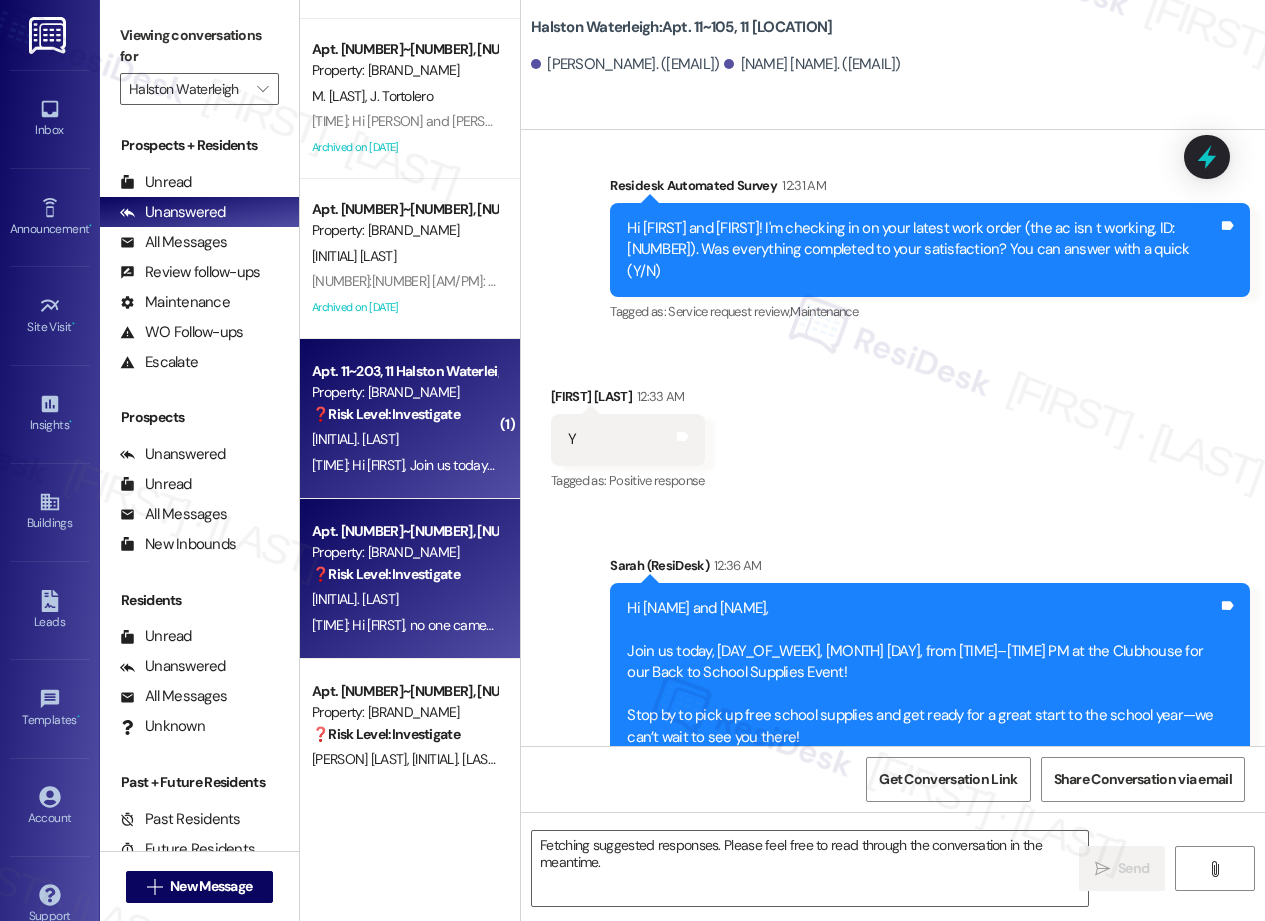 click on "12:36 AM: Hi Jessica,
Join us today, Wednesday, August 6, from 2:00–5:00 PM at the Clubhouse for our Back to School Supplies Event!
Stop by to pick up free school supplies and get ready for a great start to the school year—we can’t wait to see you there! 12:36 AM: Hi Jessica,
Join us today, Wednesday, August 6, from 2:00–5:00 PM at the Clubhouse for our Back to School Supplies Event!
Stop by to pick up free school supplies and get ready for a great start to the school year—we can’t wait to see you there!" at bounding box center [1043, 465] 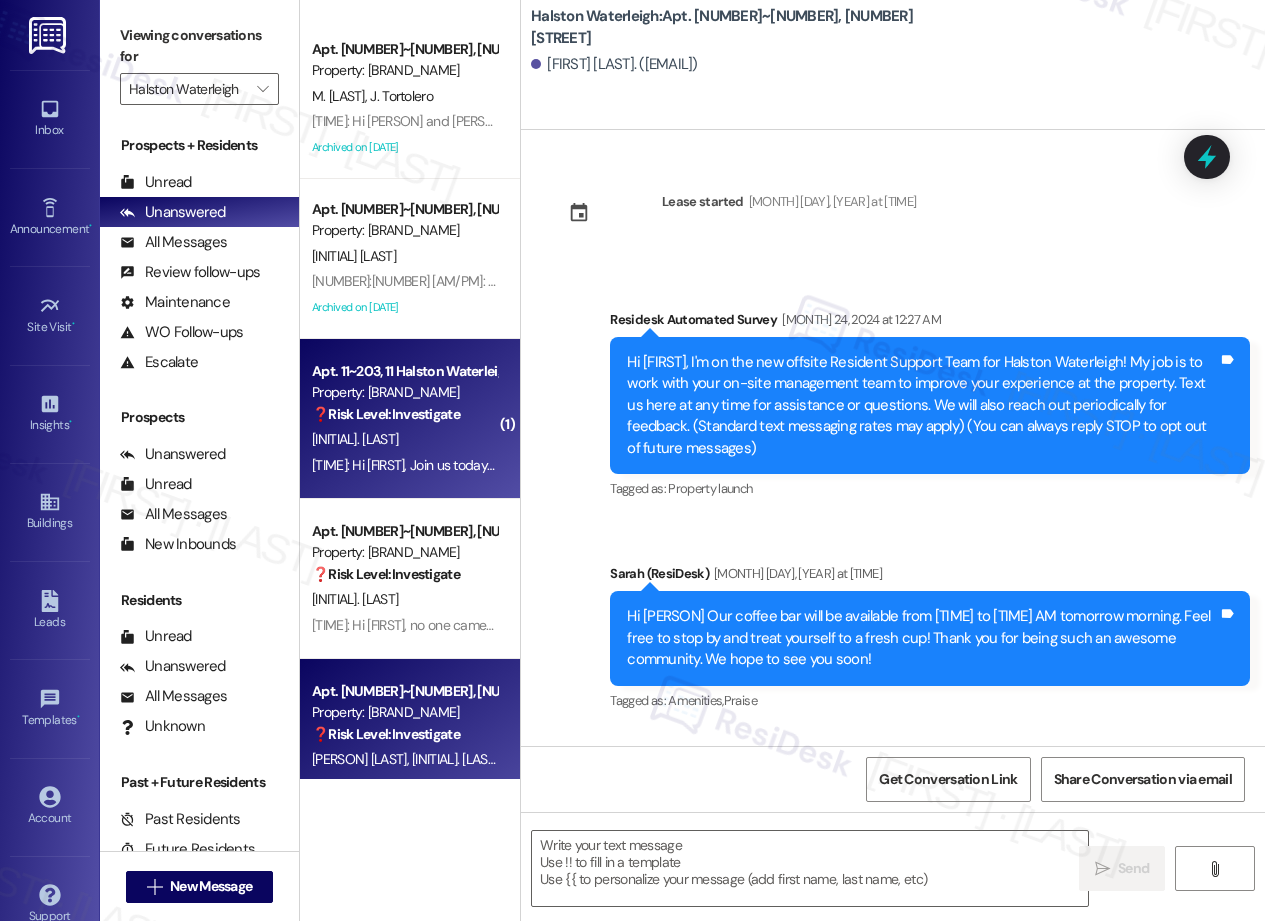 scroll, scrollTop: 1609, scrollLeft: 0, axis: vertical 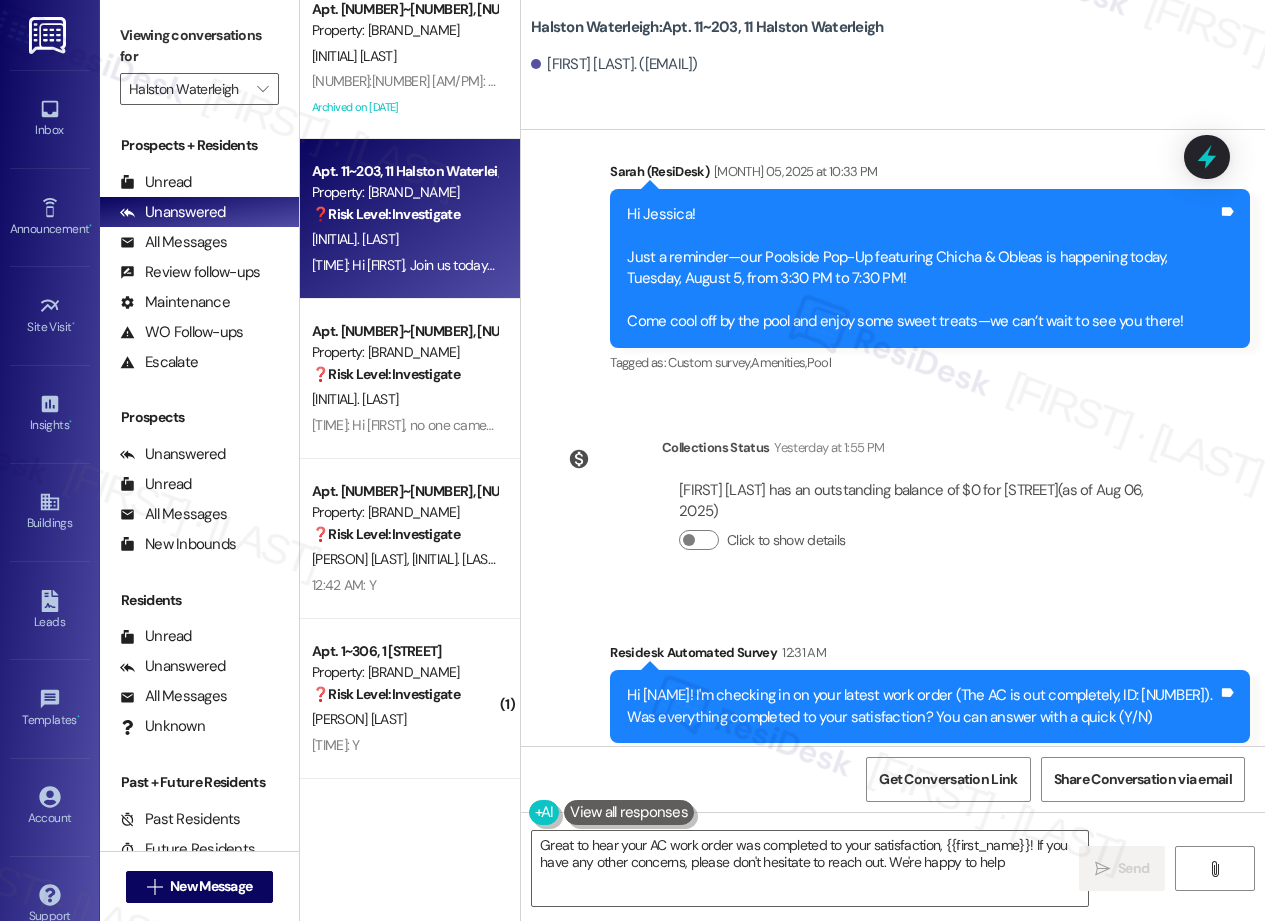 type on "Great to hear your AC work order was completed to your satisfaction, {{first_name}}! If you have any other concerns, please don't hesitate to reach out. We're happy to help!" 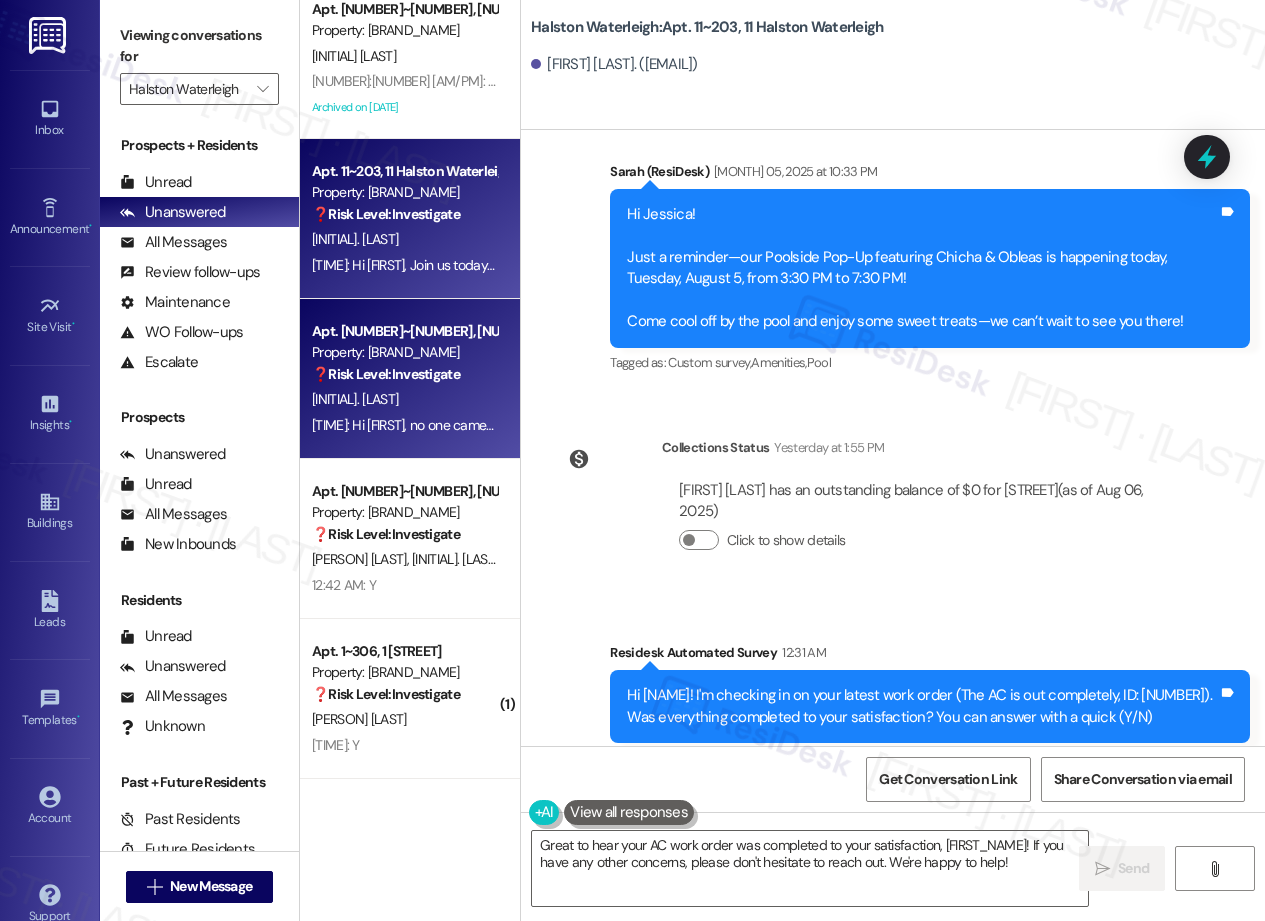 click on "Apt. 6~205, 6 Halston Waterleigh Property: Halston Waterleigh 🔧  Risk Level:  Medium The resident is acknowledging the message regarding the waiver of the late fee. This is a follow-up to a financial concern, but the issue appears to be resolved with the agreement to waive the fee. No immediate risk or urgency is present. P. Felix T. Felix T. Junior 12:27 AM: Hi Tercio Alexandre, Tercio Alexandre and Priscilaandrea,
Join us today, Wednesday, August 6, from 2:00–5:00 PM at the Clubhouse for our Back to School Supplies Event!
Stop by to pick up free school supplies and get ready for a great start to the school year—we can’t wait to see you there! 12:27 AM: Hi Tercio Alexandre, Tercio Alexandre and Priscilaandrea,
Join us today, Wednesday, August 6, from 2:00–5:00 PM at the Clubhouse for our Back to School Supplies Event!
Stop by to pick up free school supplies and get ready for a great start to the school year—we can’t wait to see you there! Apt. 1~301, 1 Halston Waterleigh M. Garcia Sanz ❓" at bounding box center [410, 389] 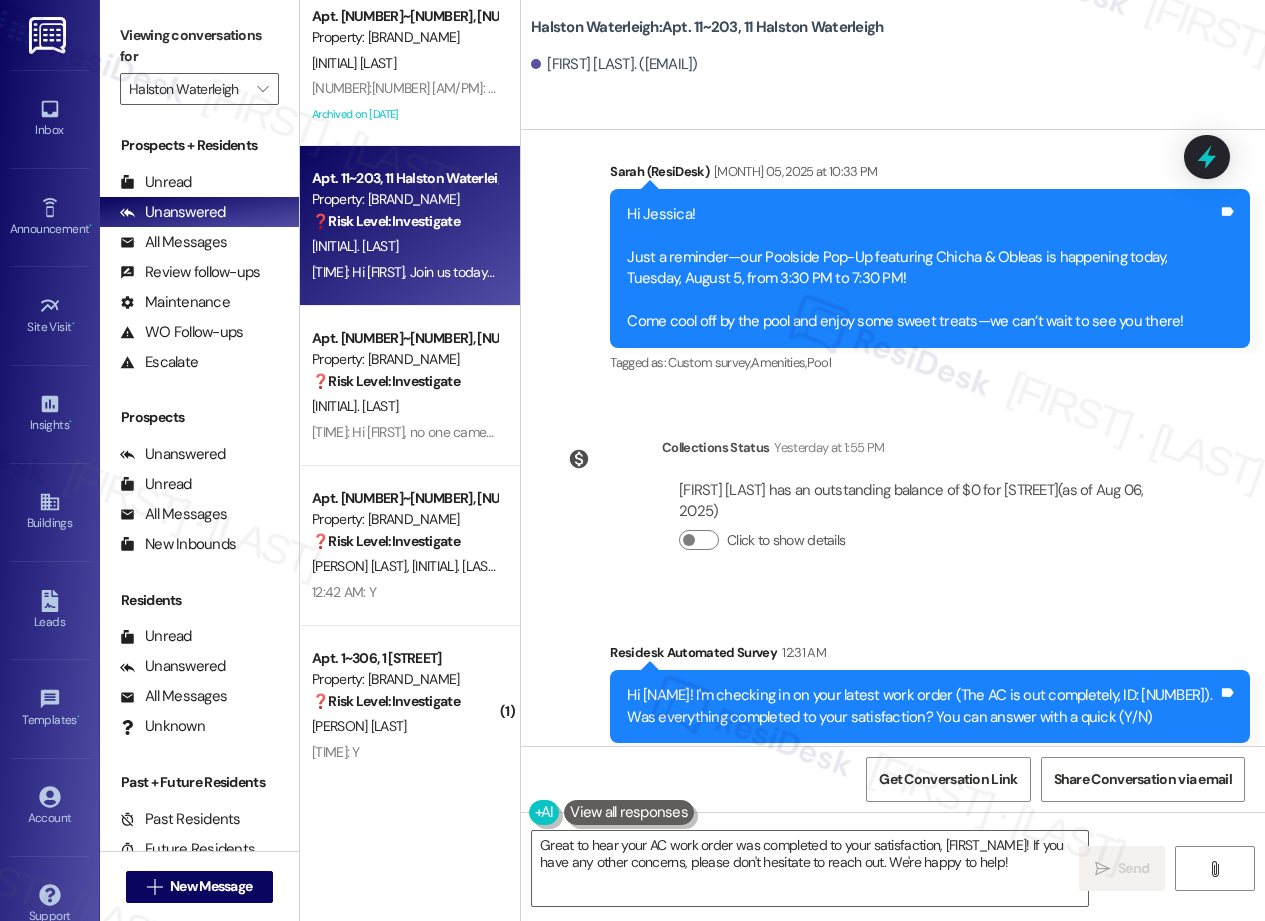 scroll, scrollTop: 1615, scrollLeft: 0, axis: vertical 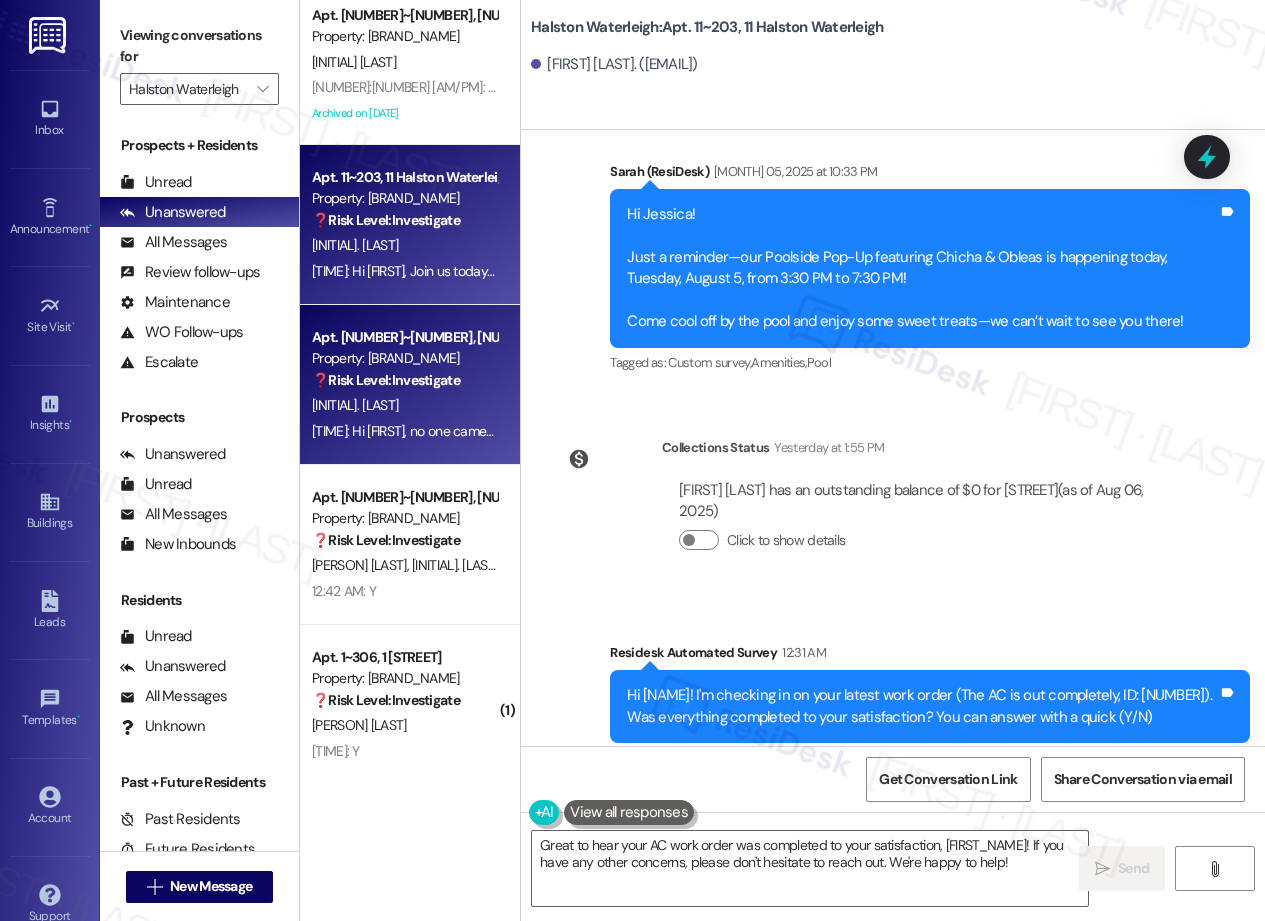 click on "G. [LAST]" at bounding box center (404, 405) 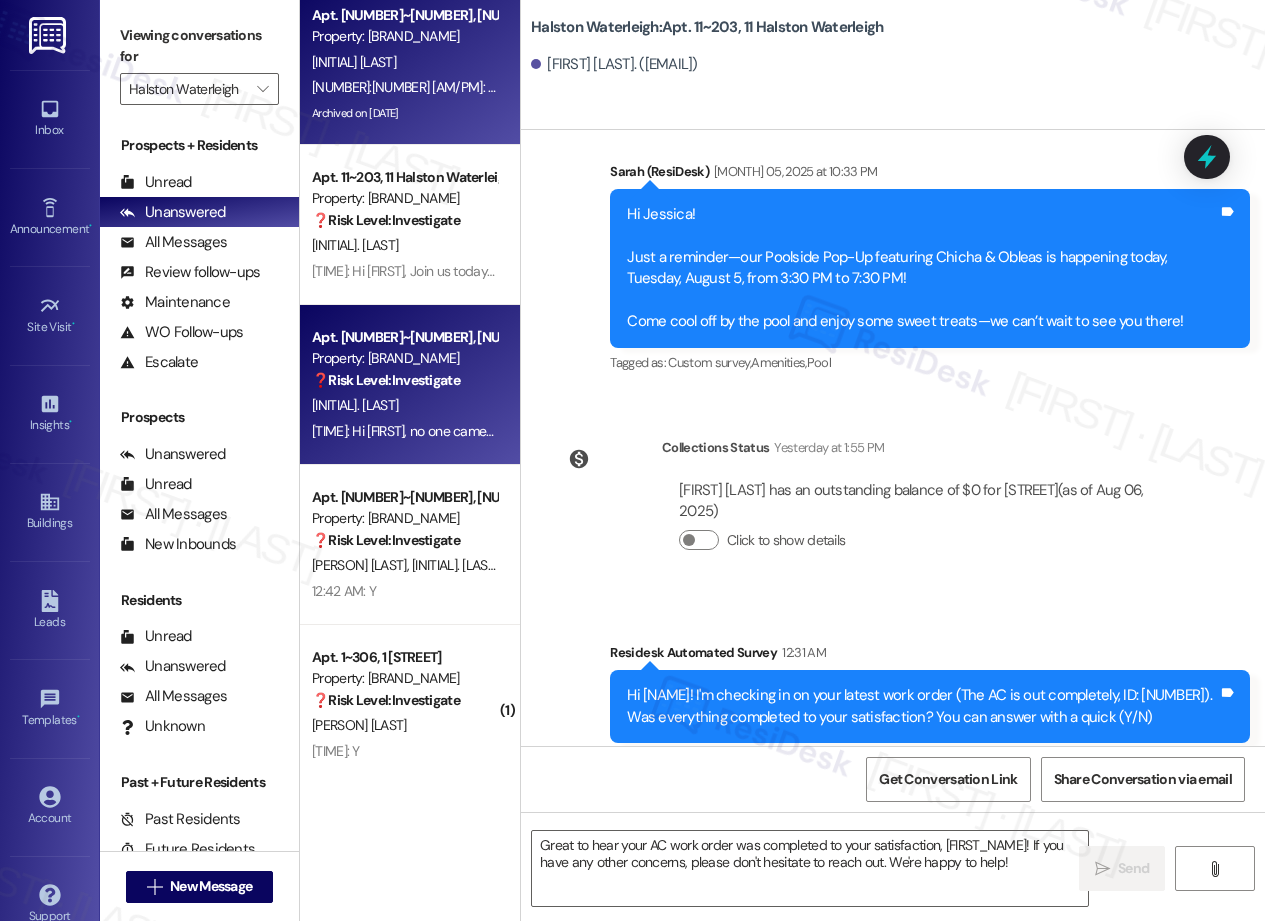 type on "Fetching suggested responses. Please feel free to read through the conversation in the meantime." 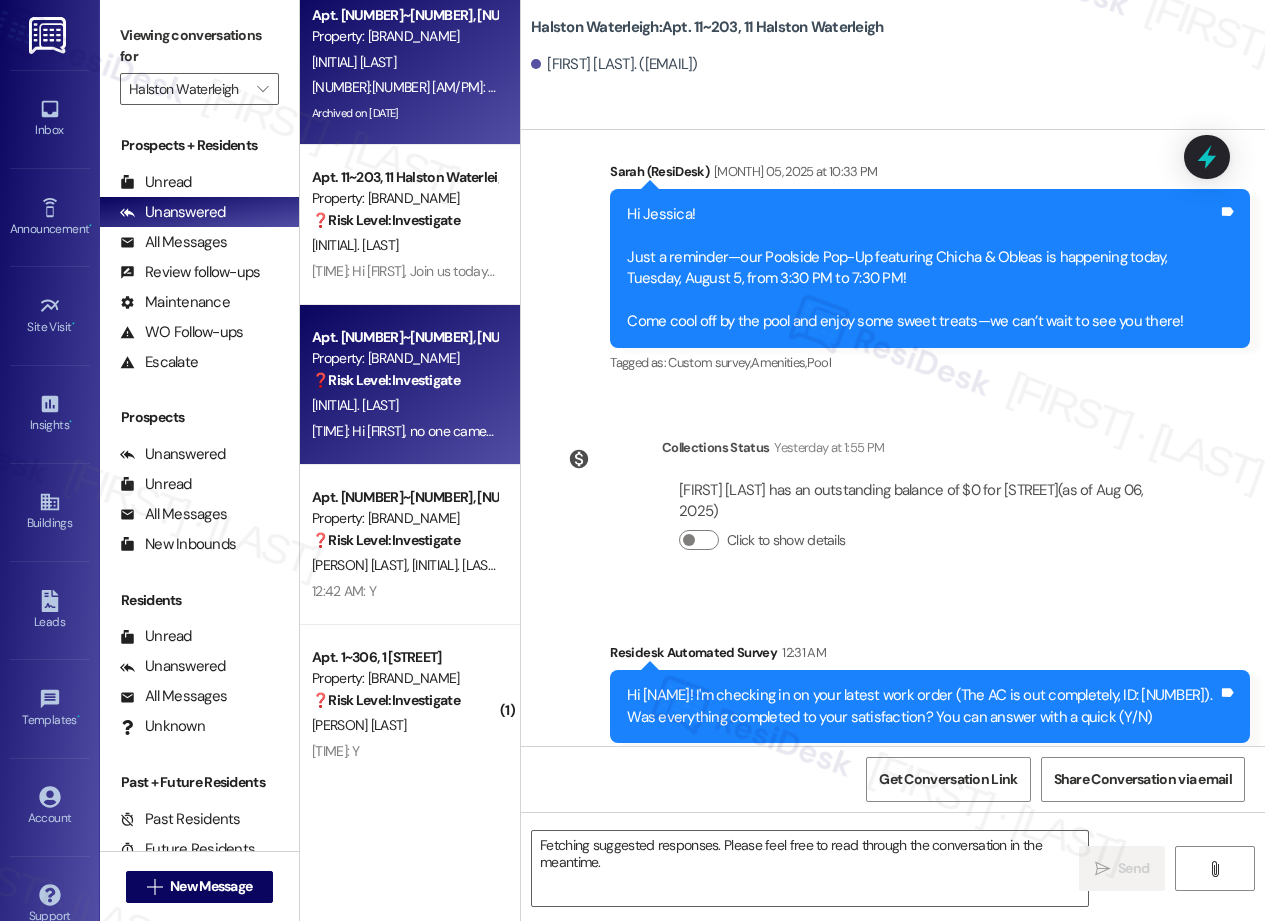 click on "Archived on [MONTH]/[DAY]/[YEAR]]" at bounding box center [404, 113] 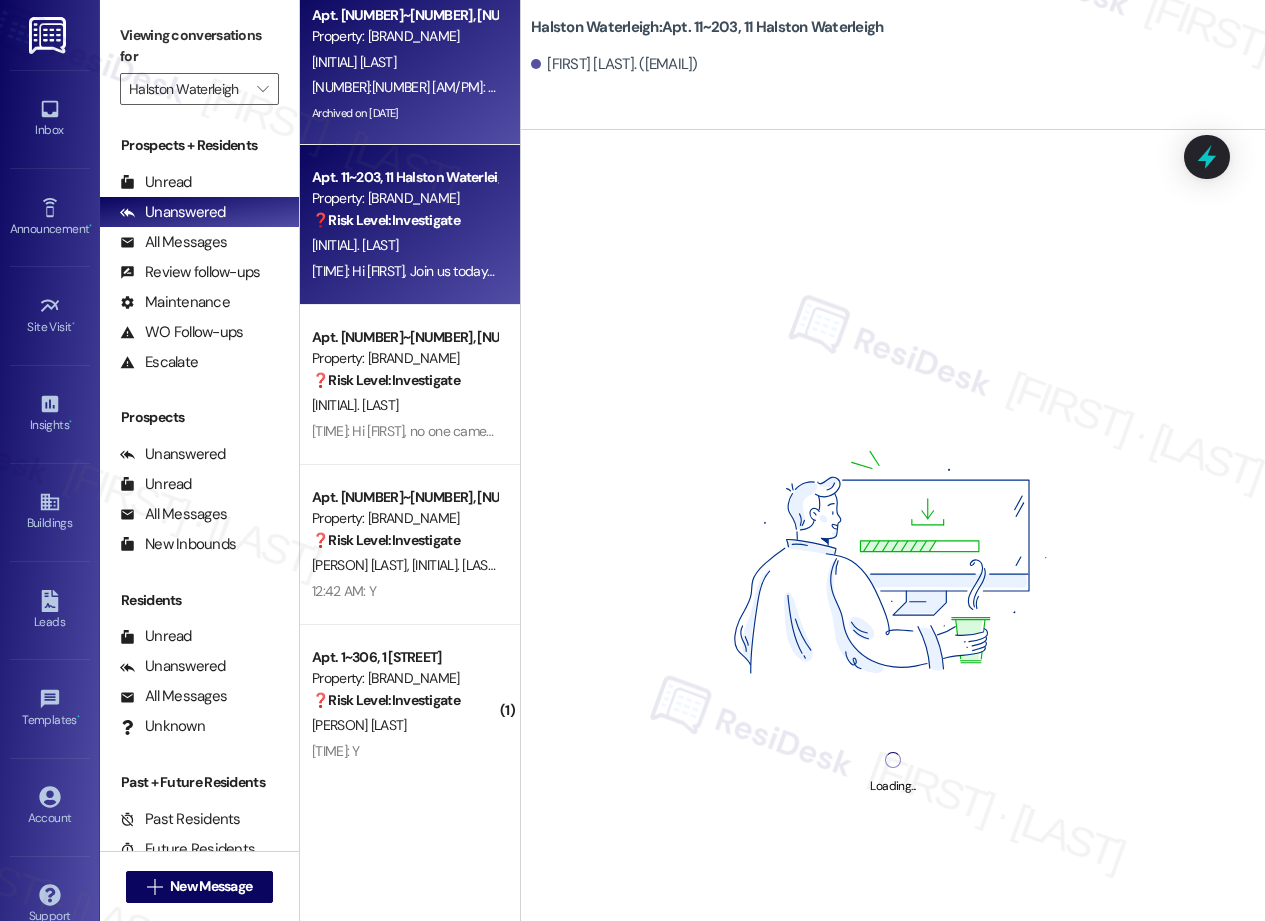 click on "12:36 AM: Hi Jessica,
Join us today, Wednesday, August 6, from 2:00–5:00 PM at the Clubhouse for our Back to School Supplies Event!
Stop by to pick up free school supplies and get ready for a great start to the school year—we can’t wait to see you there! 12:36 AM: Hi Jessica,
Join us today, Wednesday, August 6, from 2:00–5:00 PM at the Clubhouse for our Back to School Supplies Event!
Stop by to pick up free school supplies and get ready for a great start to the school year—we can’t wait to see you there!" at bounding box center (1043, 271) 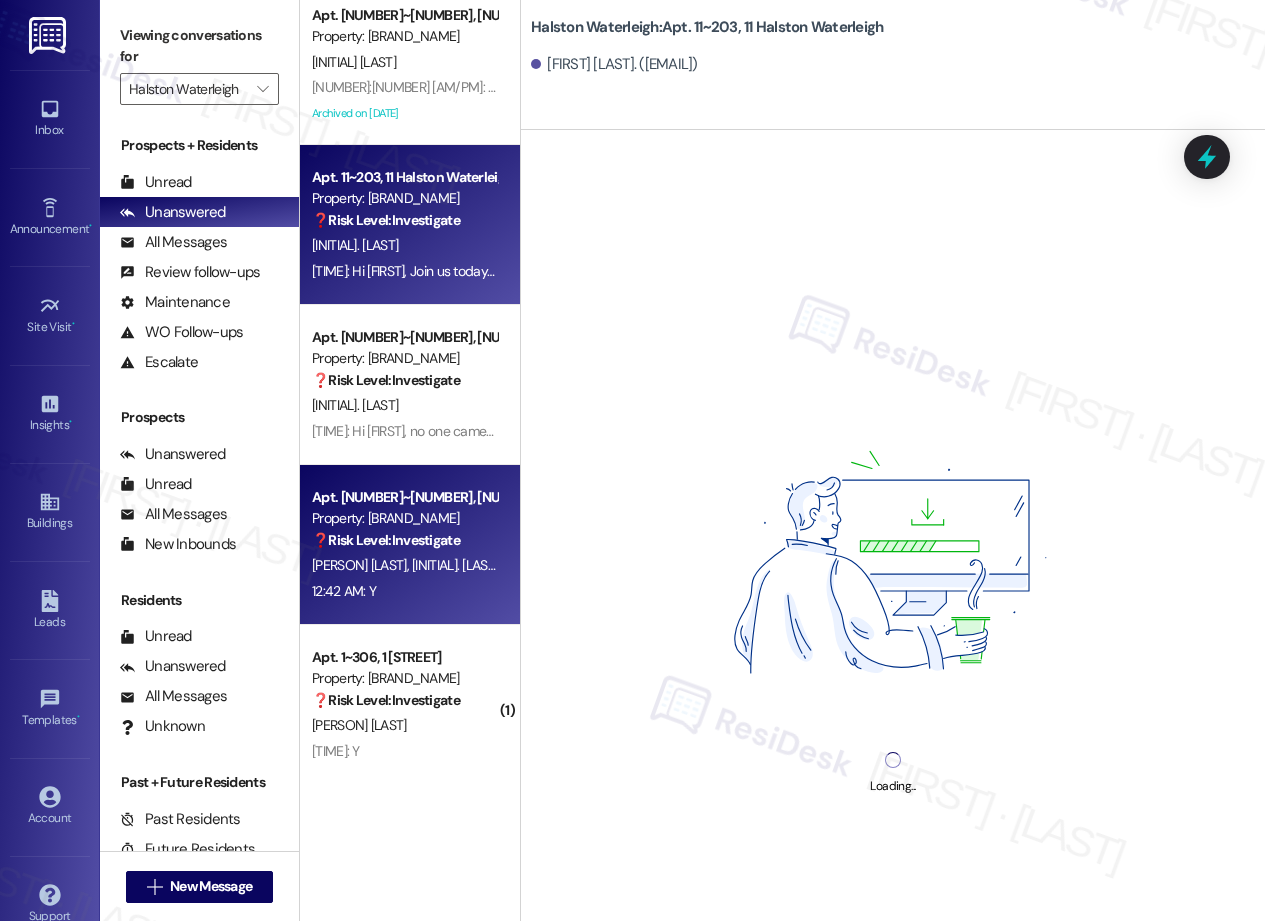click on "Property: Halston Waterleigh" at bounding box center (404, 518) 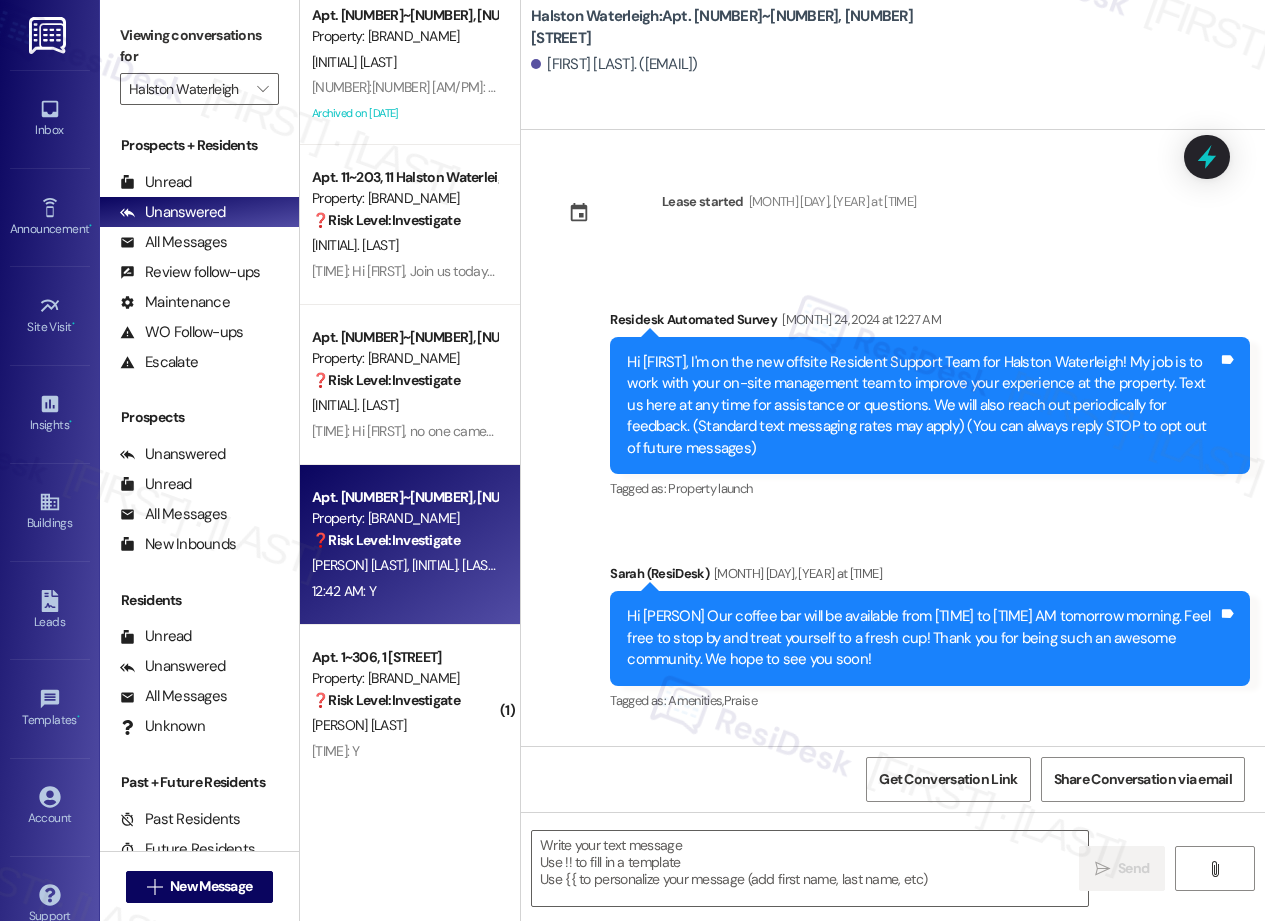 scroll, scrollTop: 1621, scrollLeft: 0, axis: vertical 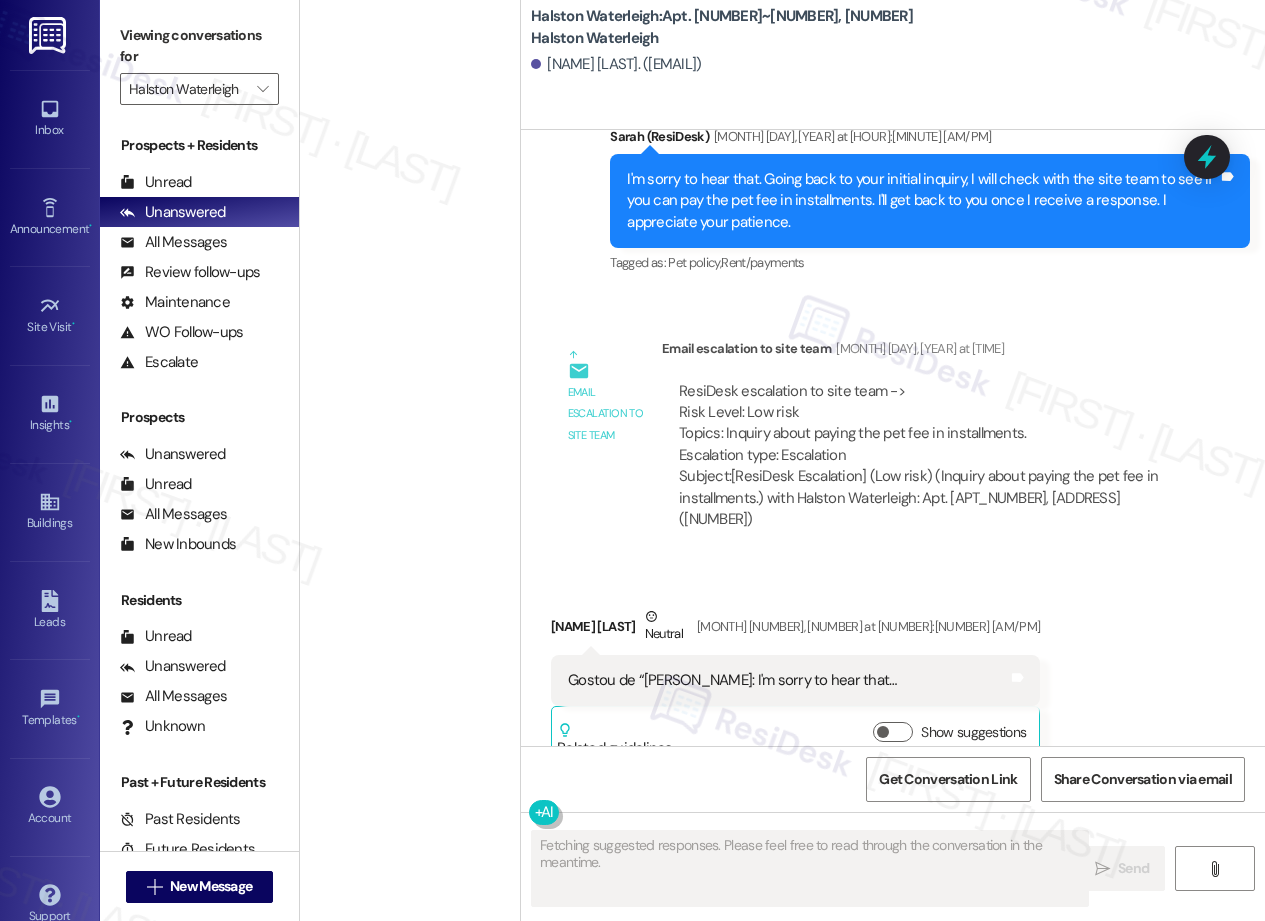 type on "Fetching suggested responses. Please feel free to read through the conversation in the meantime." 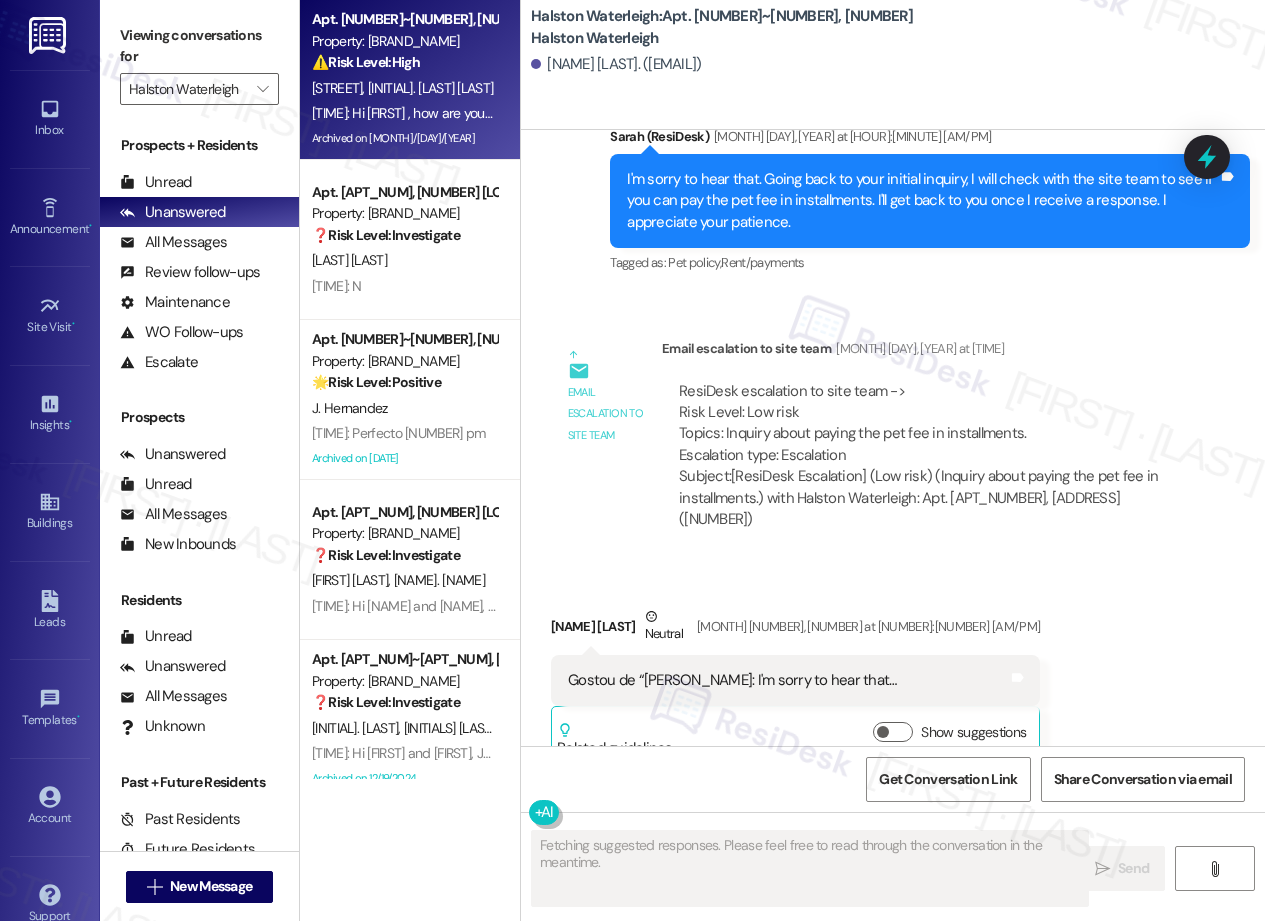 scroll, scrollTop: 94085, scrollLeft: 0, axis: vertical 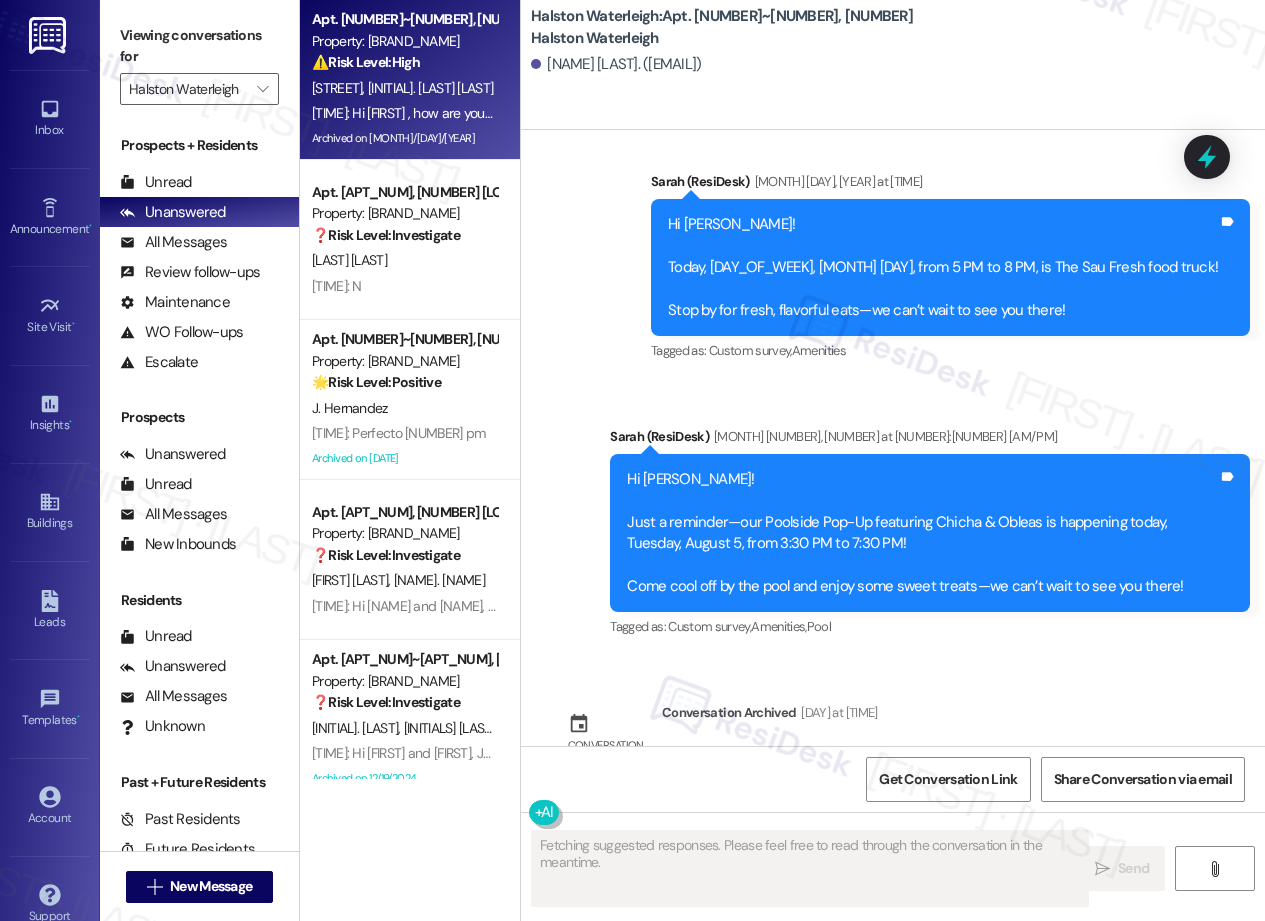 click on "[INITIAL]. [LAST] [LAST]" at bounding box center (430, 88) 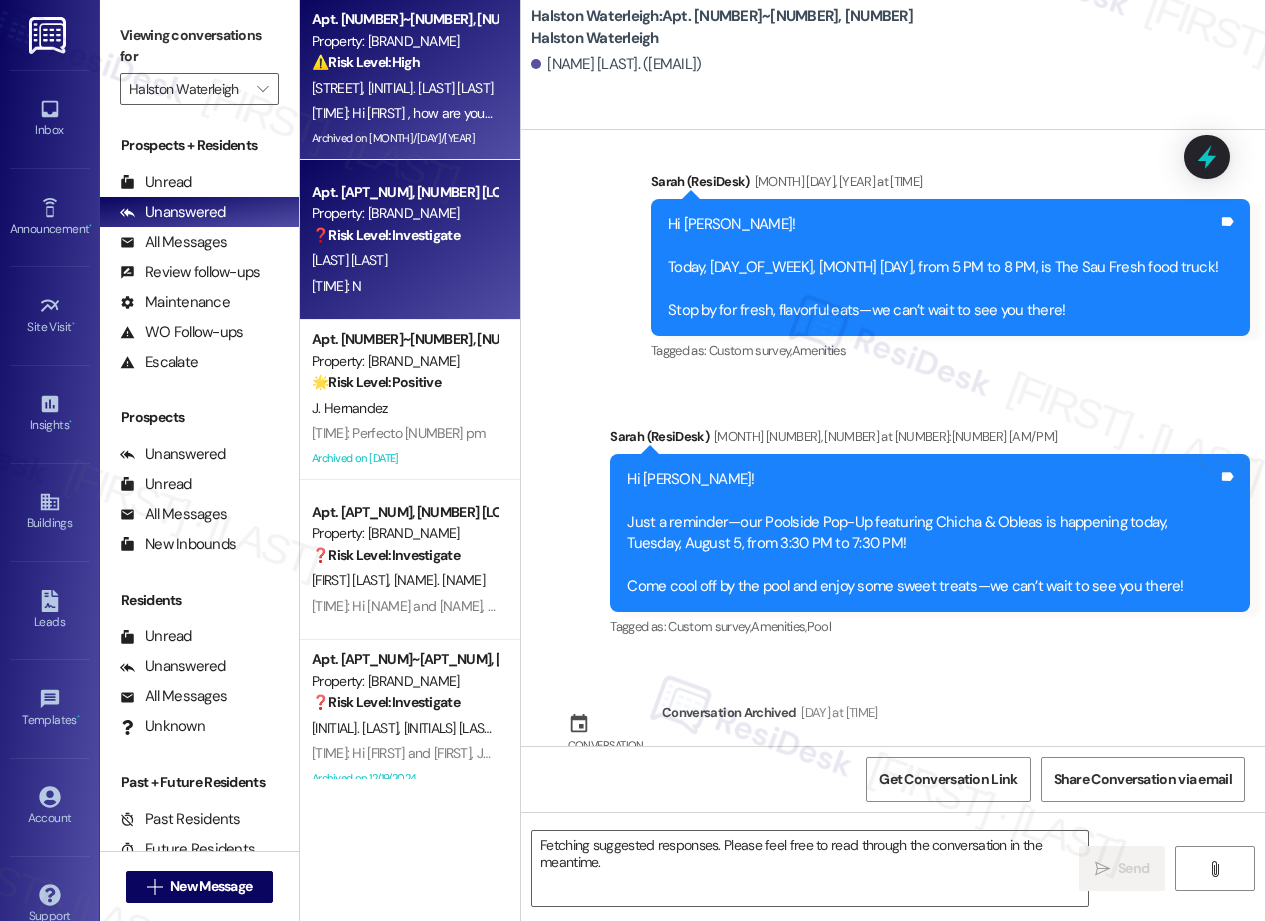 click on "❓  Risk Level:  Investigate" at bounding box center (386, 235) 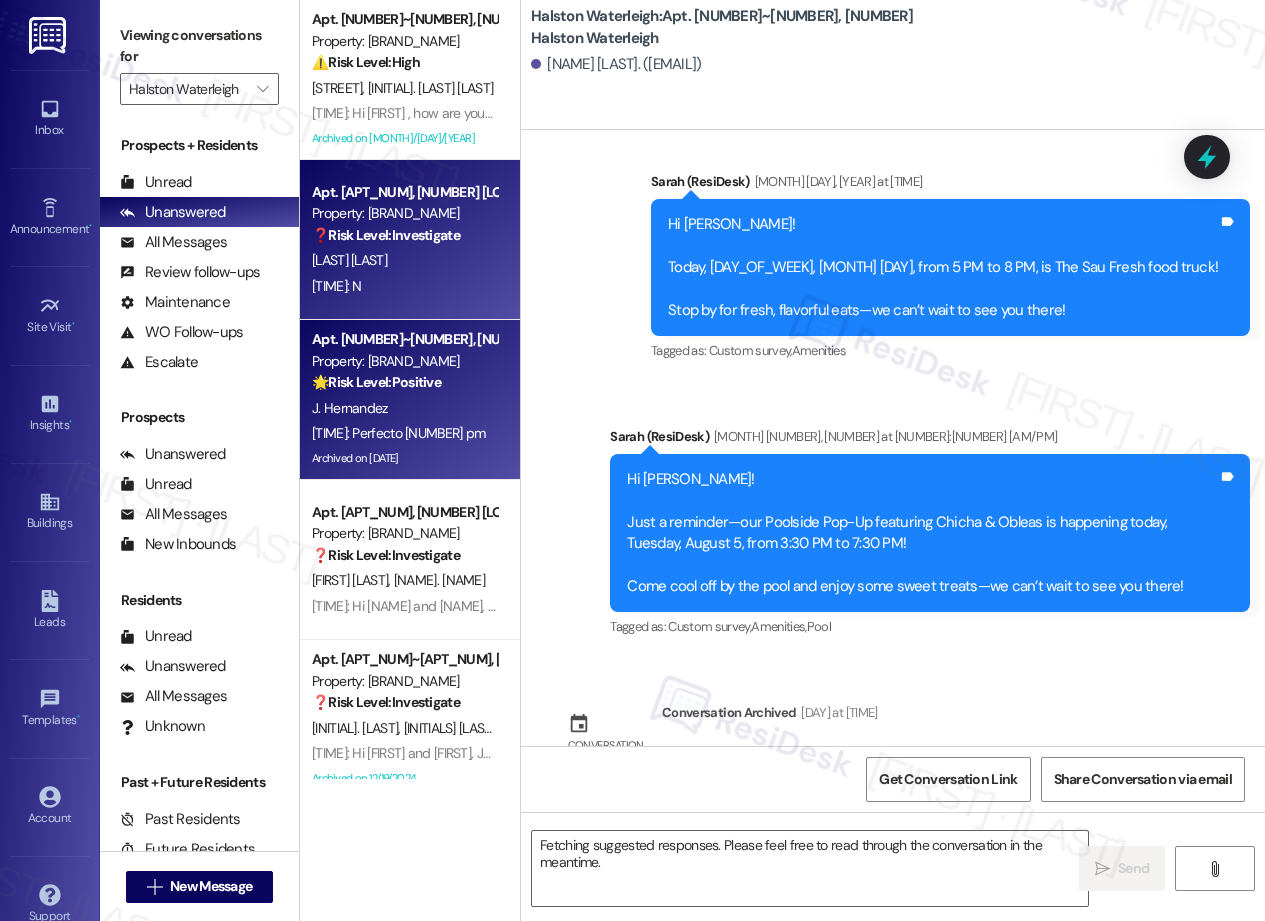 click on "🌟  Risk Level:  Positive The resident is simply acknowledging the event invitation. This is positive engagement and relationship building." at bounding box center (404, 382) 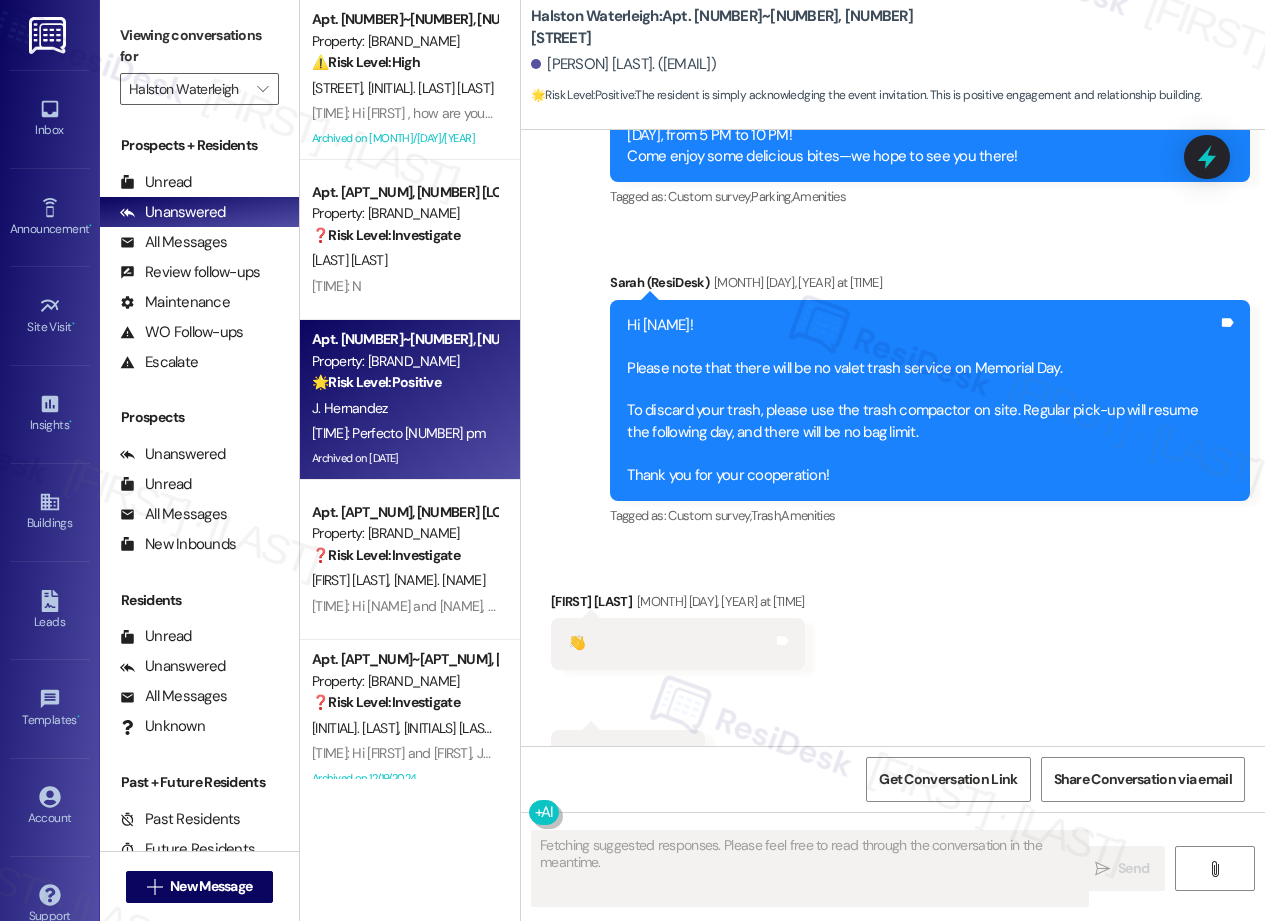 type on "Fetching suggested responses. Please feel free to read through the conversation in the meantime." 